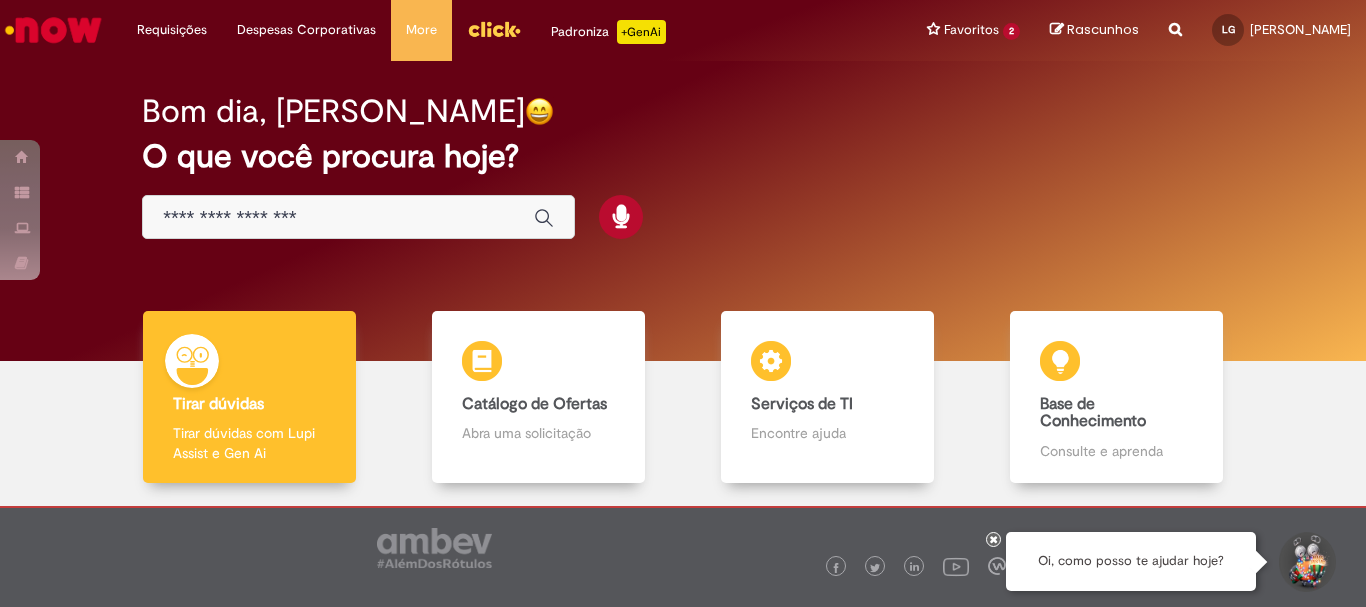 scroll, scrollTop: 0, scrollLeft: 0, axis: both 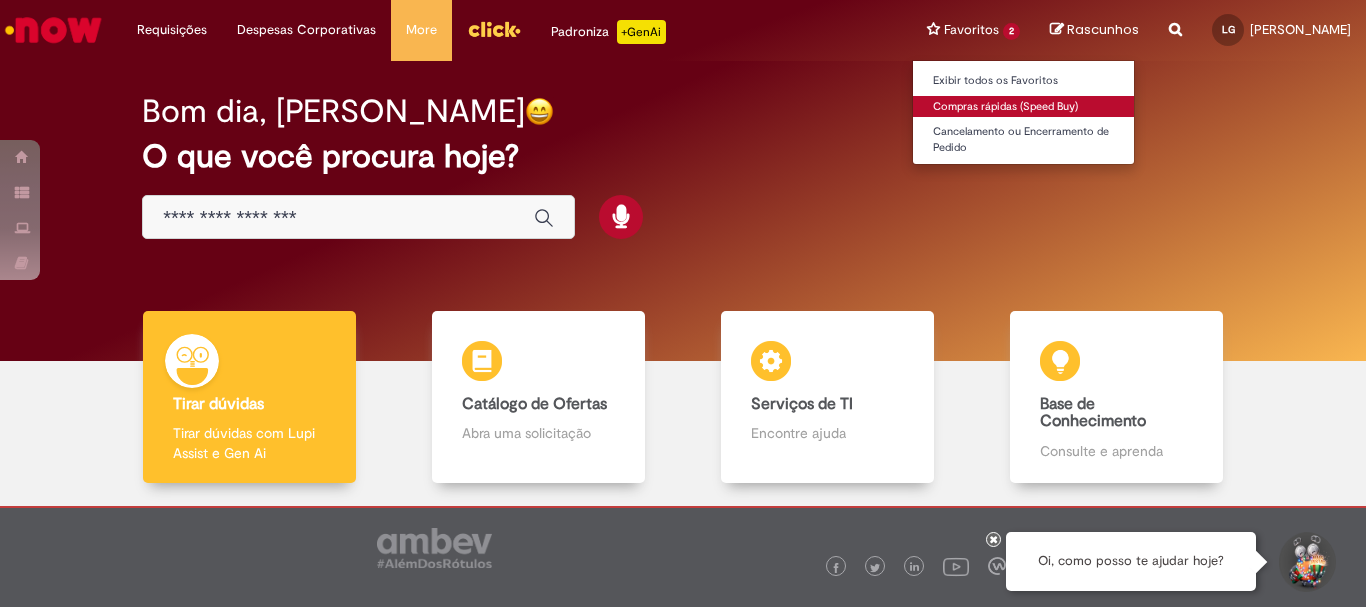 click on "Compras rápidas (Speed Buy)" at bounding box center [1023, 107] 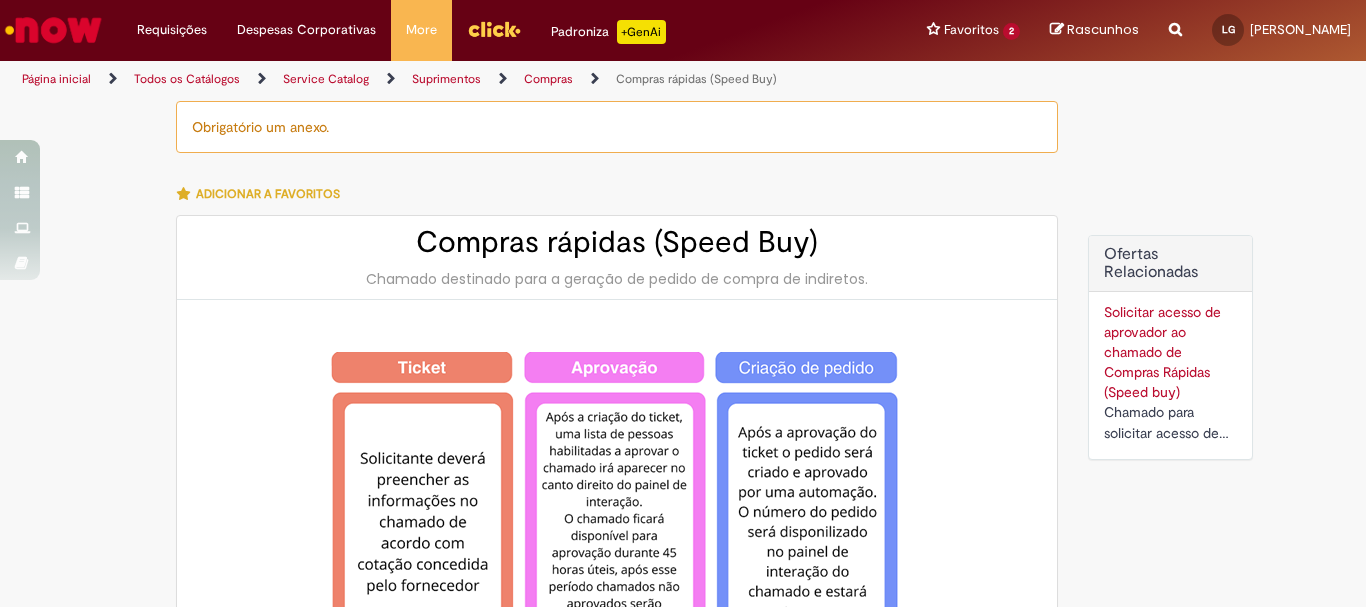 type on "********" 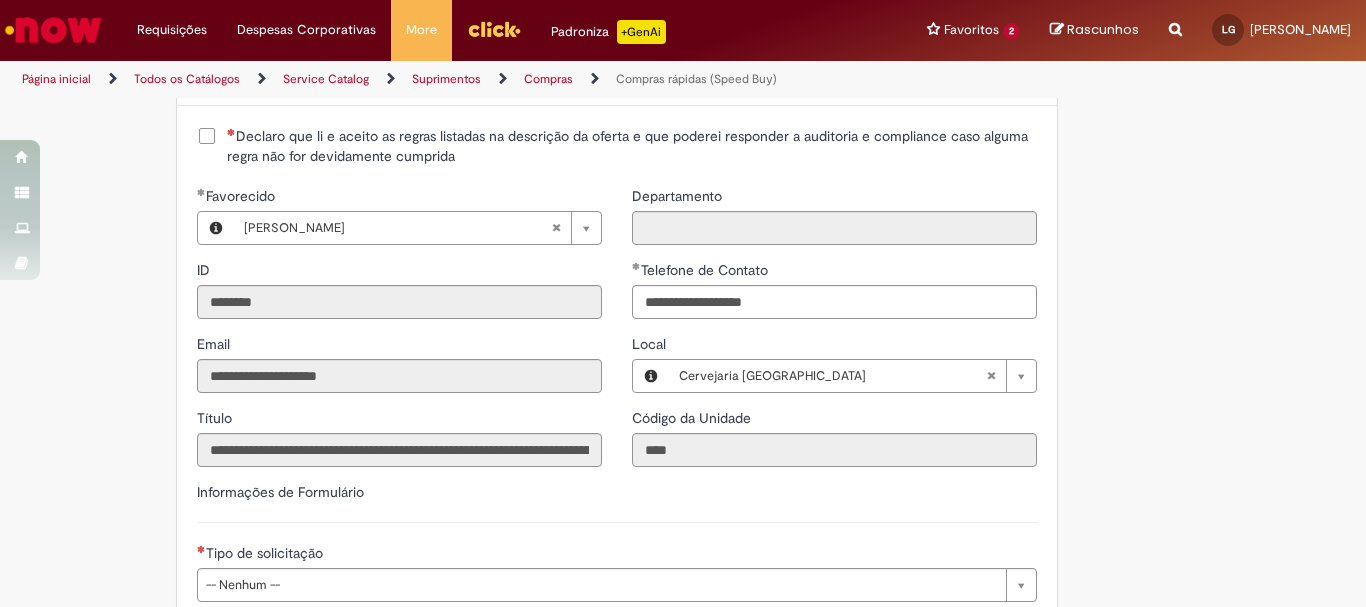 scroll, scrollTop: 2400, scrollLeft: 0, axis: vertical 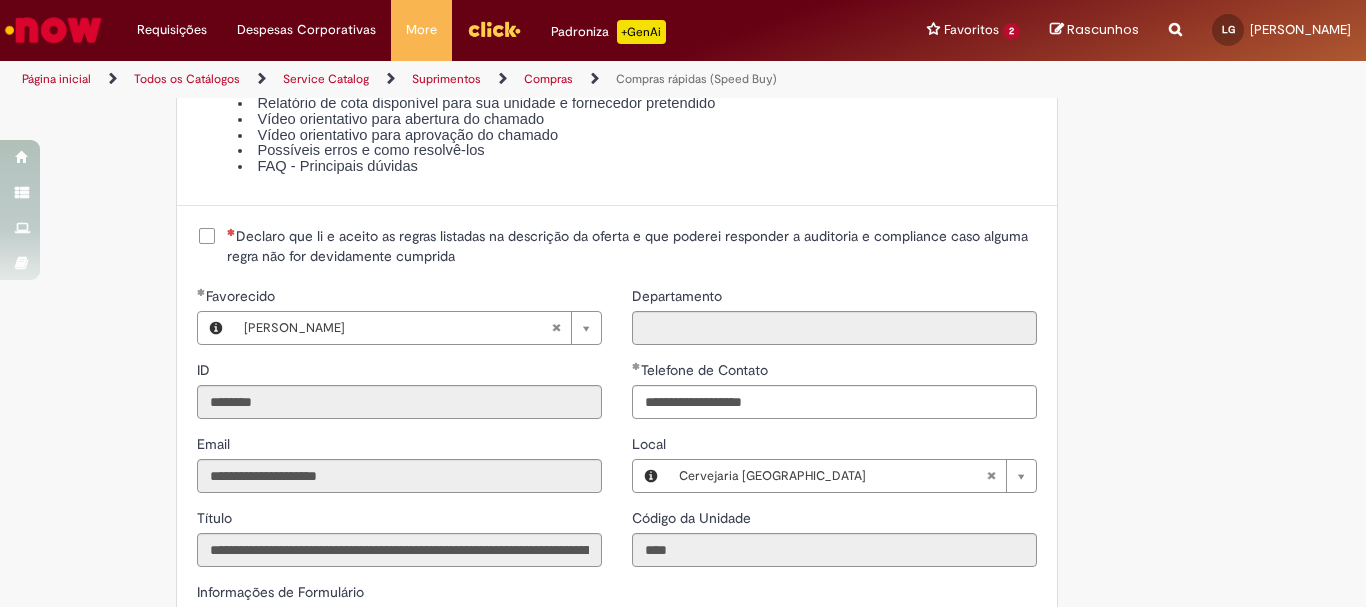 click on "Declaro que li e aceito as regras listadas na descrição da oferta e que poderei responder a auditoria e compliance caso alguma regra não for devidamente cumprida" at bounding box center [632, 246] 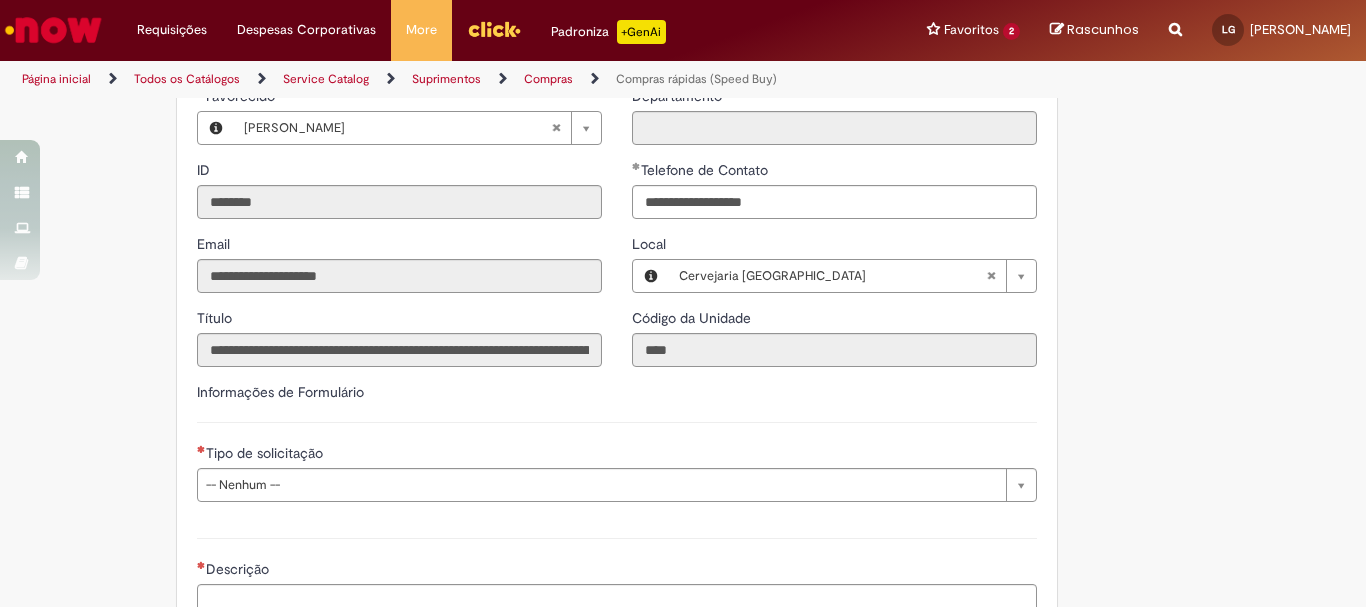 scroll, scrollTop: 2800, scrollLeft: 0, axis: vertical 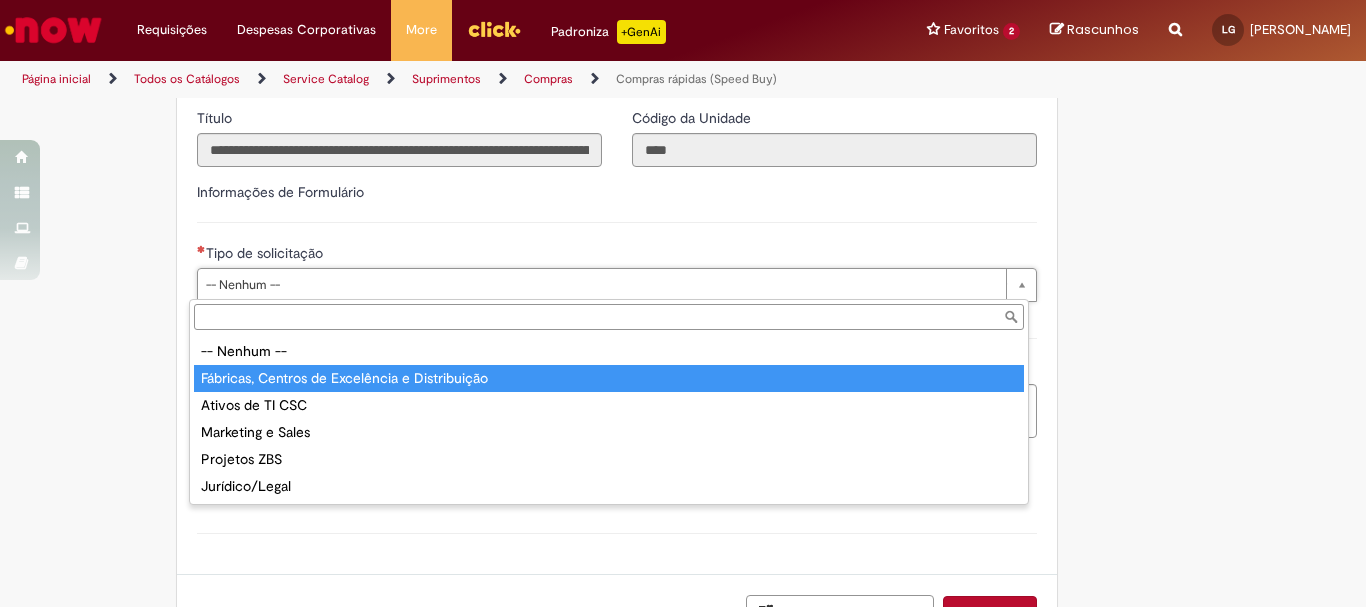 type on "**********" 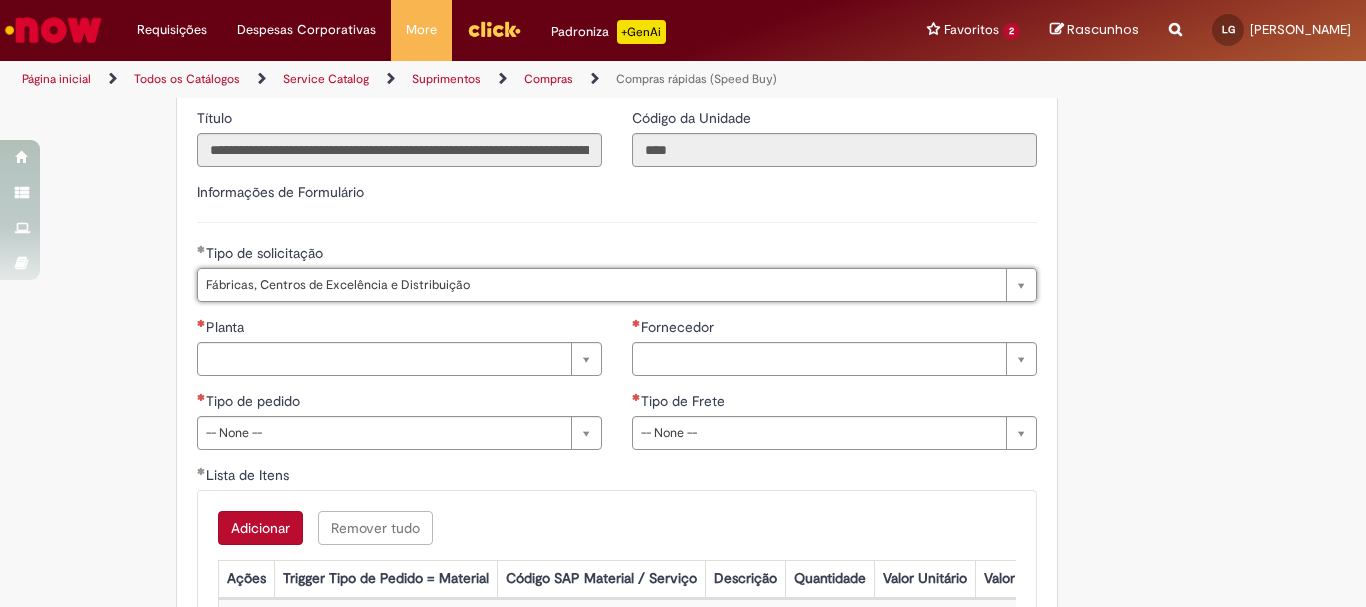 click on "Planta" at bounding box center (399, 329) 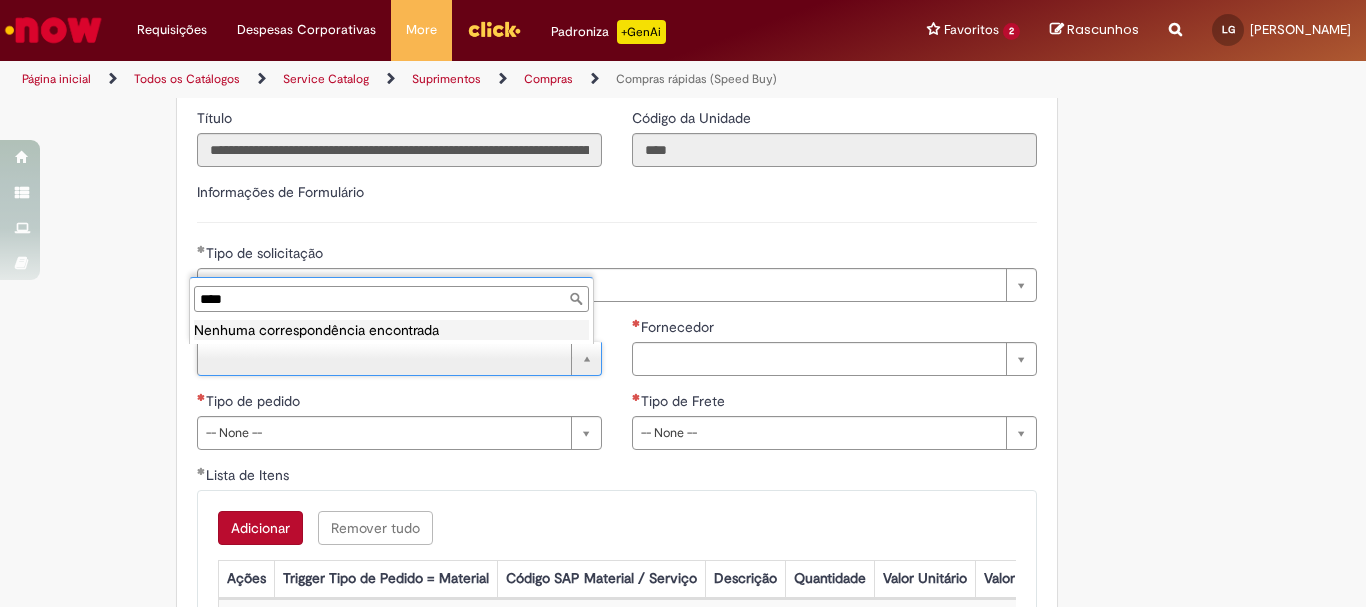 scroll, scrollTop: 0, scrollLeft: 0, axis: both 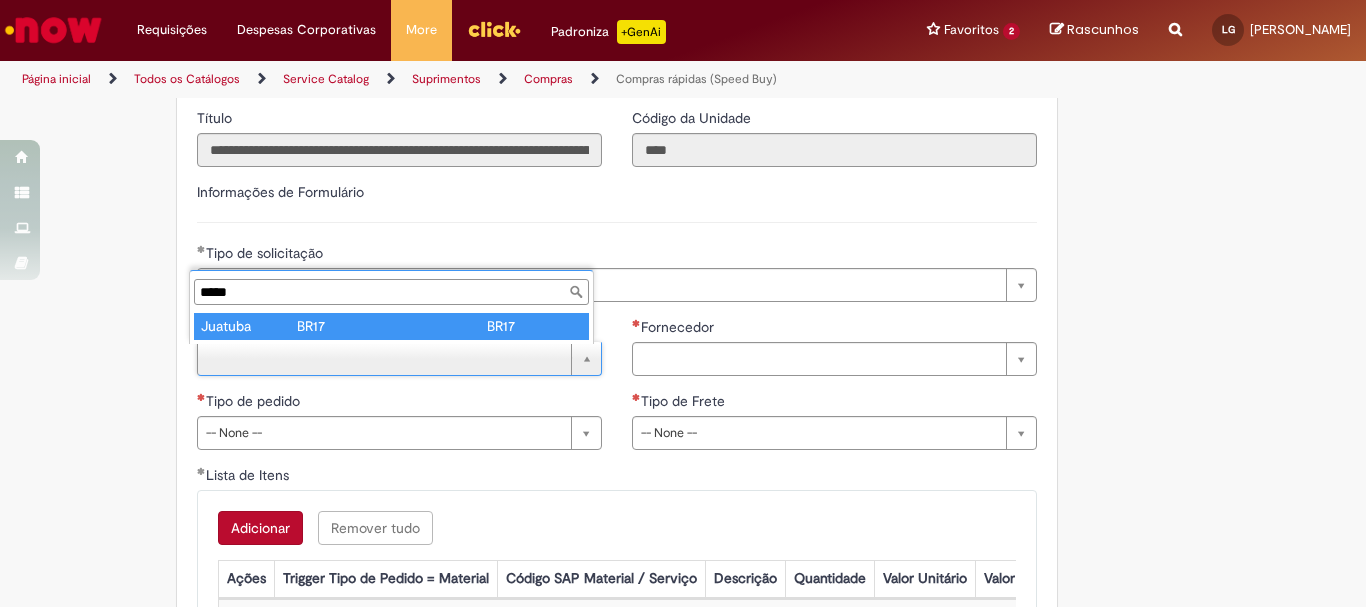 type on "*****" 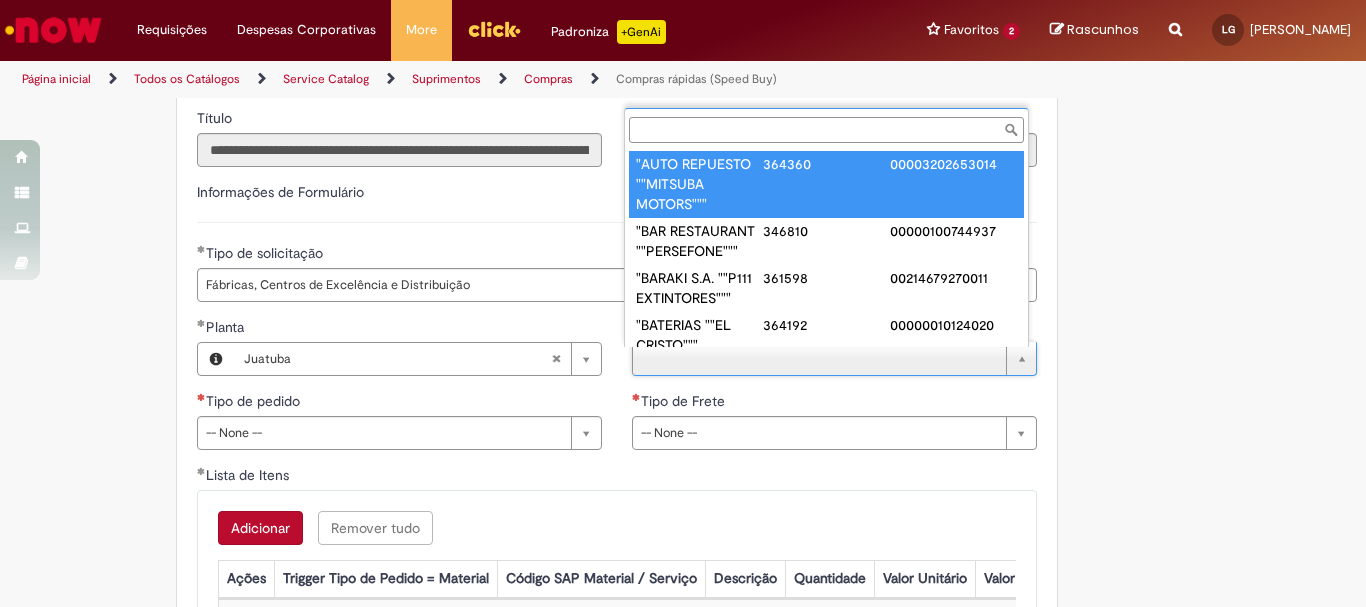 scroll, scrollTop: 8, scrollLeft: 0, axis: vertical 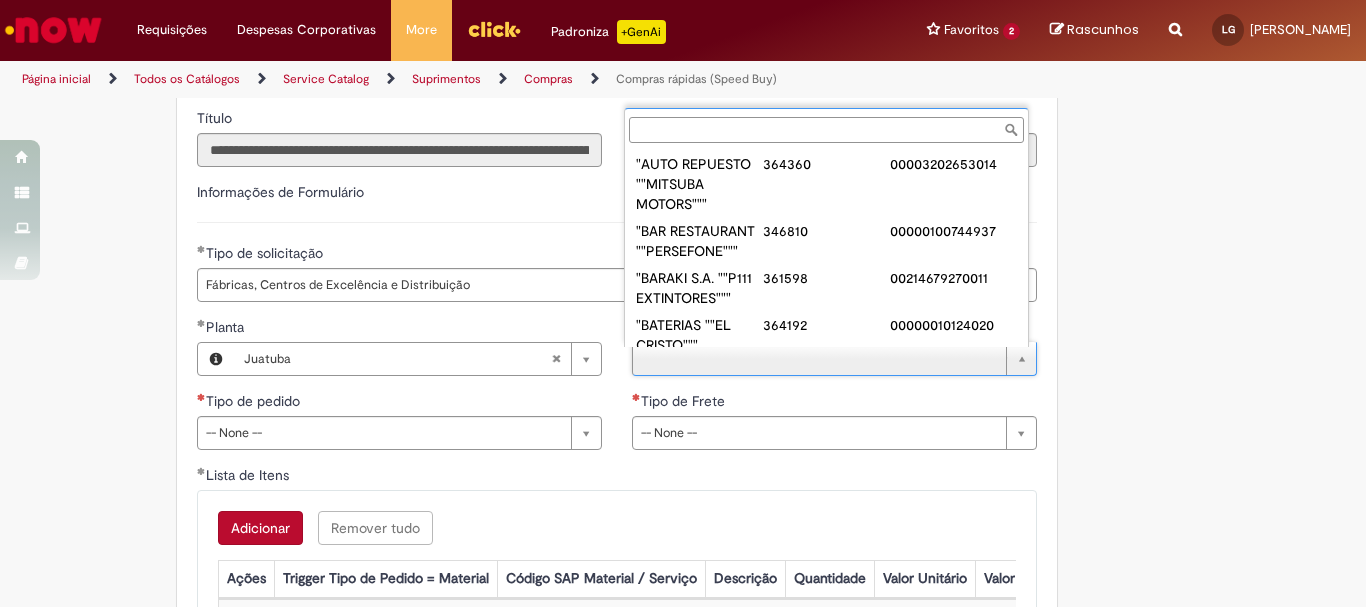 paste on "**********" 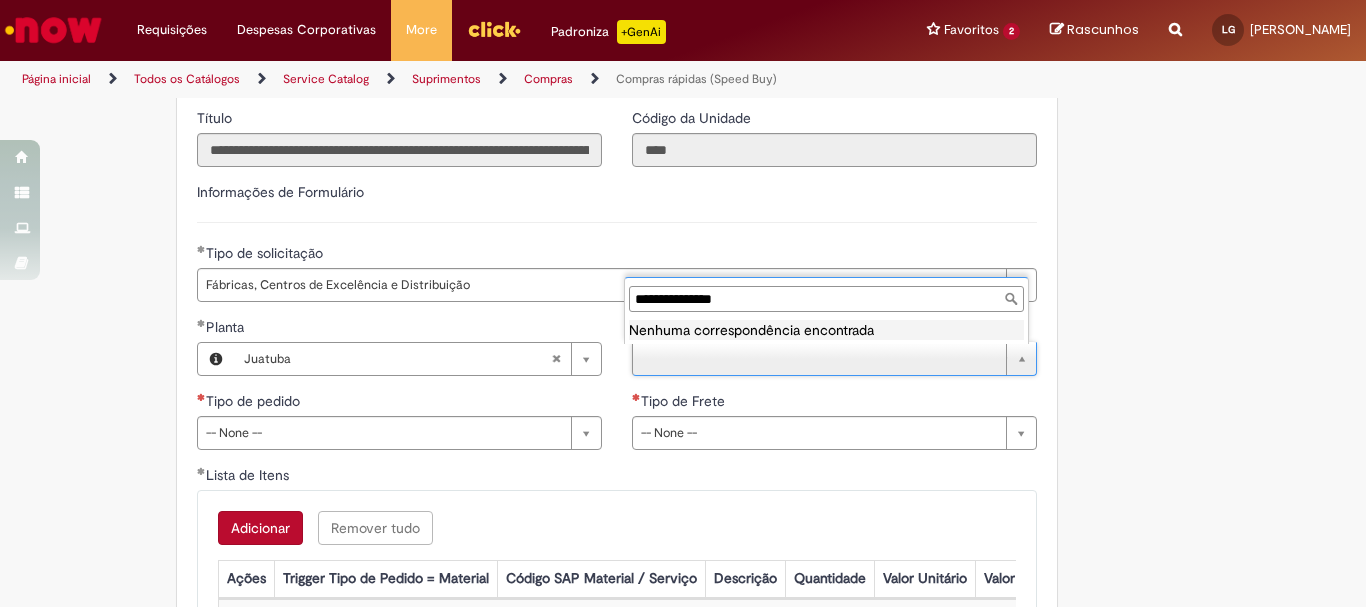 click on "**********" at bounding box center [826, 299] 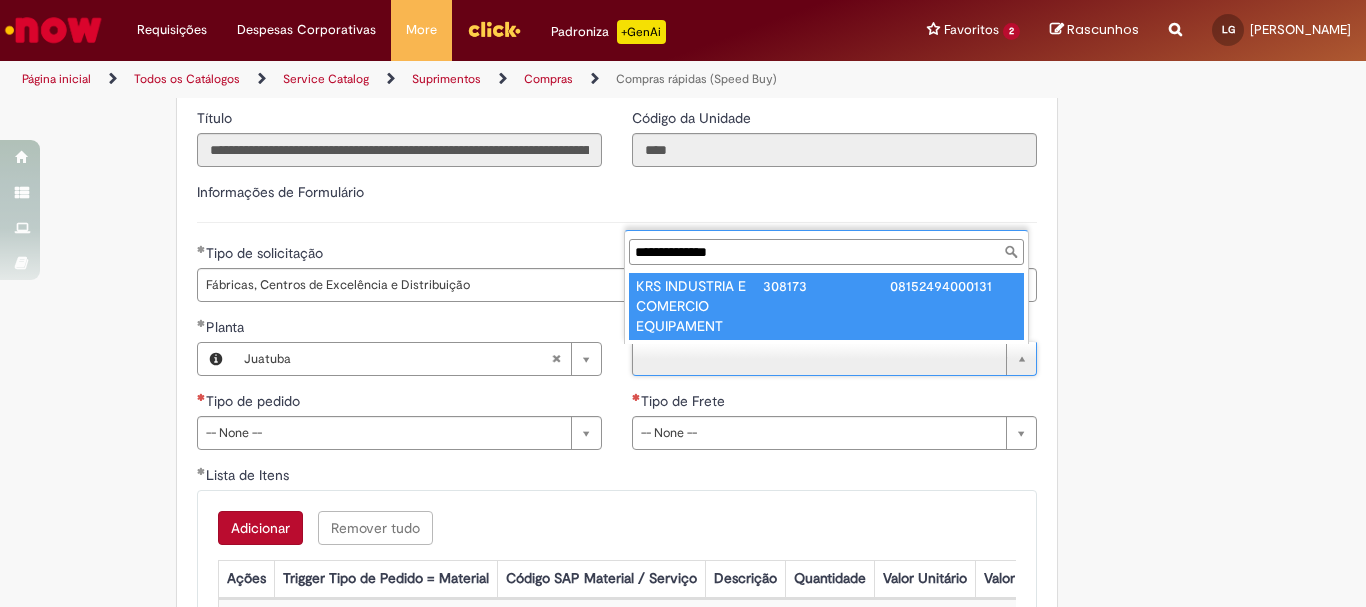 type on "**********" 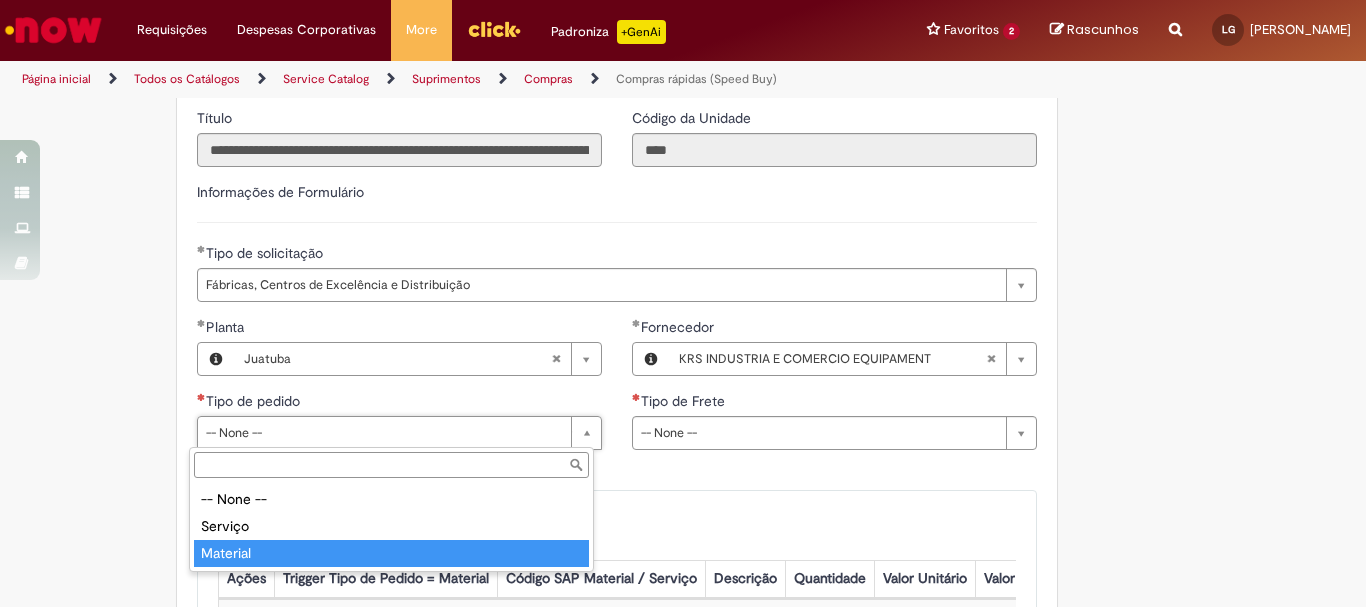 type on "********" 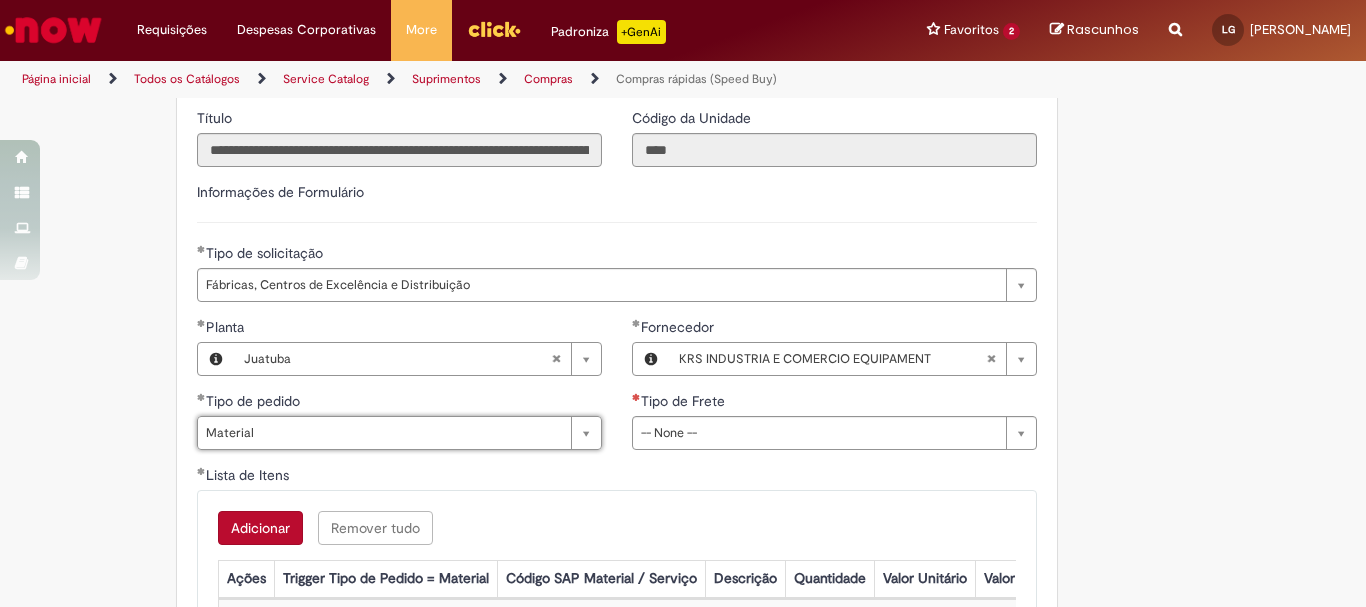 click on "Tire dúvidas com LupiAssist    +GenAI
Oi! Eu sou LupiAssist, uma Inteligência Artificial Generativa em constante aprendizado   Meu conteúdo é monitorado para trazer uma melhor experiência
Dúvidas comuns:
Só mais um instante, estou consultando nossas bases de conhecimento  e escrevendo a melhor resposta pra você!
Title
Lorem ipsum dolor sit amet    Fazer uma nova pergunta
Gerei esta resposta utilizando IA Generativa em conjunto com os nossos padrões. Em caso de divergência, os documentos oficiais prevalecerão.
Saiba mais em:
Ou ligue para:
E aí, te ajudei?
Sim, obrigado!" at bounding box center (683, -744) 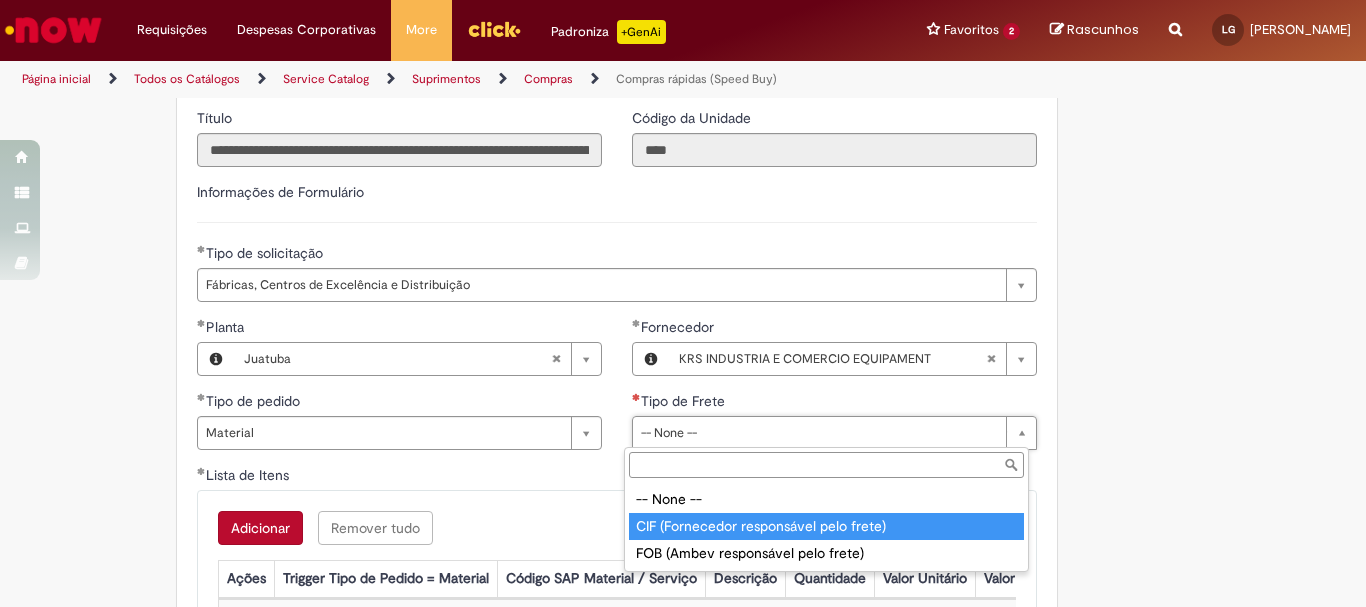 type on "**********" 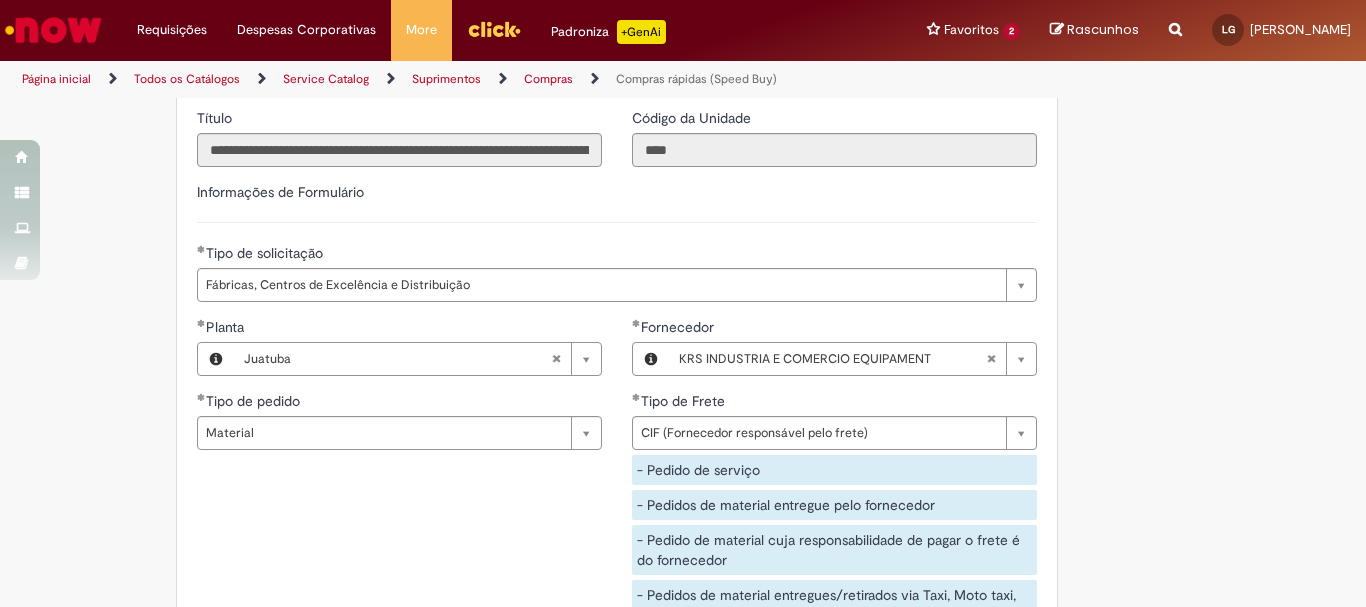 drag, startPoint x: 582, startPoint y: 492, endPoint x: 621, endPoint y: 458, distance: 51.739735 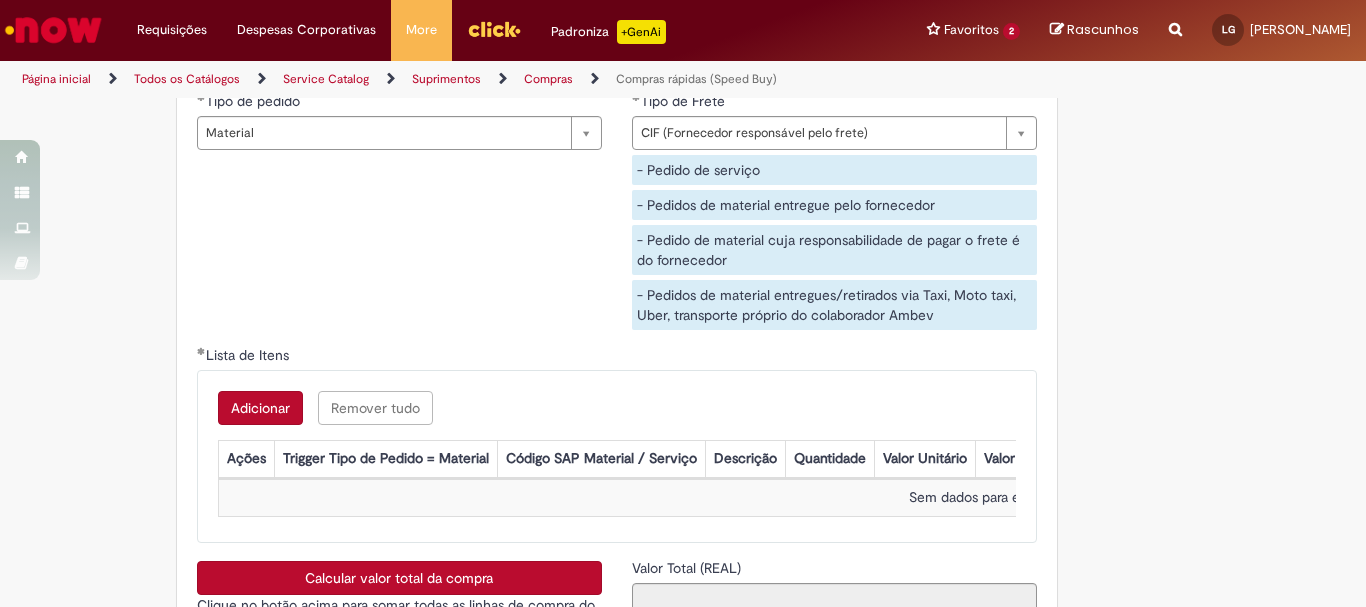 scroll, scrollTop: 3200, scrollLeft: 0, axis: vertical 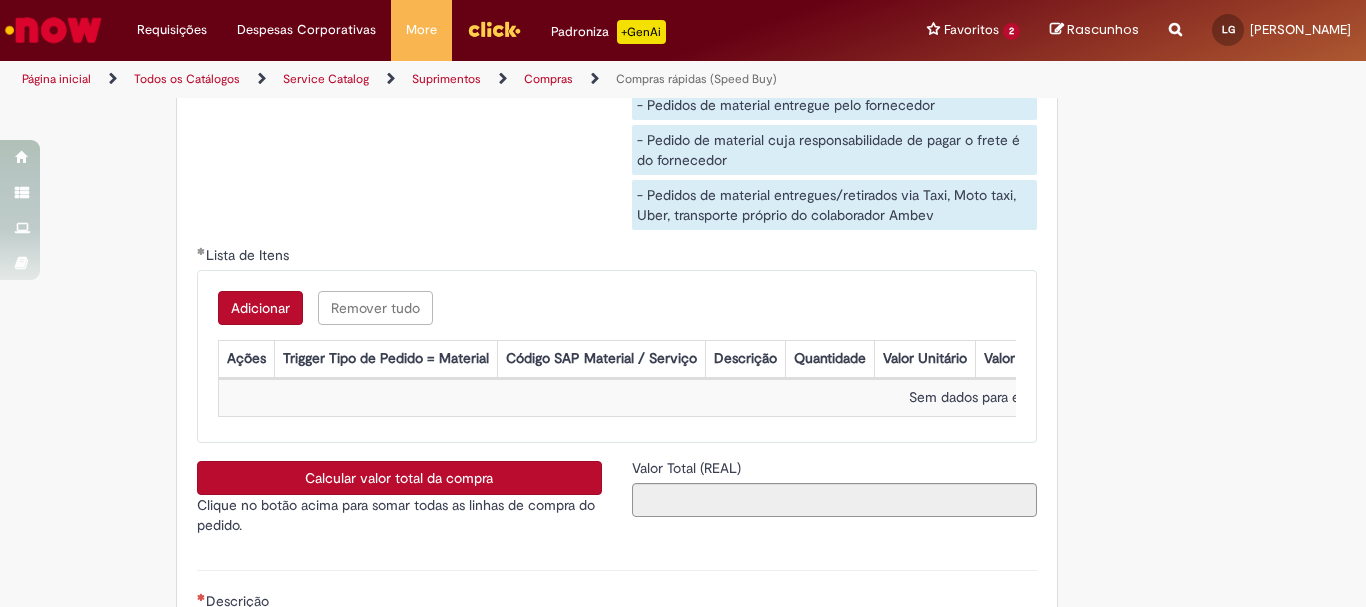 click on "Adicionar" at bounding box center [260, 308] 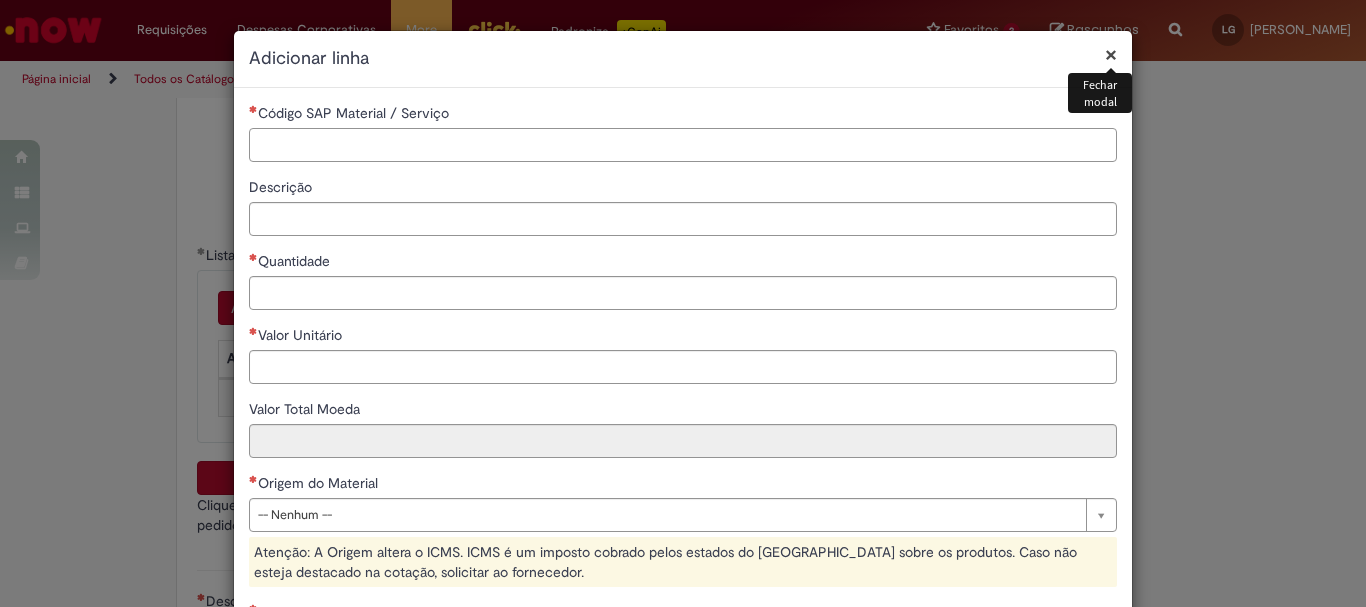 click on "Código SAP Material / Serviço" at bounding box center (683, 145) 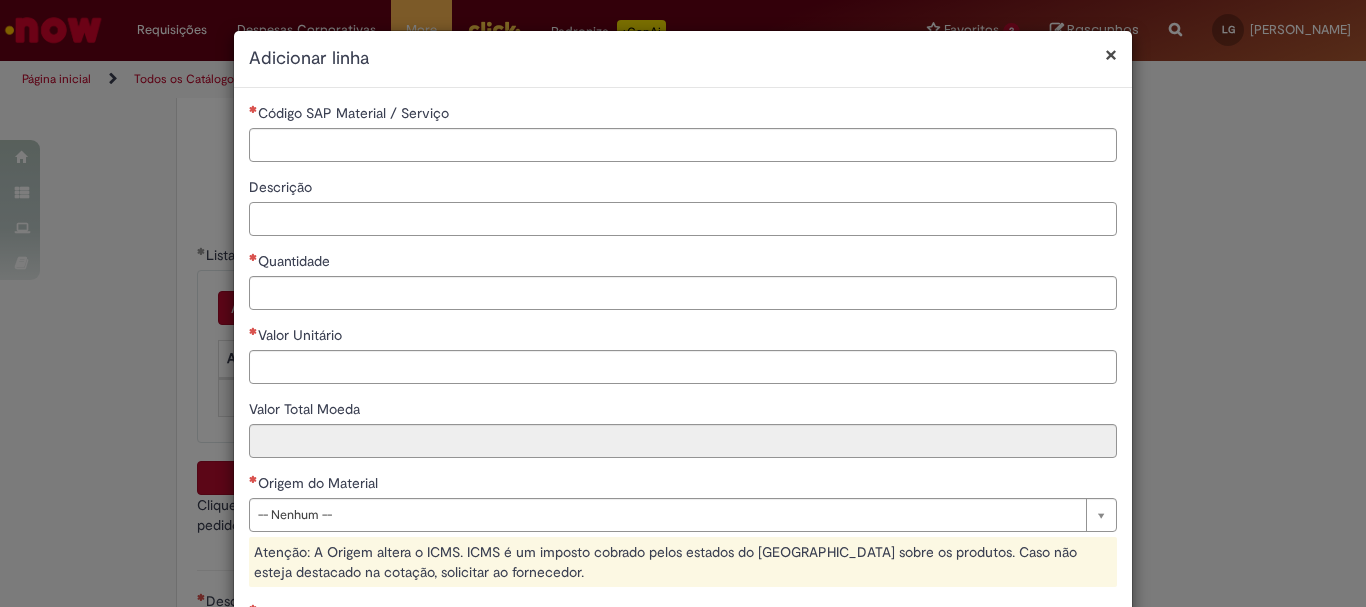 click on "Descrição" at bounding box center [683, 219] 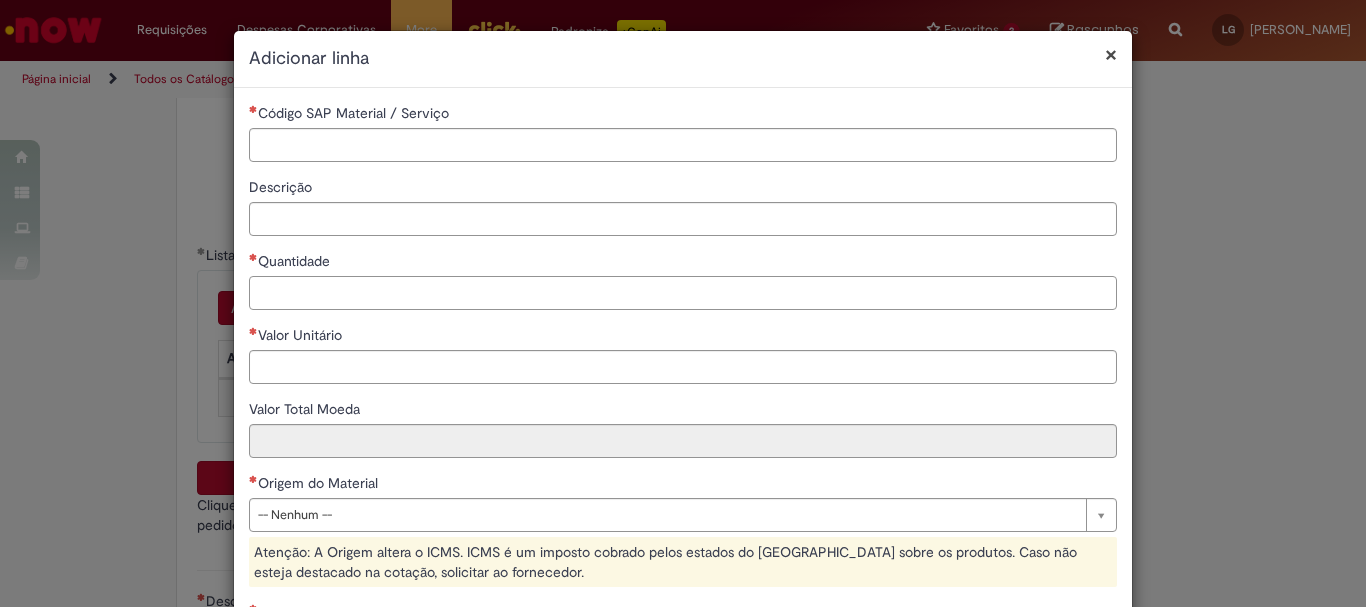 click on "Quantidade" at bounding box center (683, 293) 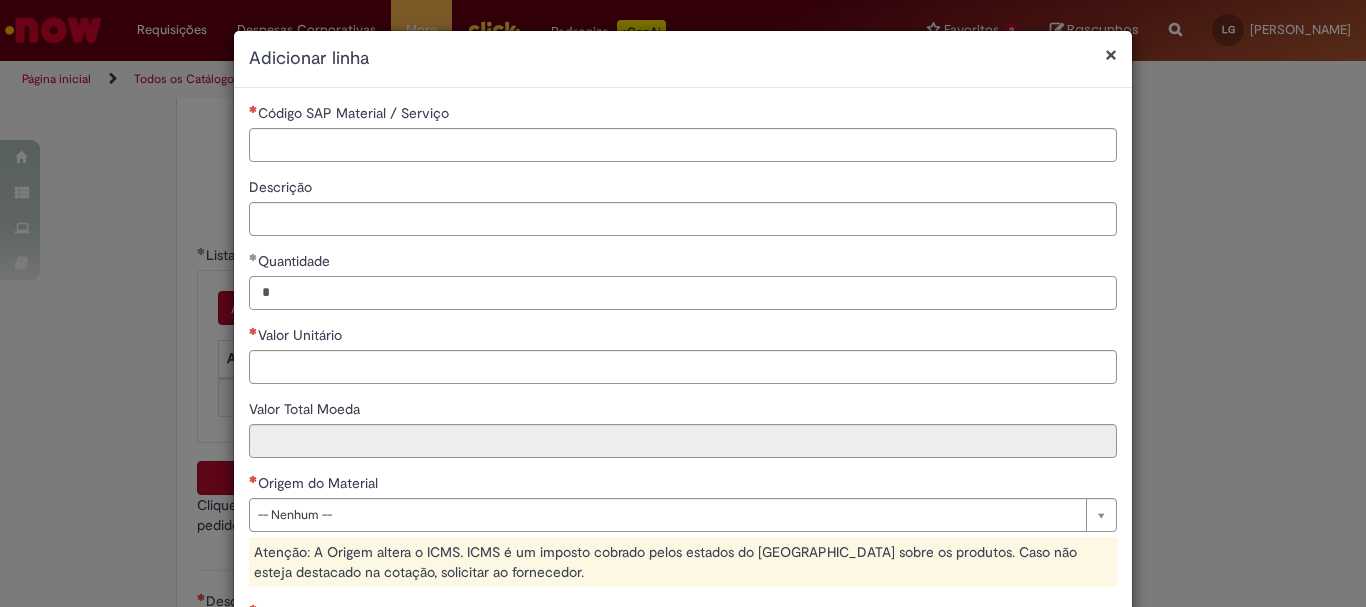 type on "*" 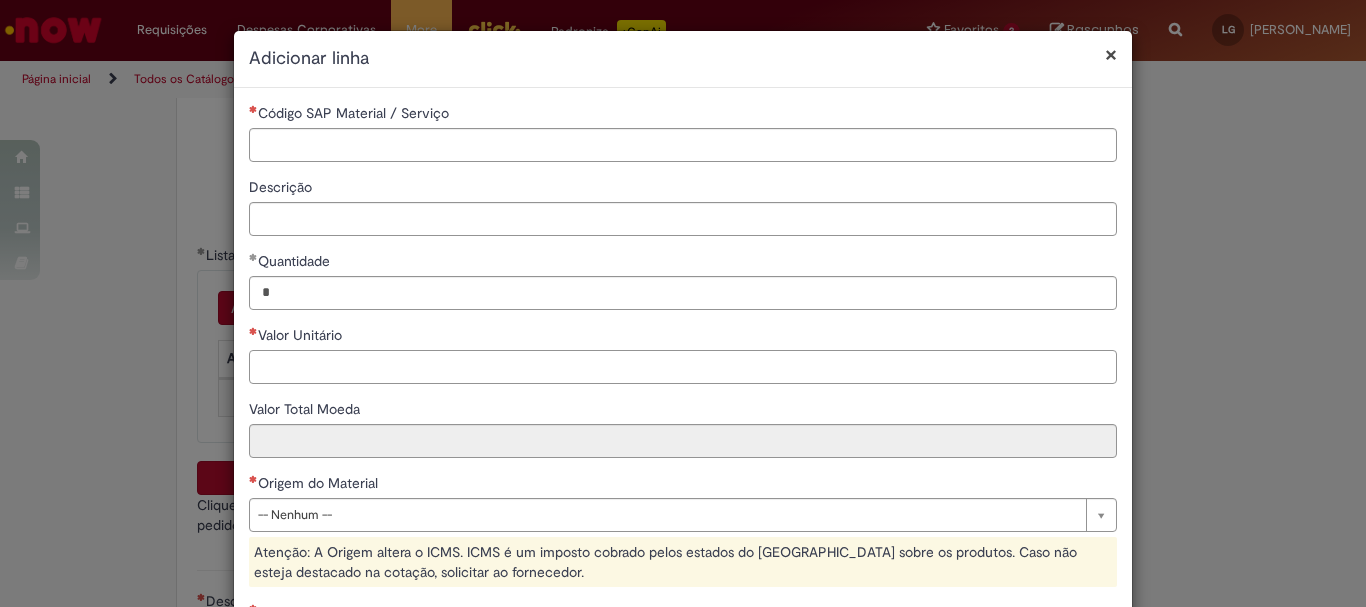 click on "Valor Unitário" at bounding box center (683, 367) 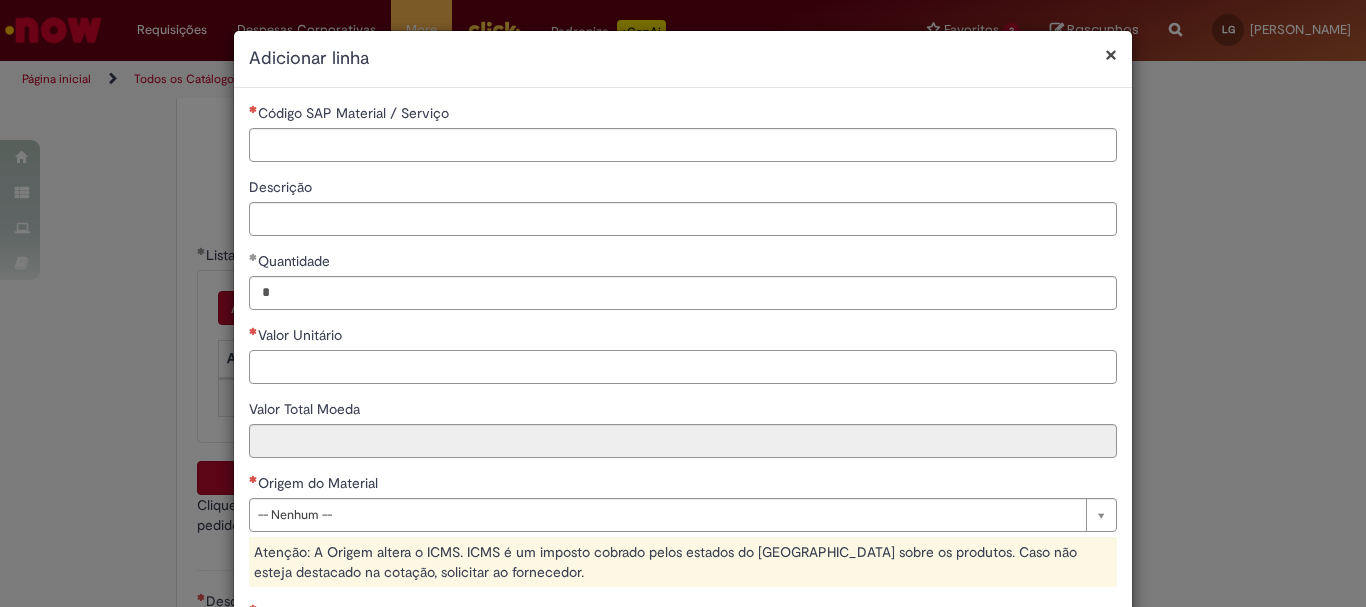 click on "Valor Unitário" at bounding box center (683, 367) 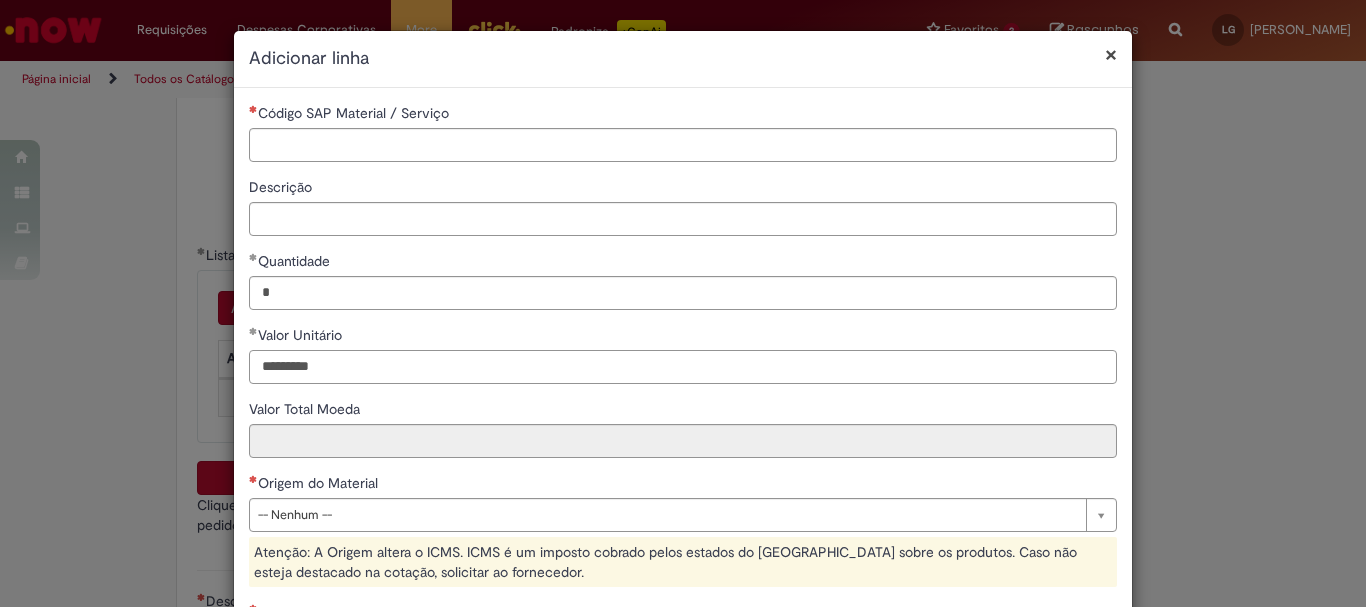 type on "********" 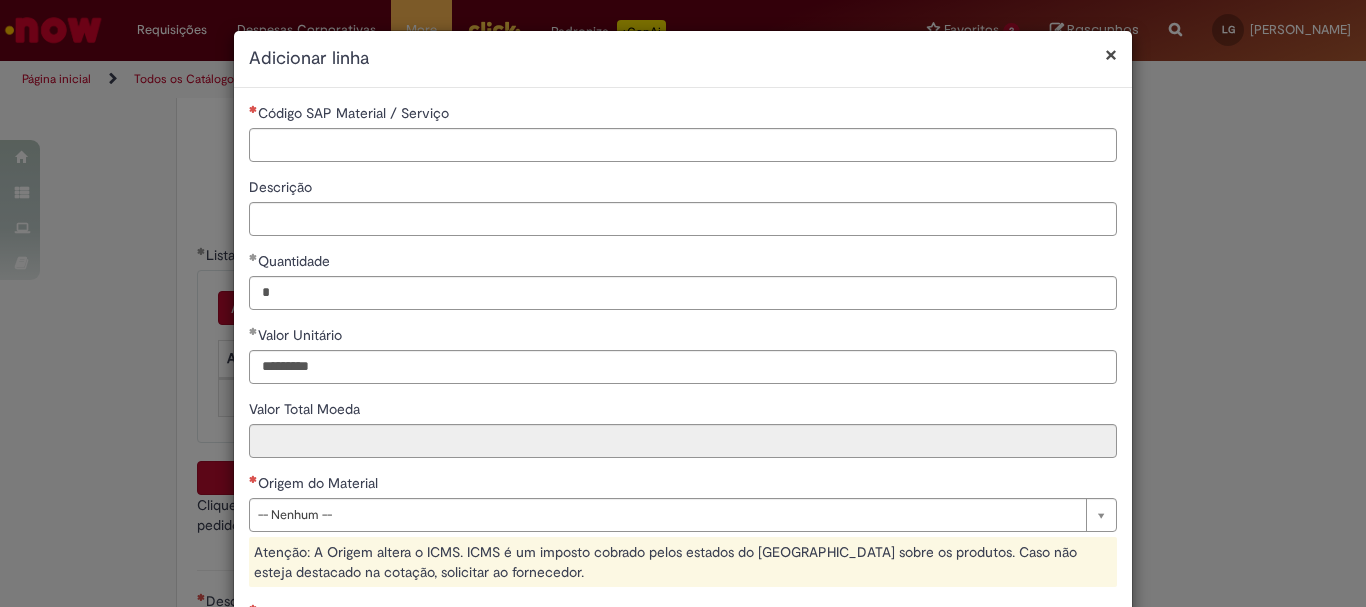 type 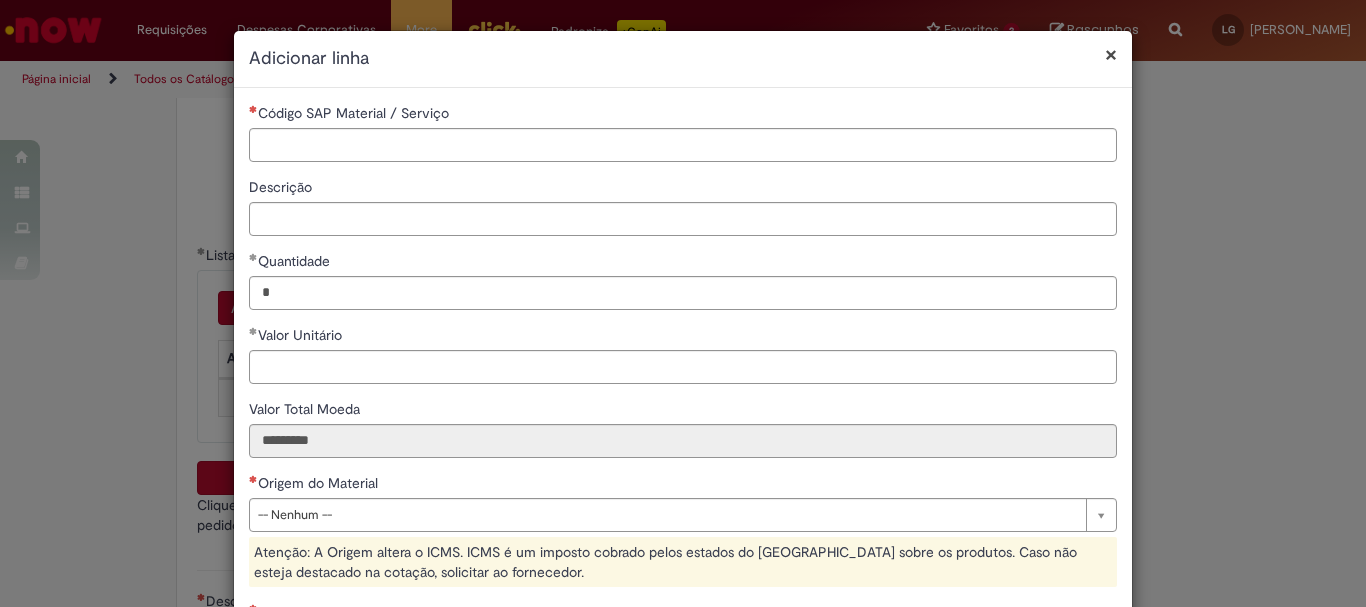 click on "**********" at bounding box center [683, 491] 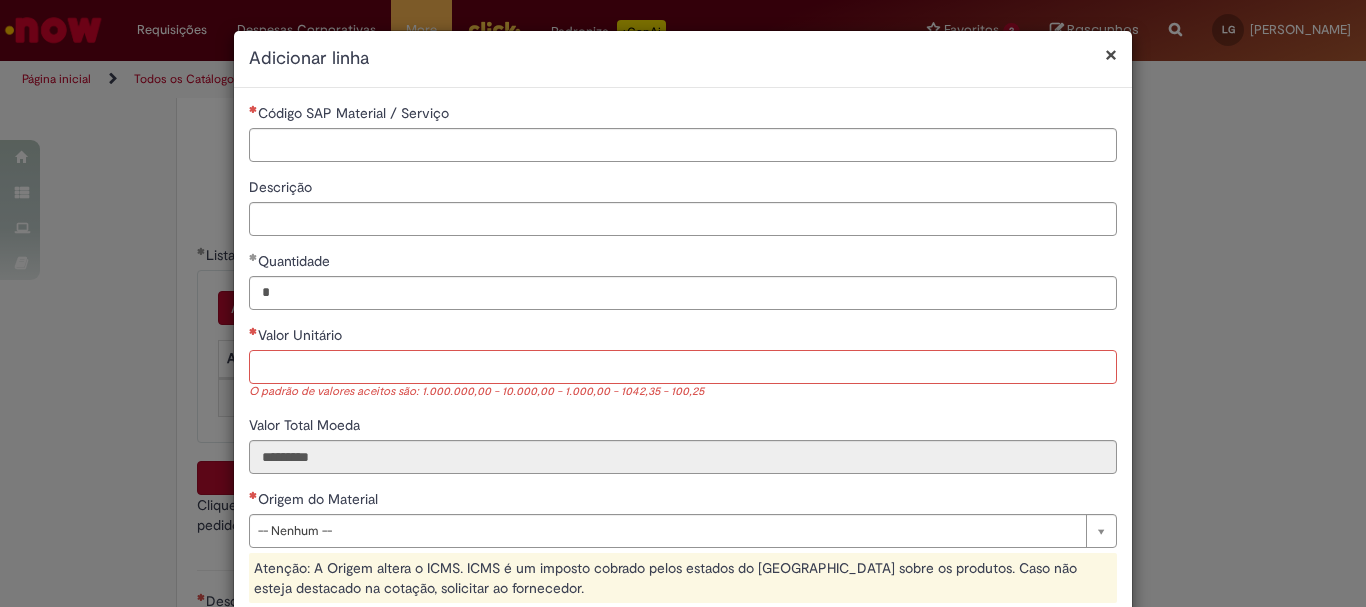 click on "Valor Unitário" at bounding box center [683, 367] 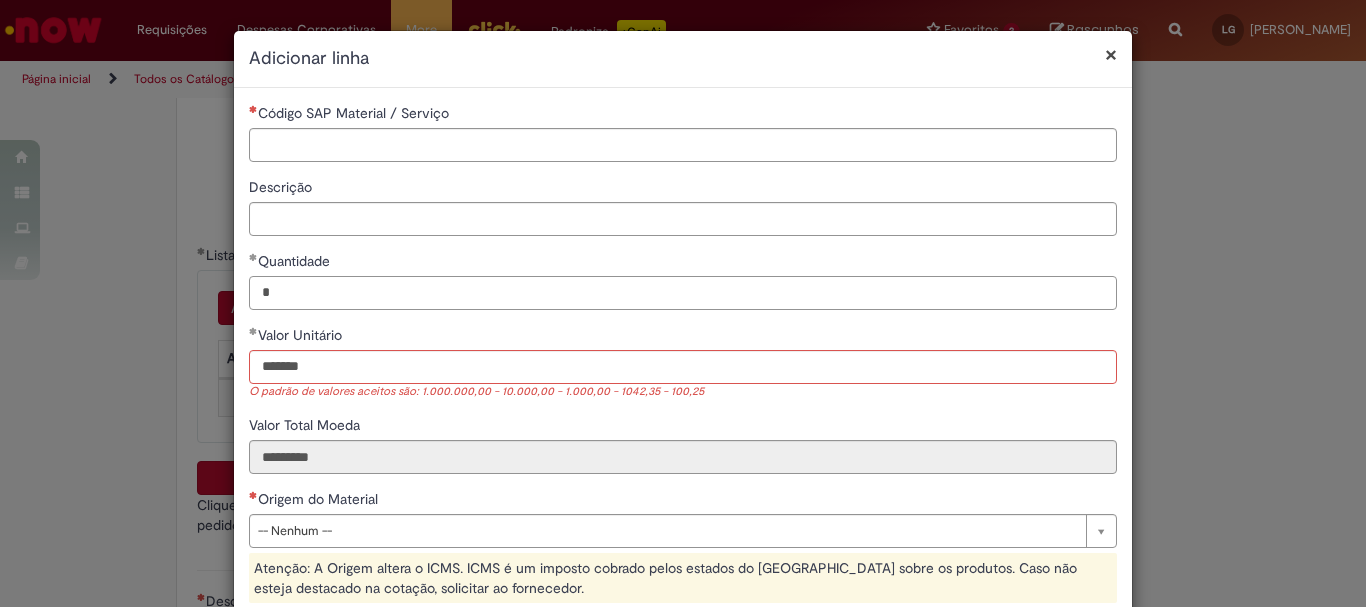 type on "********" 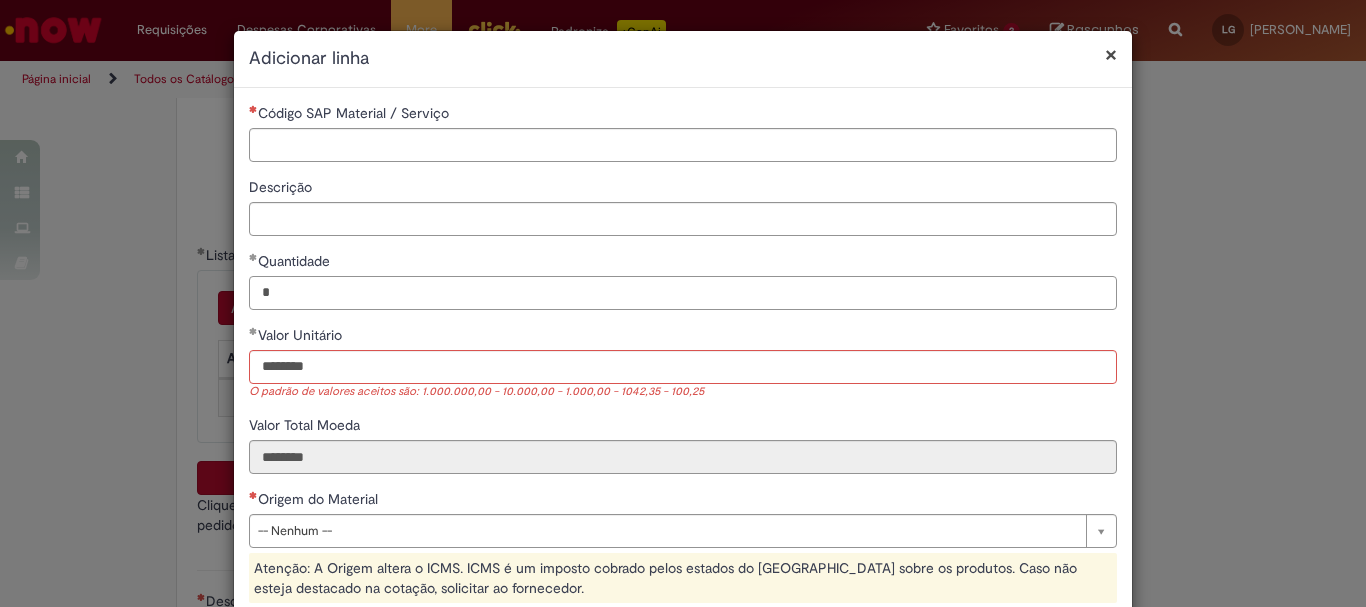 click on "*" at bounding box center (683, 293) 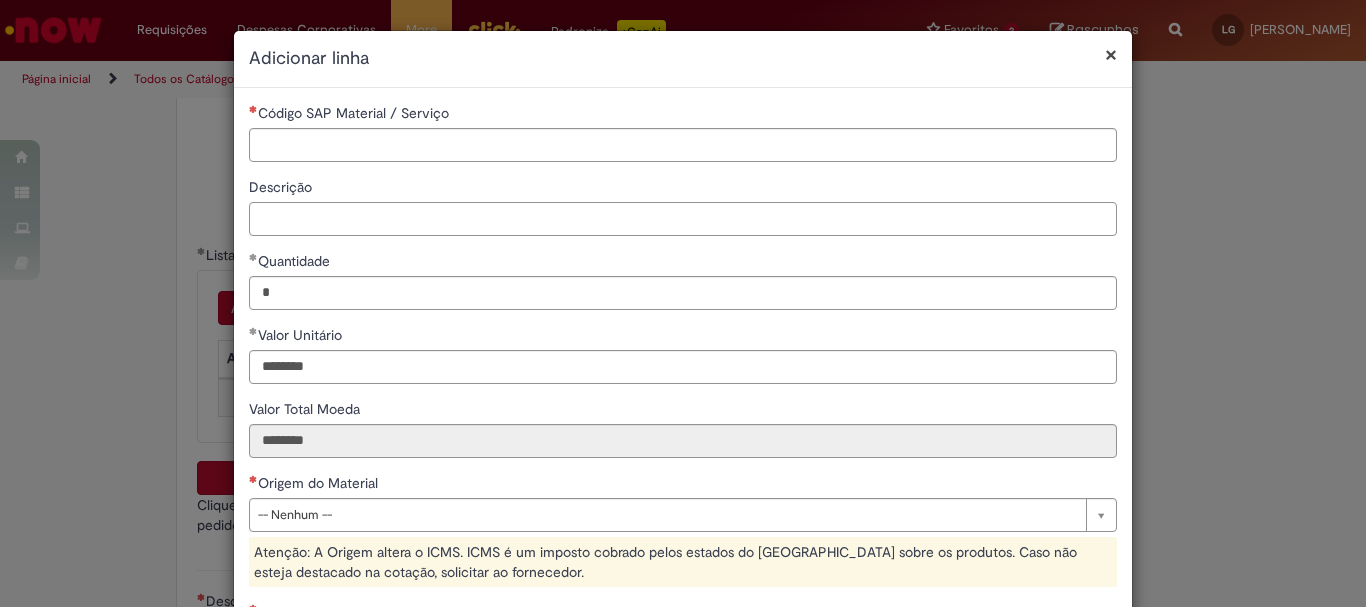 click on "Descrição" at bounding box center (683, 219) 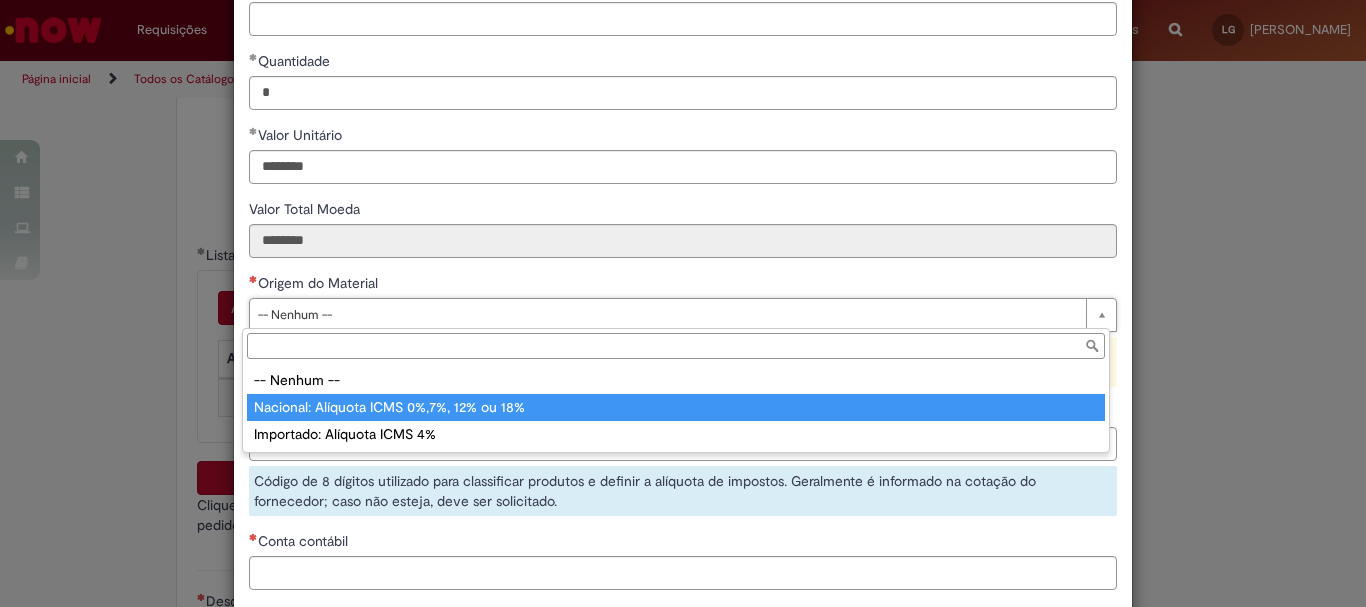 type on "**********" 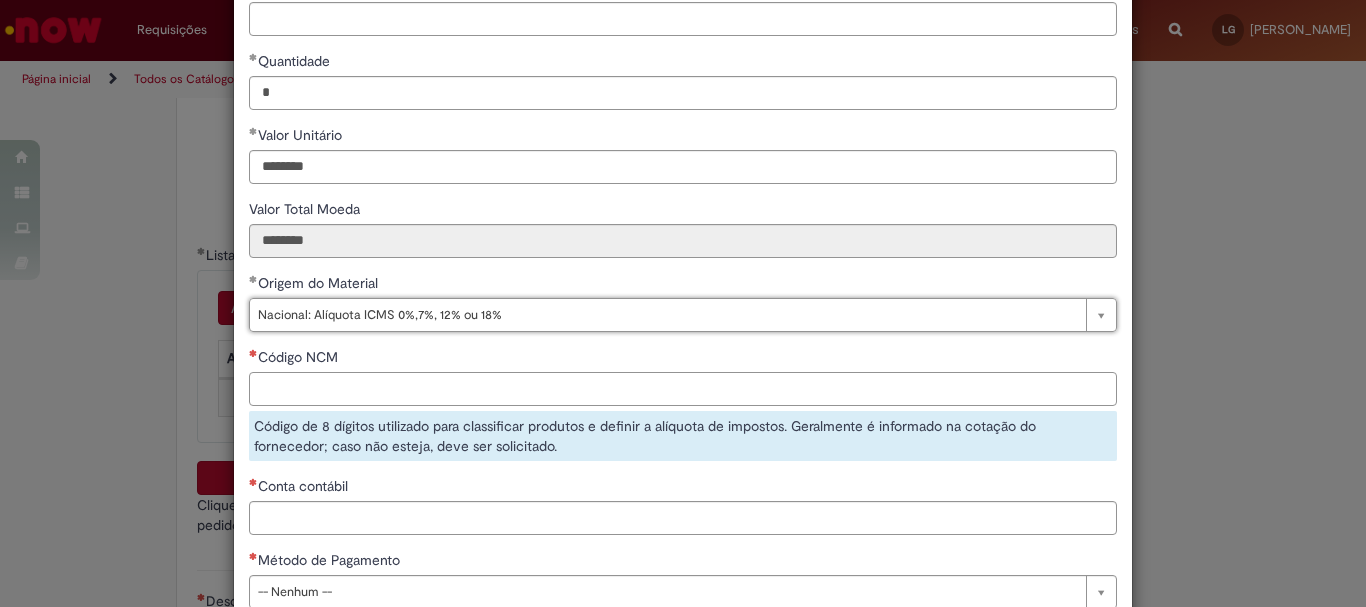 click on "Código NCM" at bounding box center [683, 389] 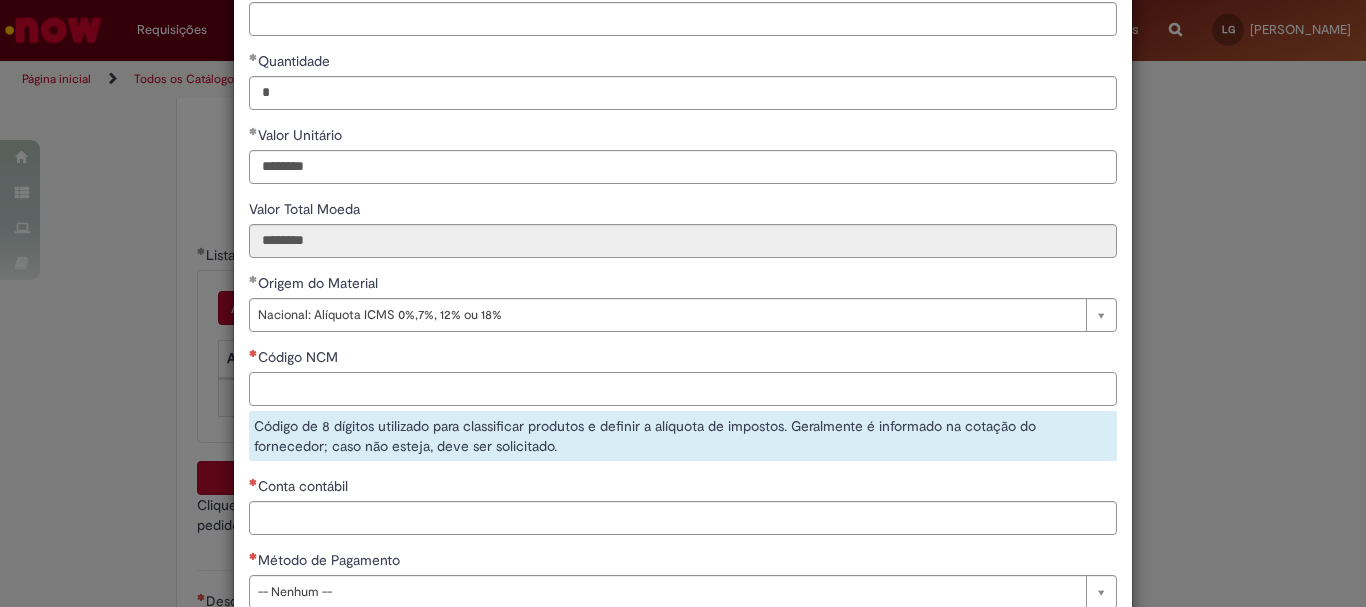 paste on "********" 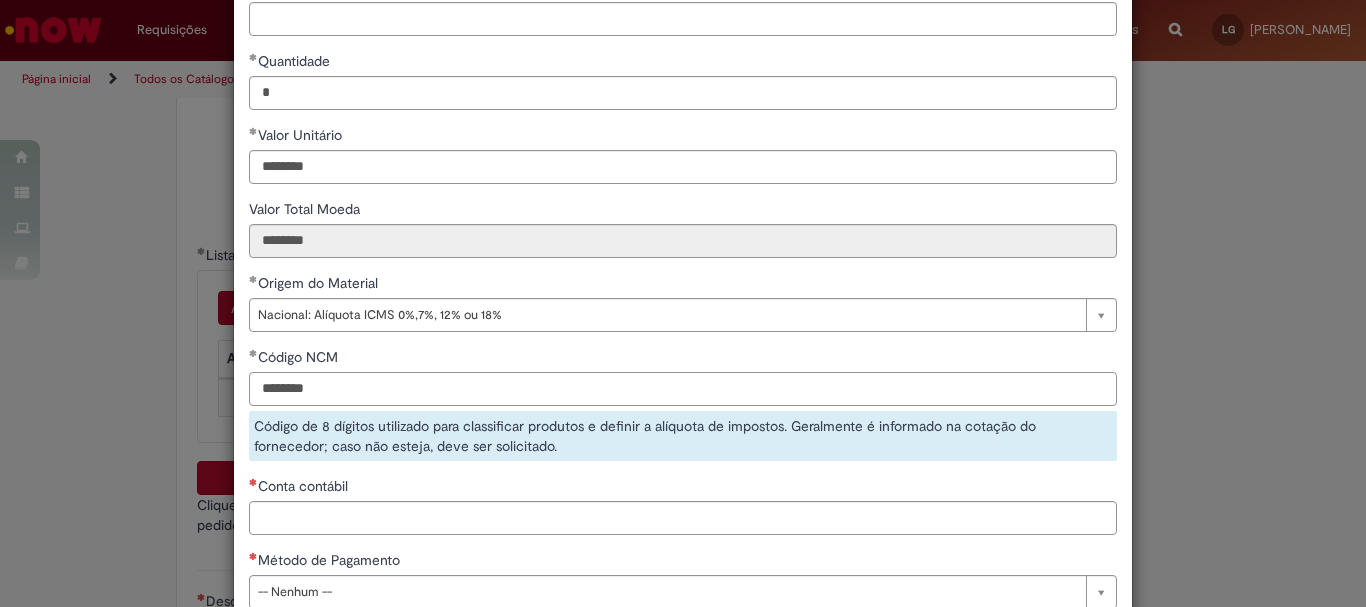 type on "********" 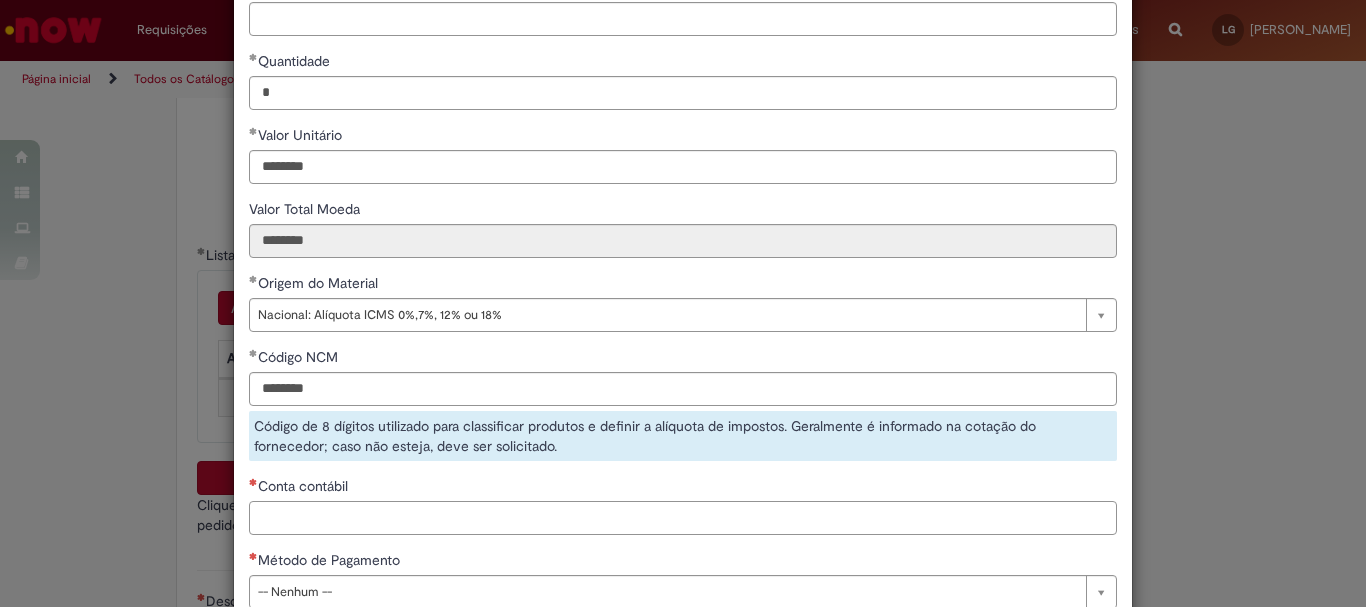 click on "**********" at bounding box center (683, 263) 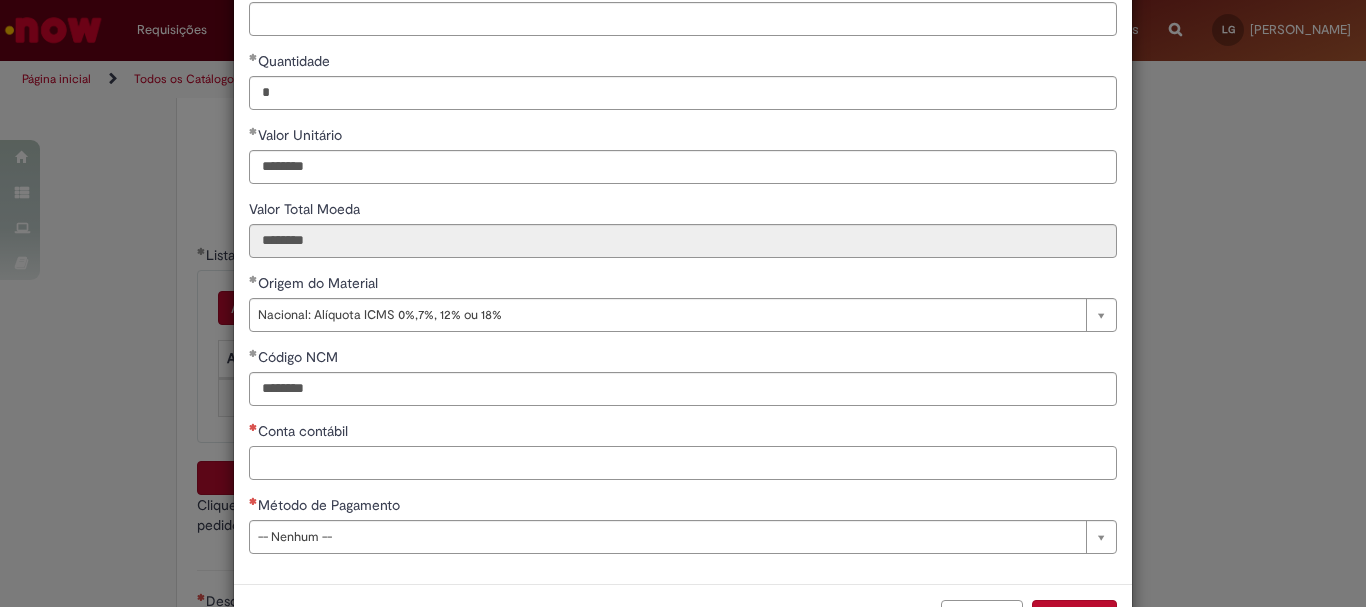 scroll, scrollTop: 273, scrollLeft: 0, axis: vertical 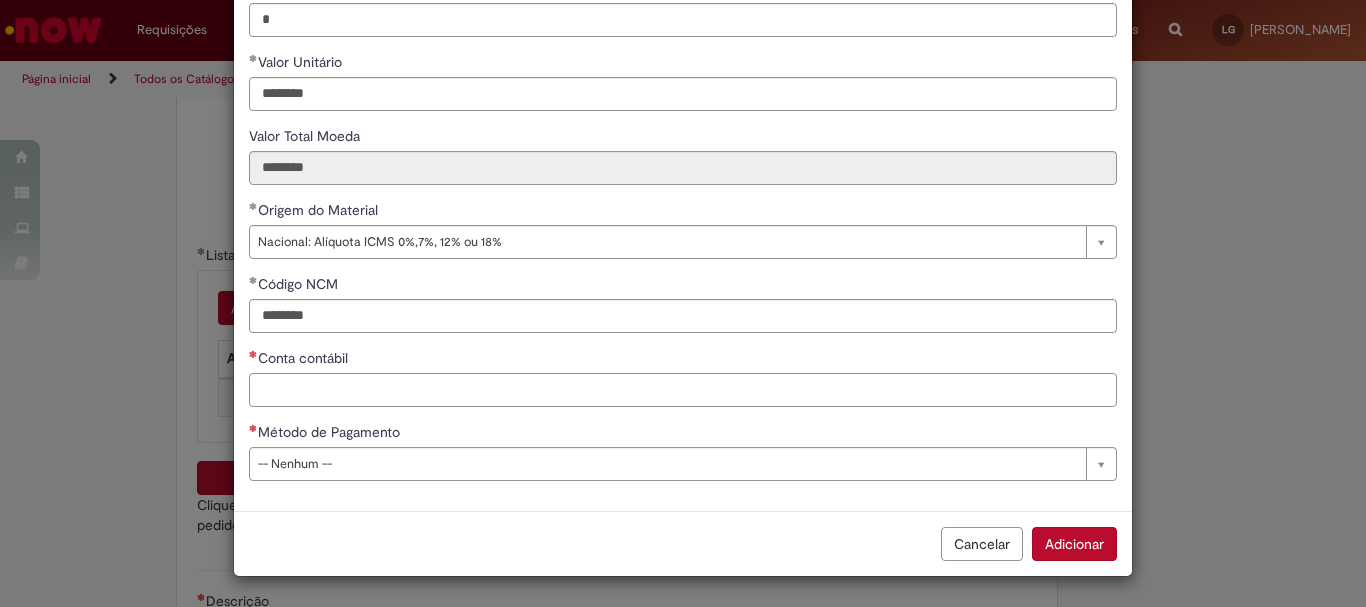click on "Conta contábil" at bounding box center [683, 390] 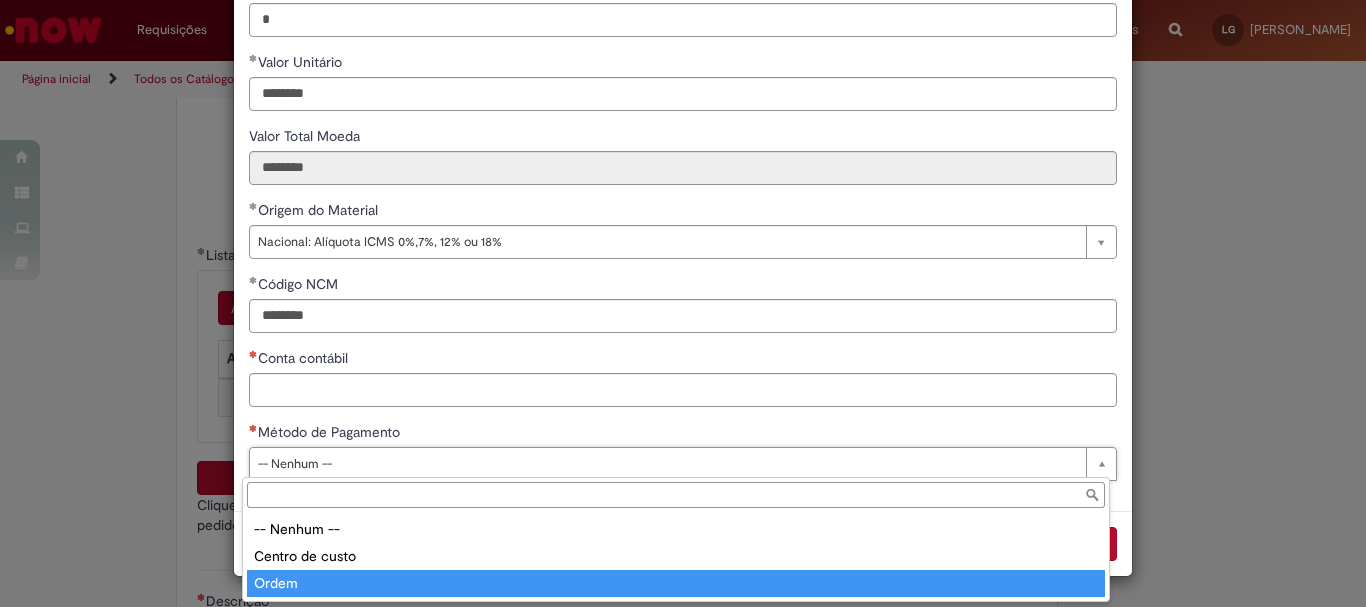 type on "*****" 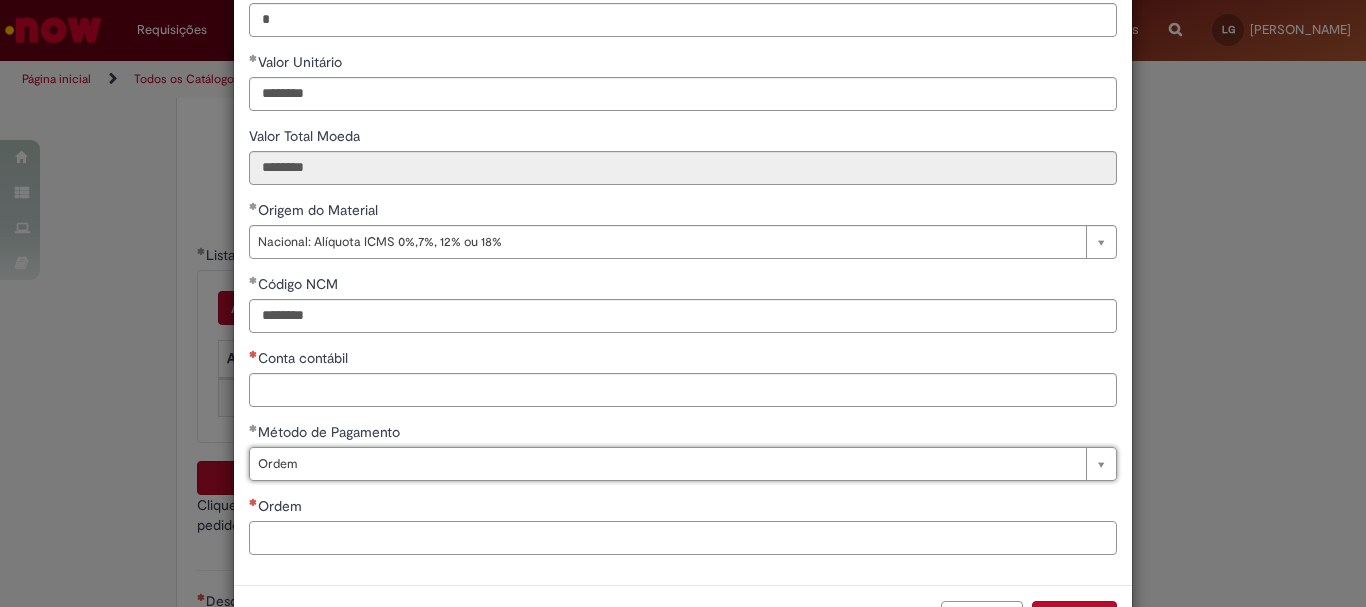click on "Ordem" at bounding box center (683, 538) 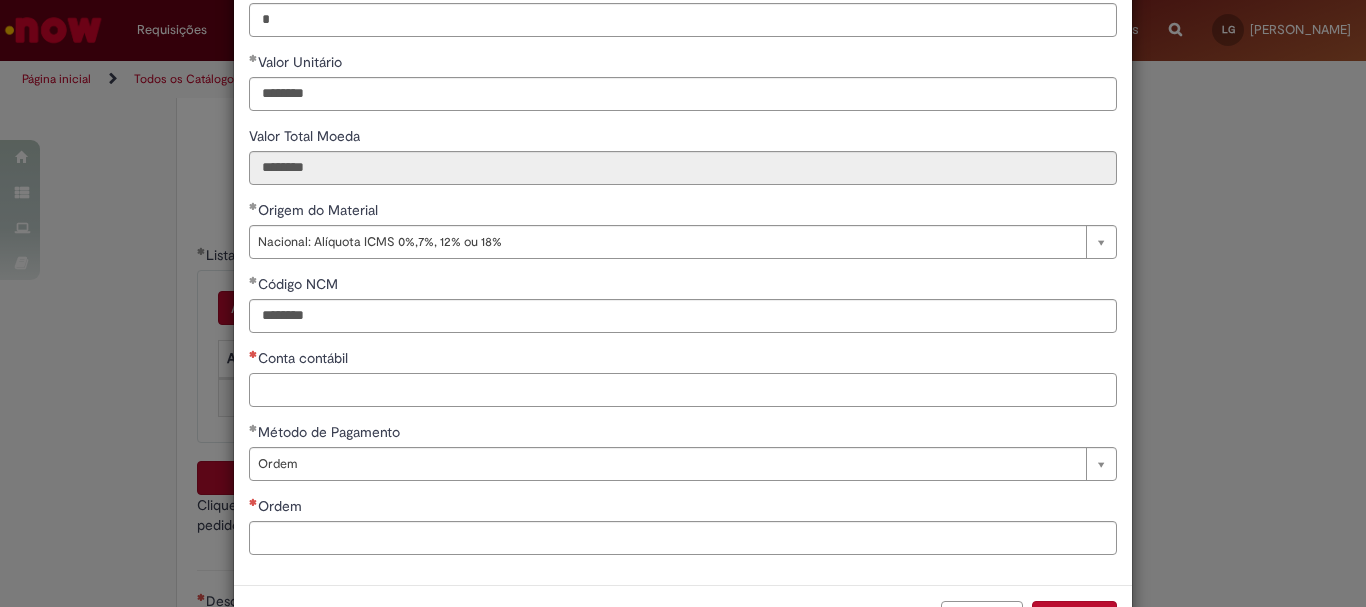 click on "Conta contábil" at bounding box center (683, 390) 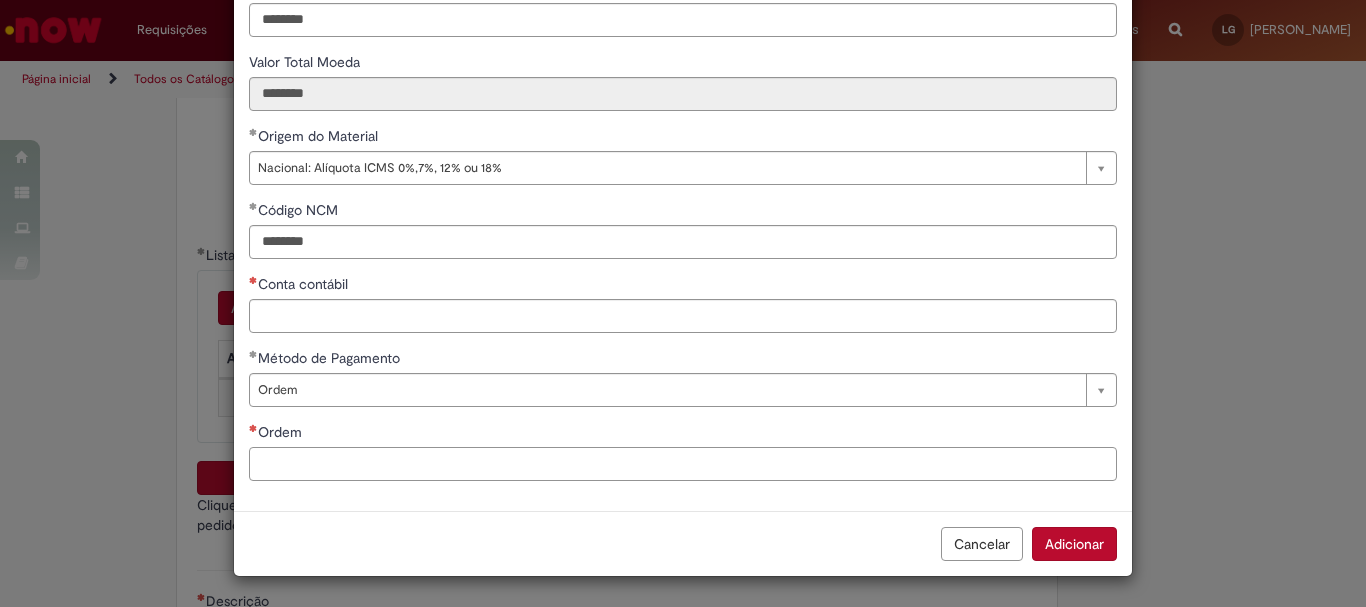 click on "Ordem" at bounding box center [683, 464] 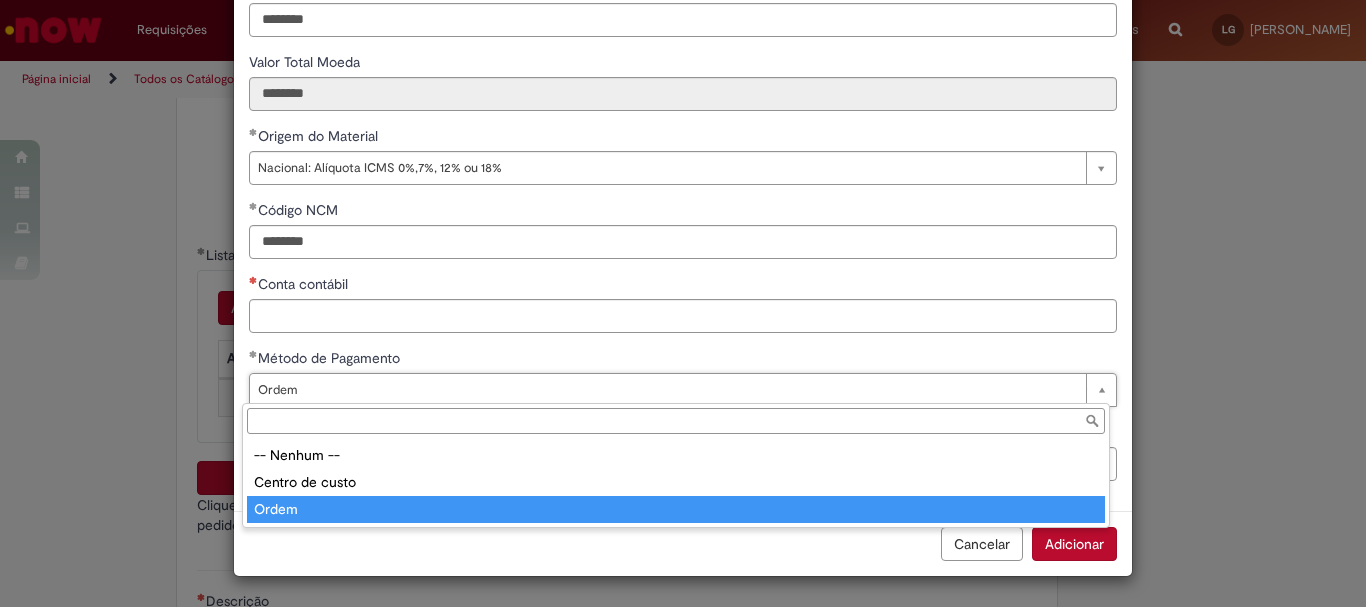 type on "*****" 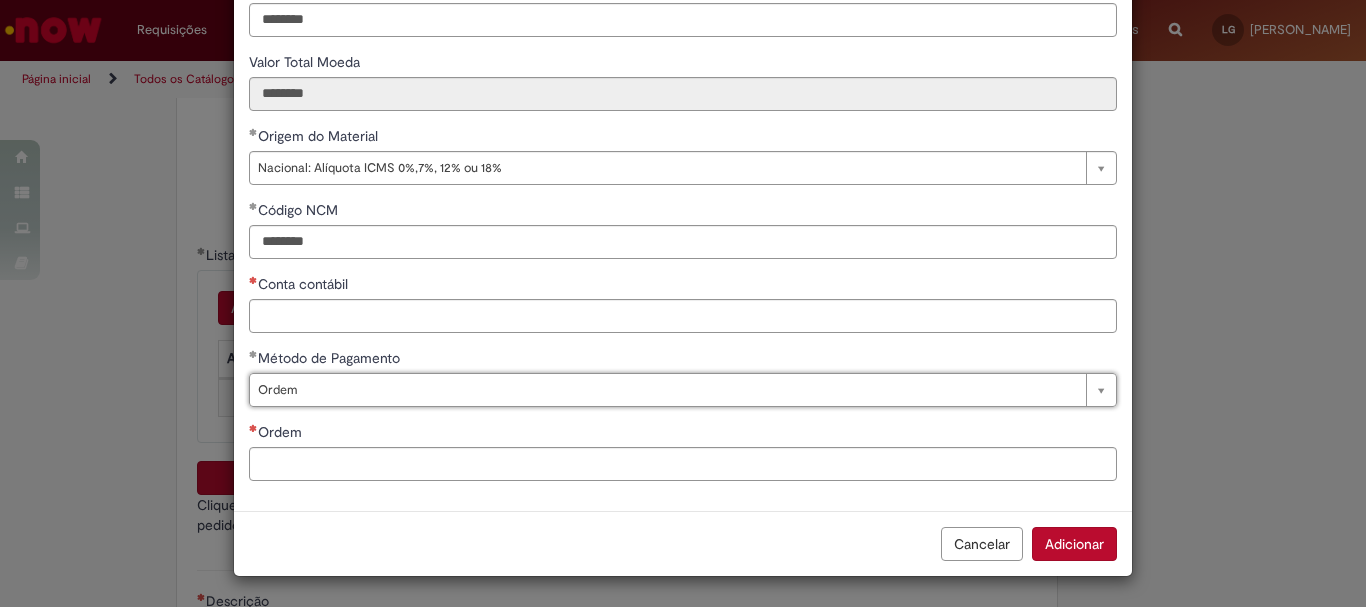 scroll, scrollTop: 0, scrollLeft: 42, axis: horizontal 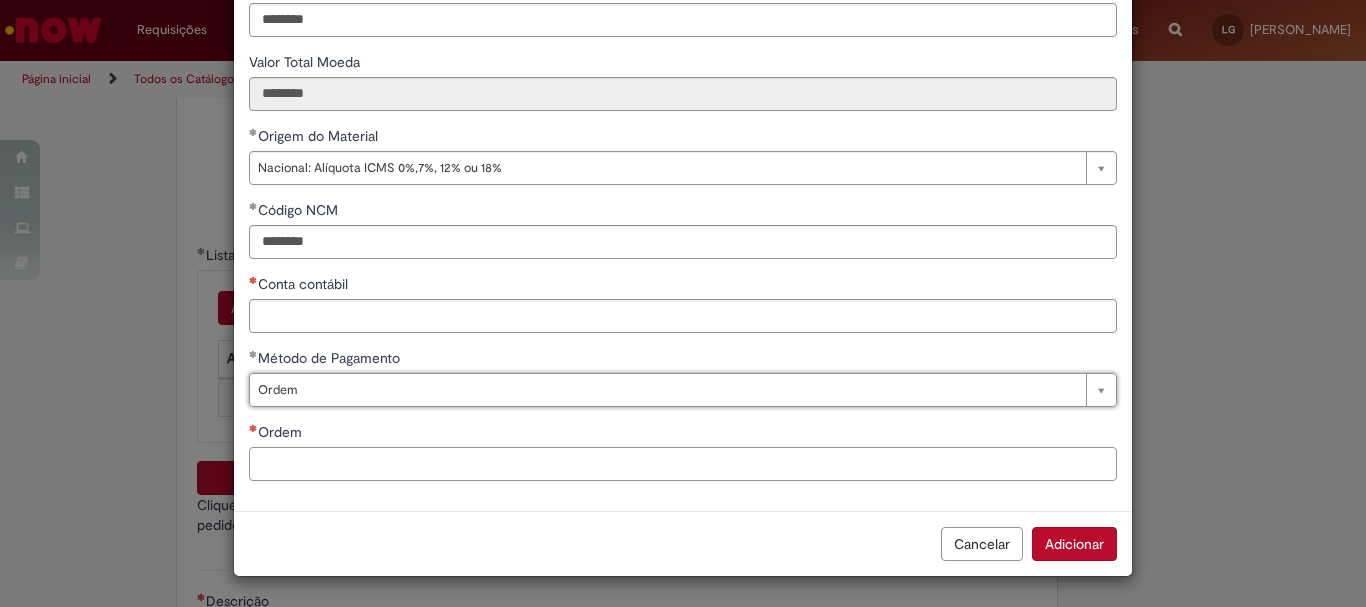 click on "Ordem" at bounding box center [683, 464] 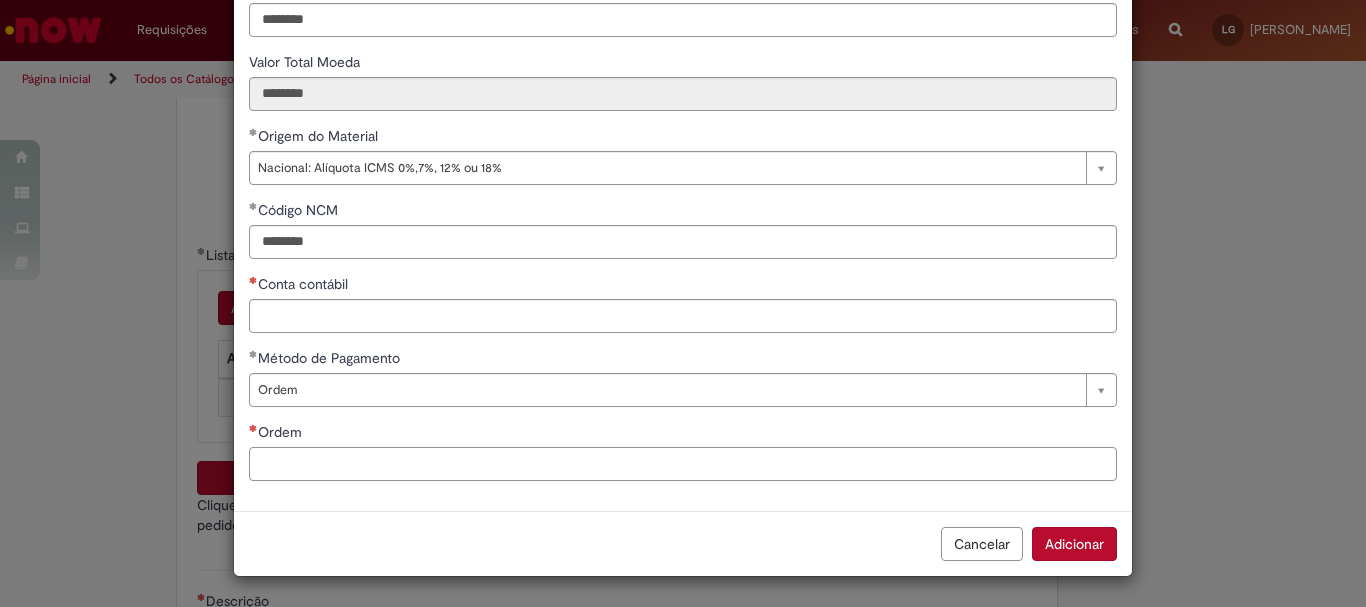 scroll, scrollTop: 0, scrollLeft: 0, axis: both 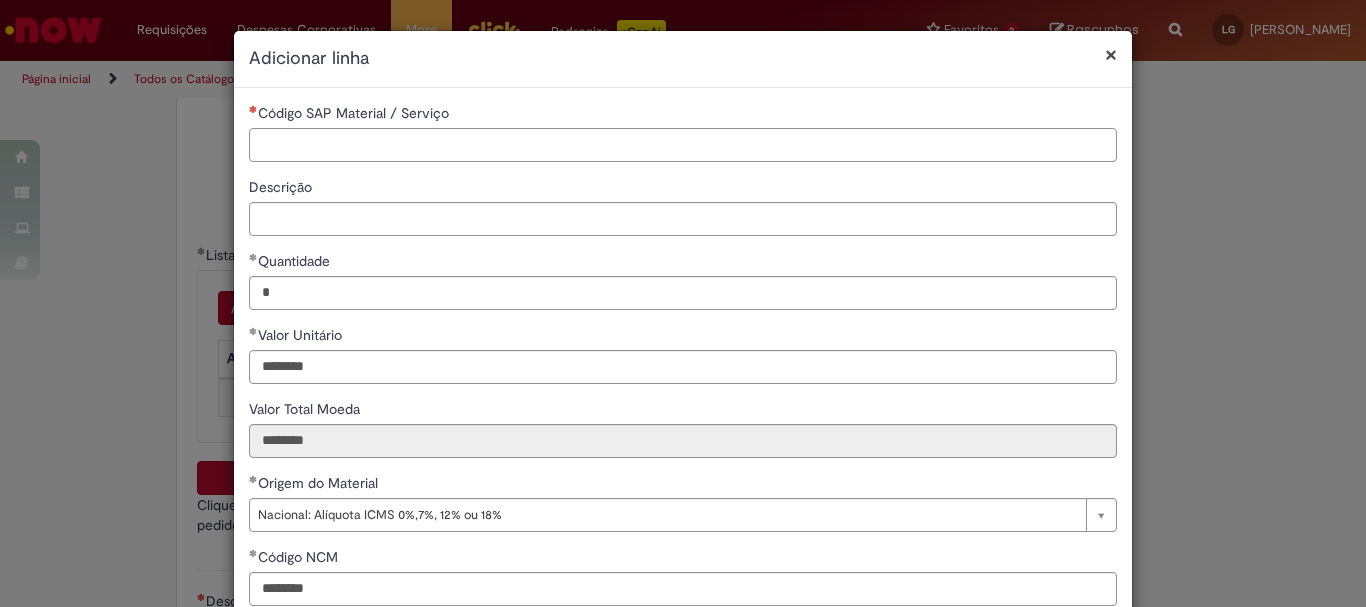 click on "Código SAP Material / Serviço" at bounding box center (683, 145) 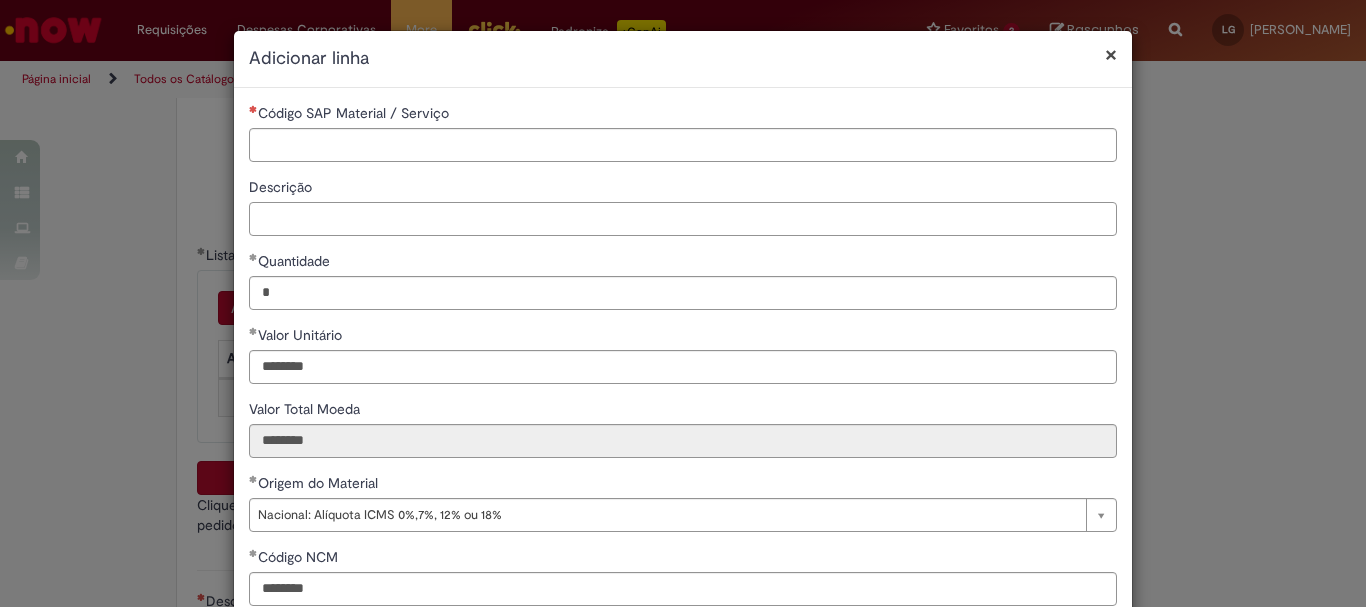 click on "Descrição" at bounding box center (683, 219) 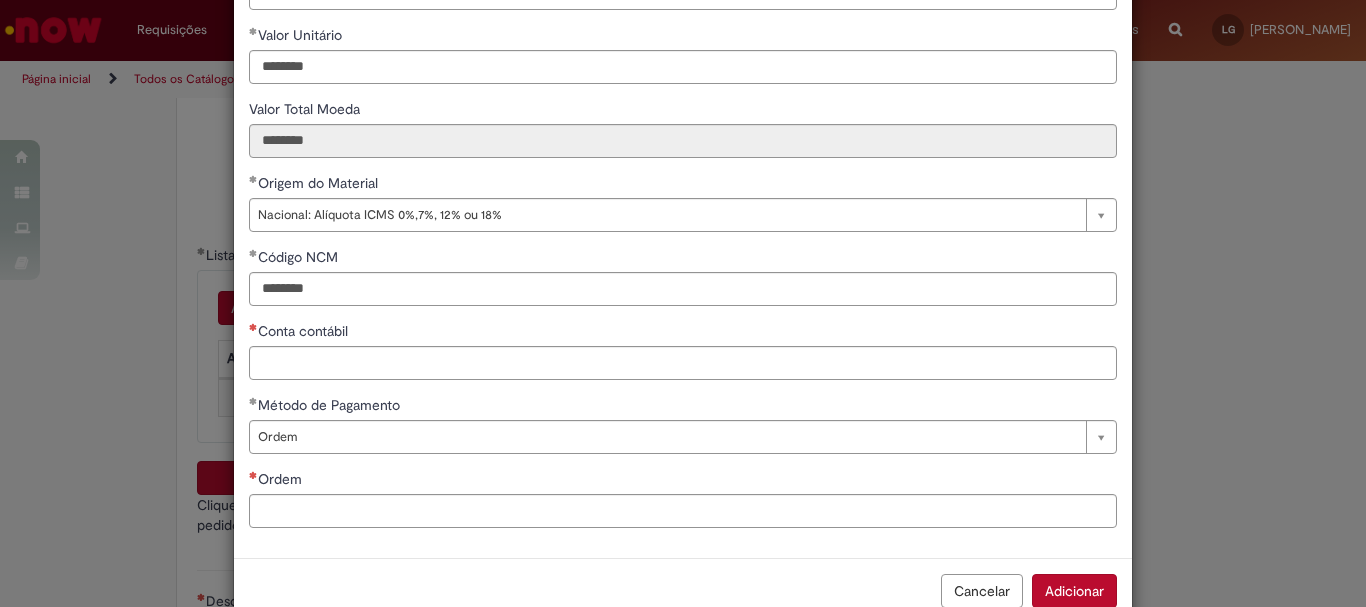 scroll, scrollTop: 0, scrollLeft: 0, axis: both 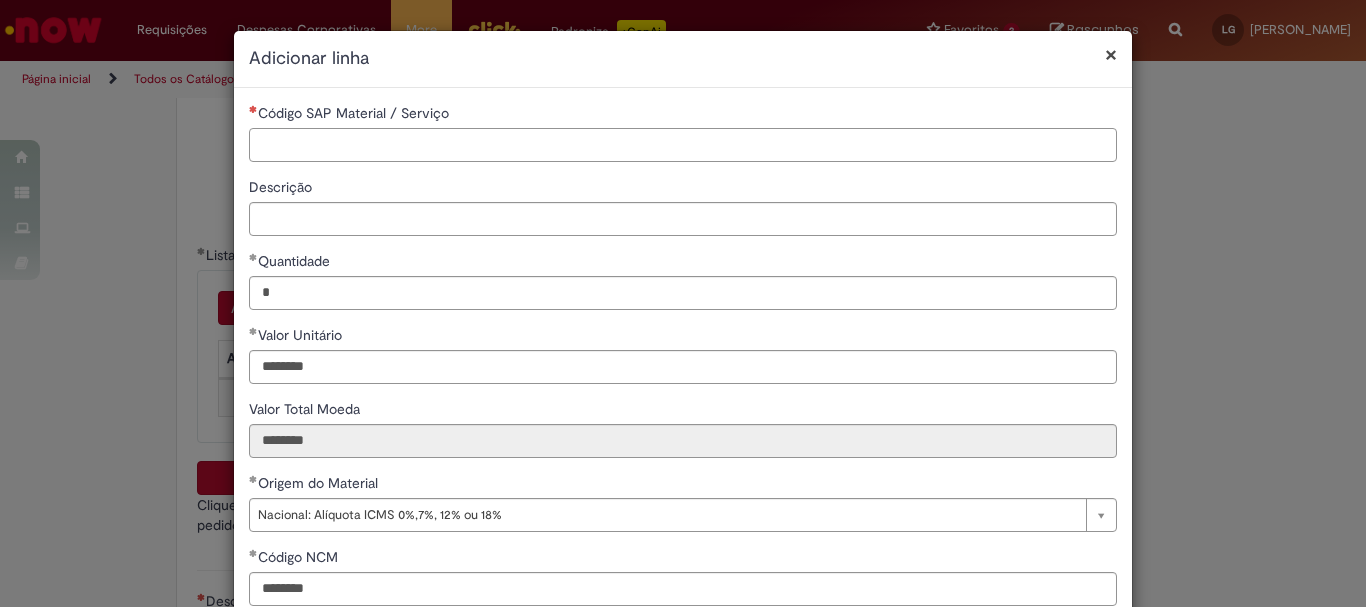 click on "Código SAP Material / Serviço" at bounding box center [683, 145] 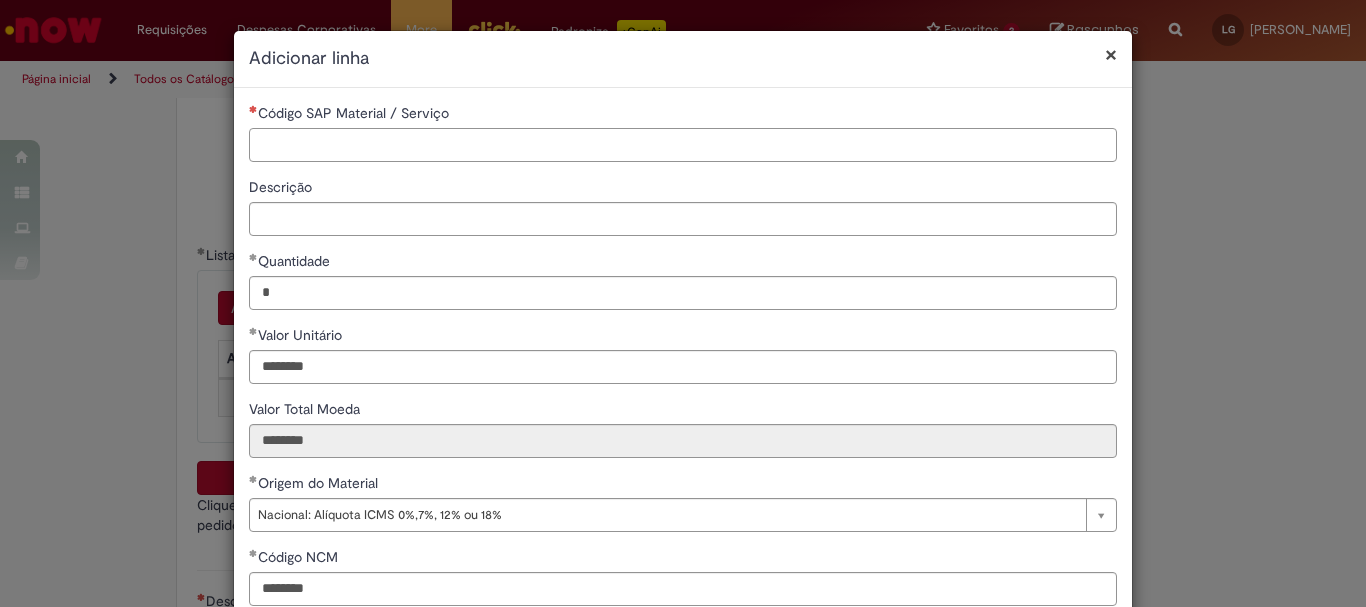 scroll, scrollTop: 347, scrollLeft: 0, axis: vertical 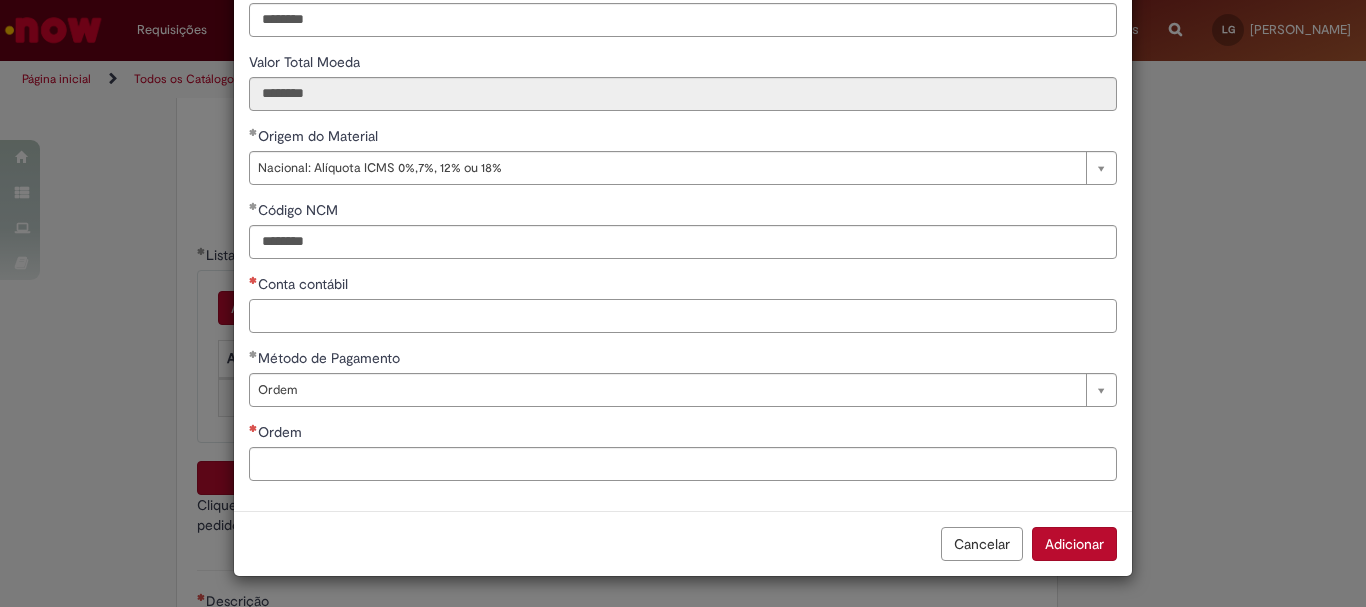click on "Conta contábil" at bounding box center (683, 316) 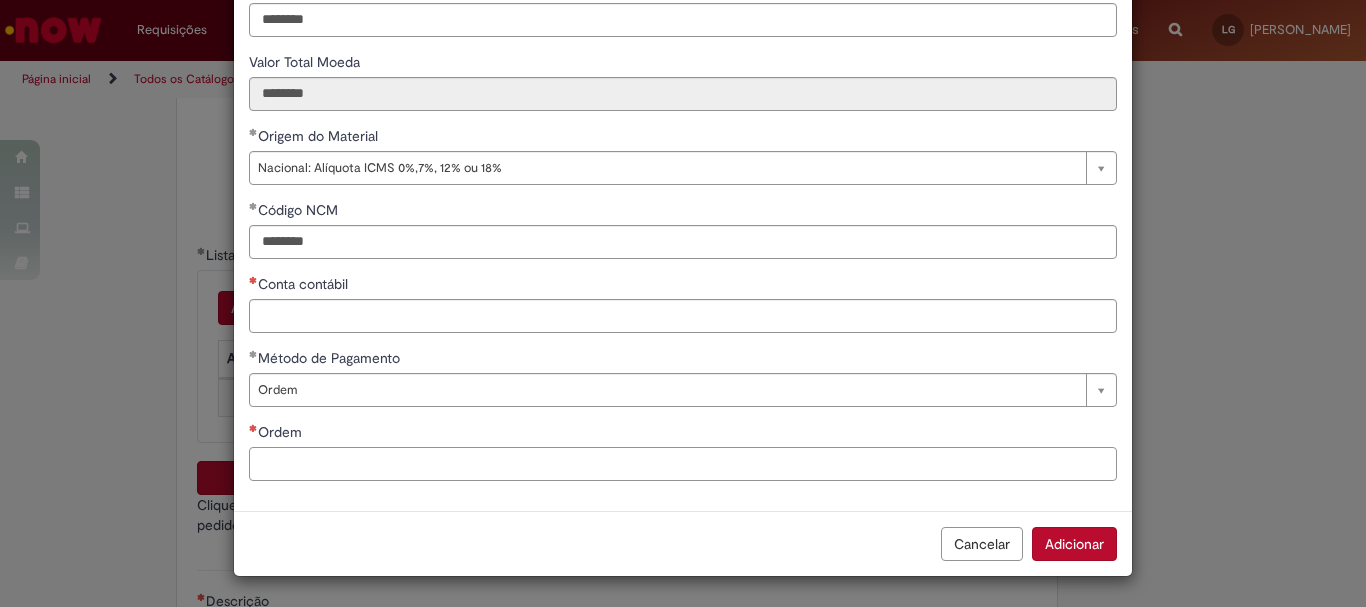 click on "Ordem" at bounding box center [683, 464] 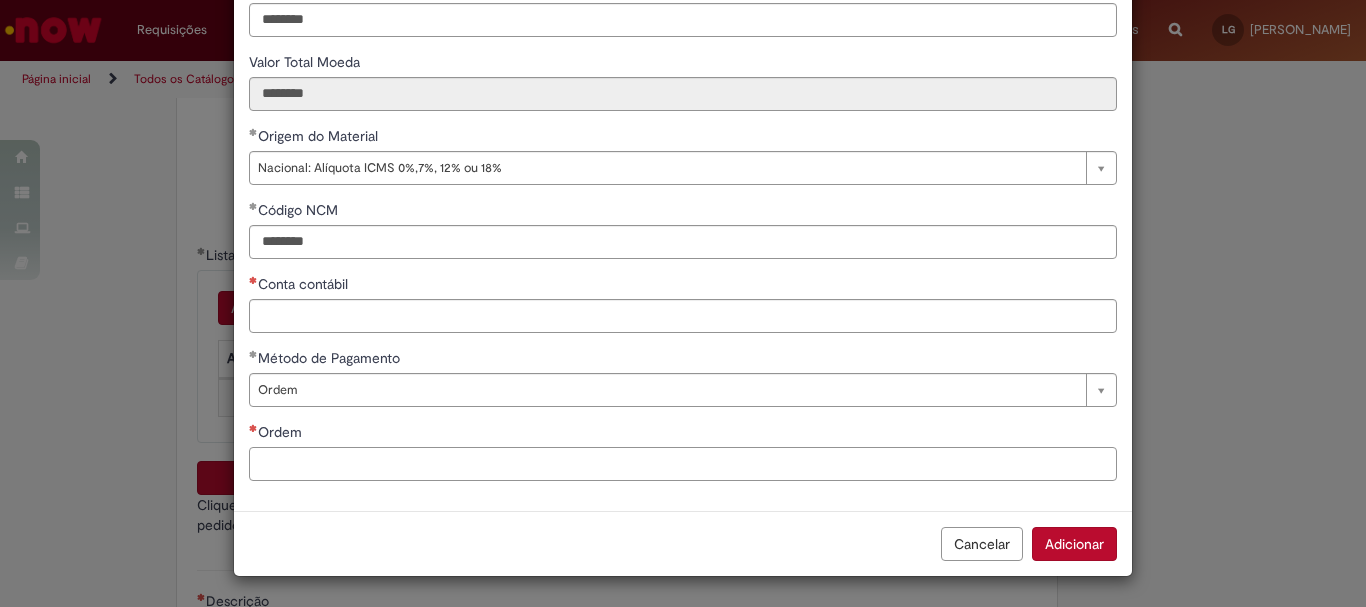 scroll, scrollTop: 0, scrollLeft: 0, axis: both 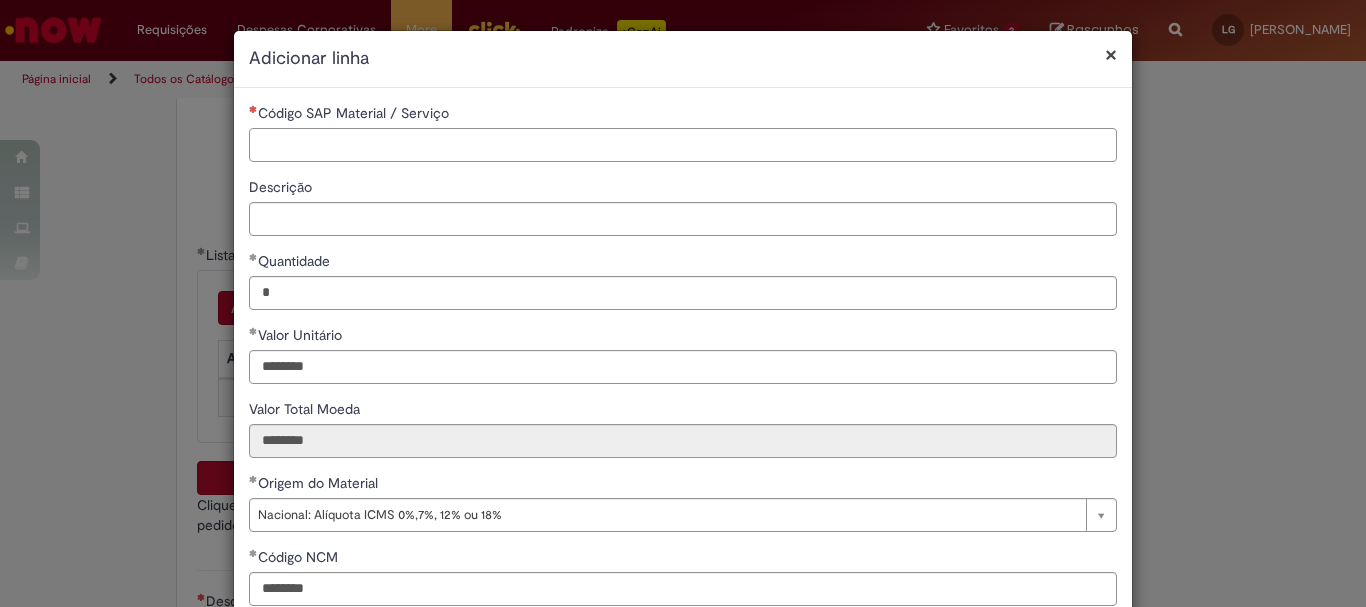 click on "Código SAP Material / Serviço" at bounding box center (683, 145) 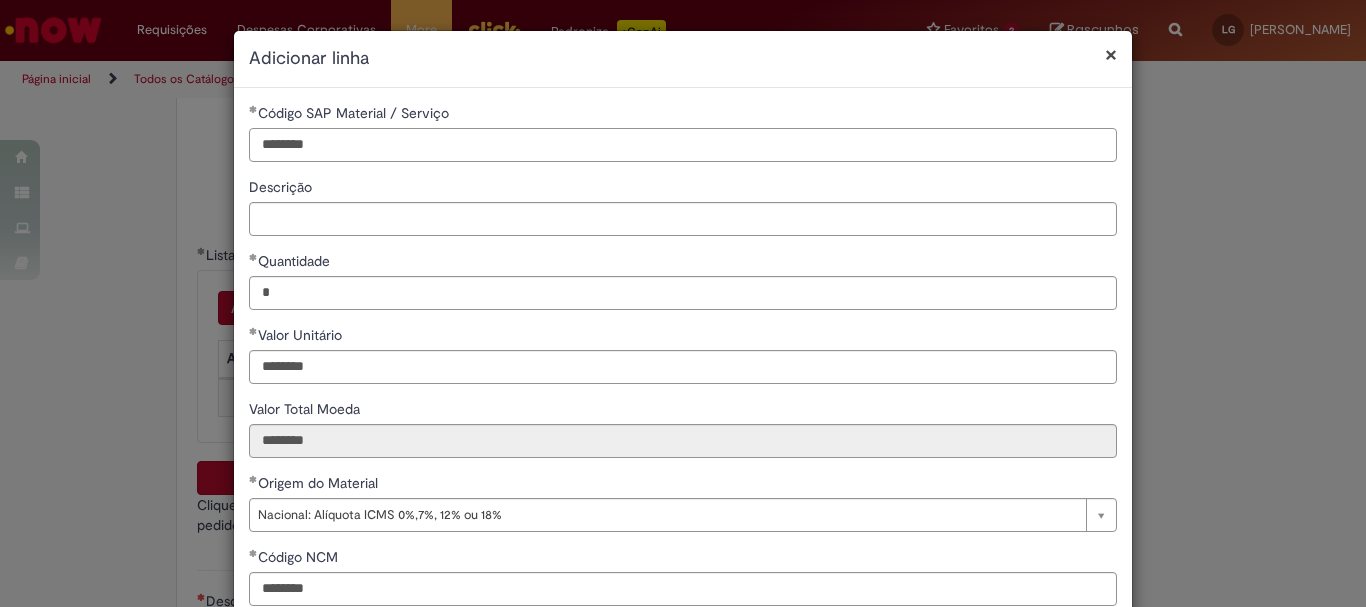 click on "********" at bounding box center (683, 145) 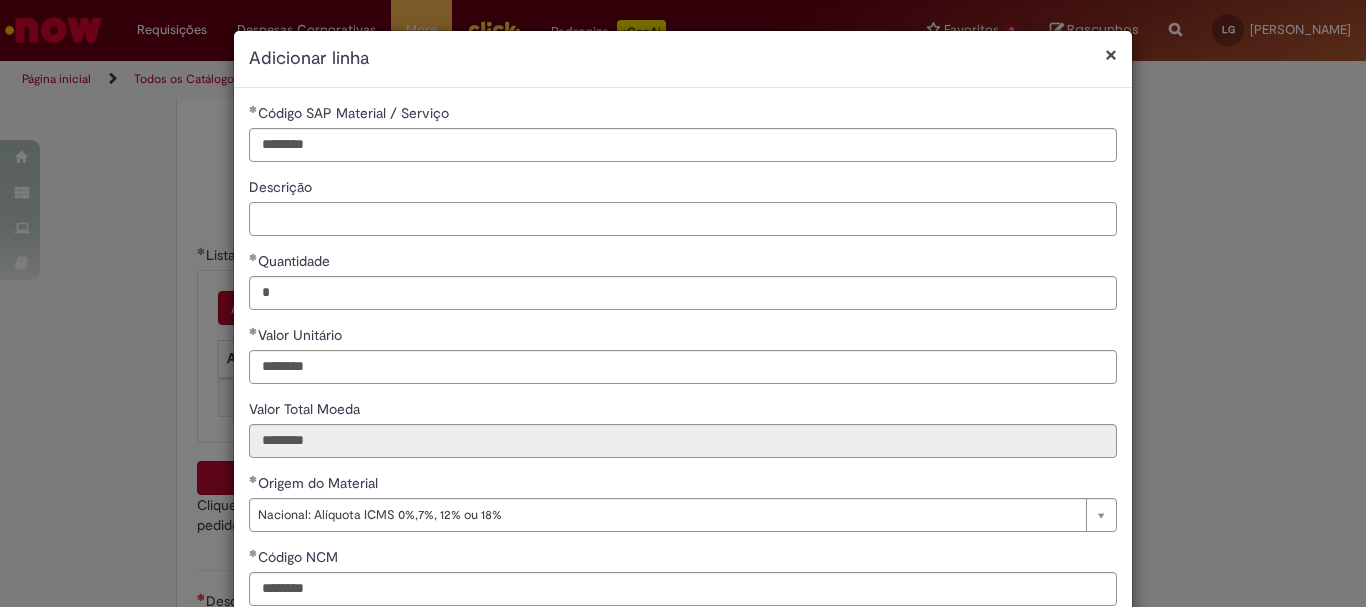 click on "Descrição" at bounding box center (683, 219) 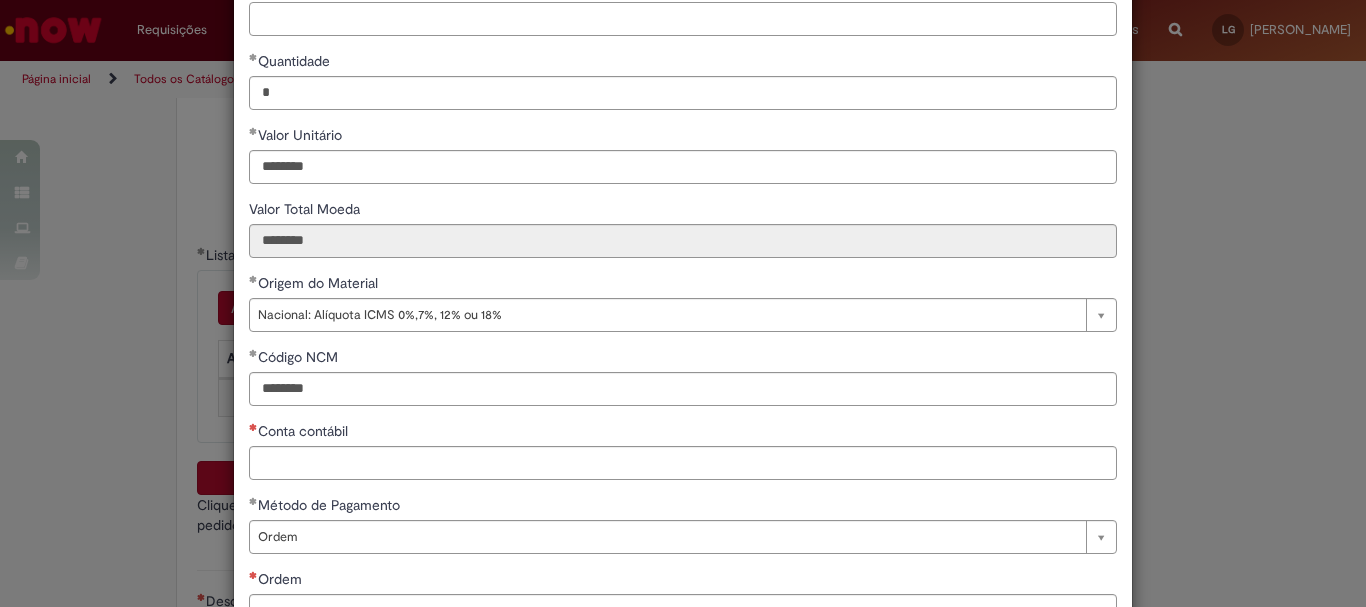 scroll, scrollTop: 300, scrollLeft: 0, axis: vertical 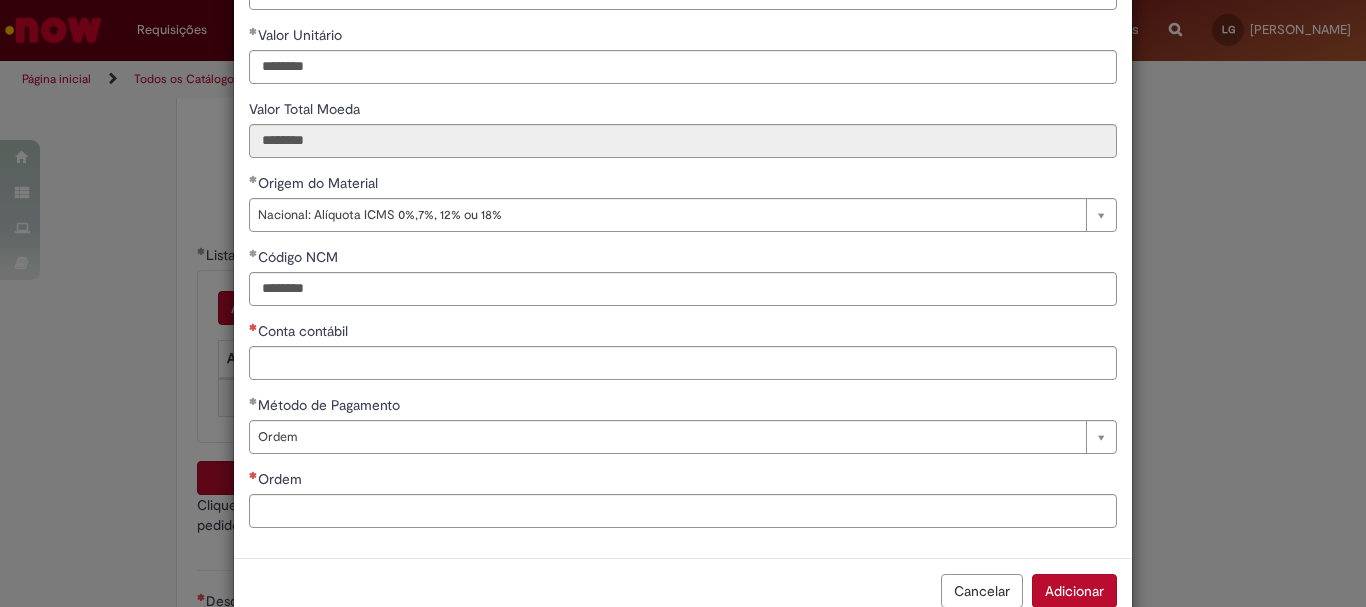 click on "**********" at bounding box center [683, 303] 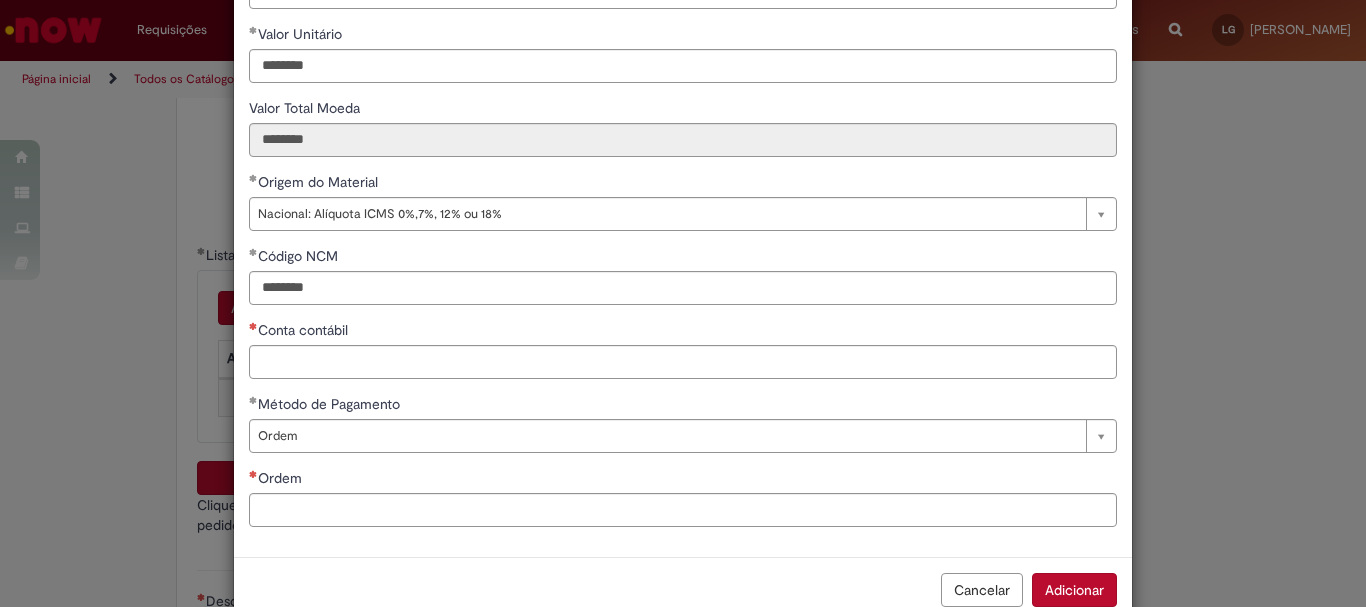 scroll, scrollTop: 301, scrollLeft: 0, axis: vertical 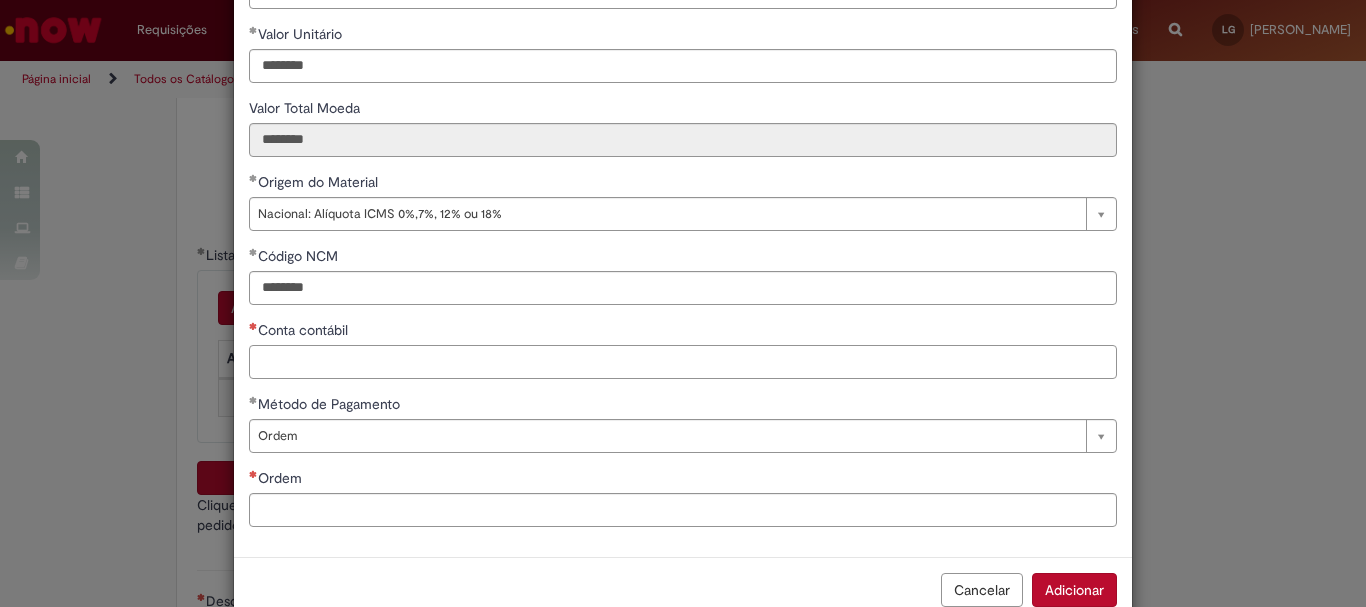 click on "Conta contábil" at bounding box center (683, 362) 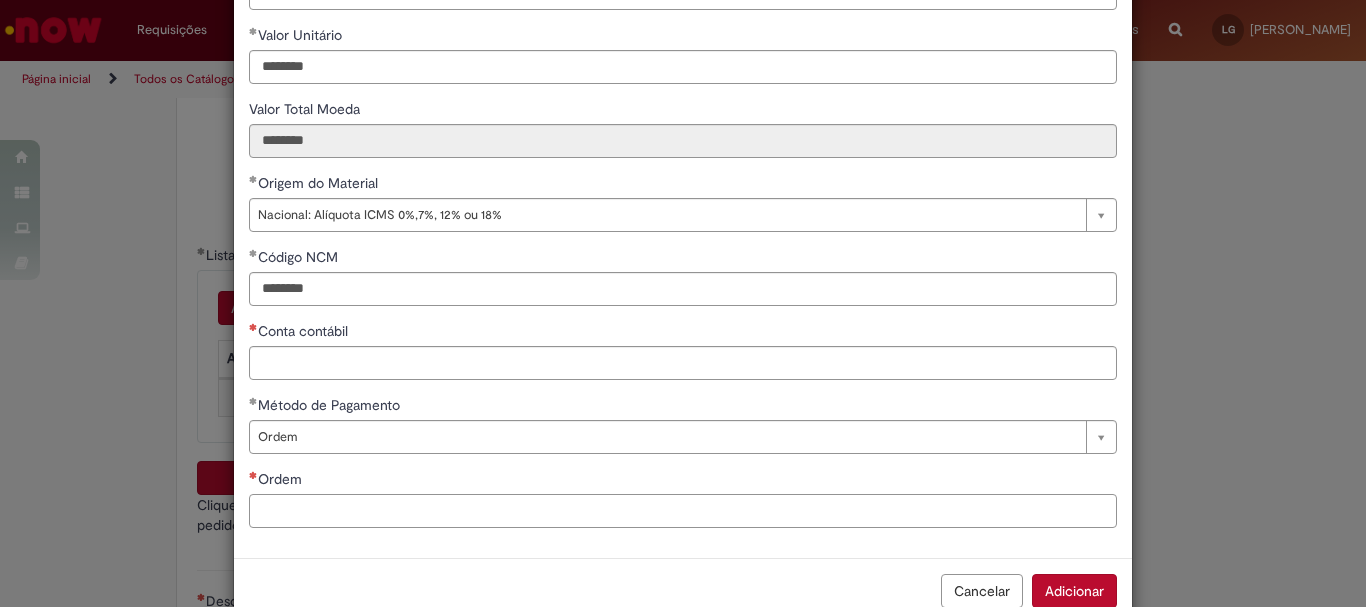 click on "Ordem" at bounding box center [683, 511] 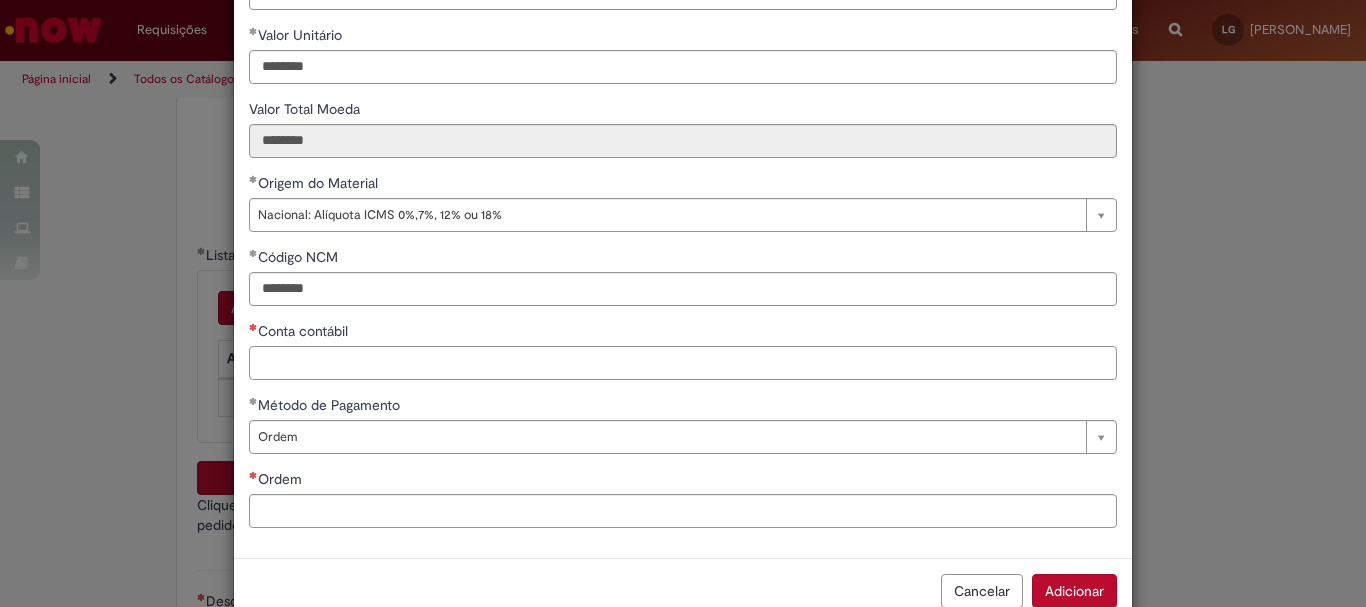 click on "Conta contábil" at bounding box center (683, 363) 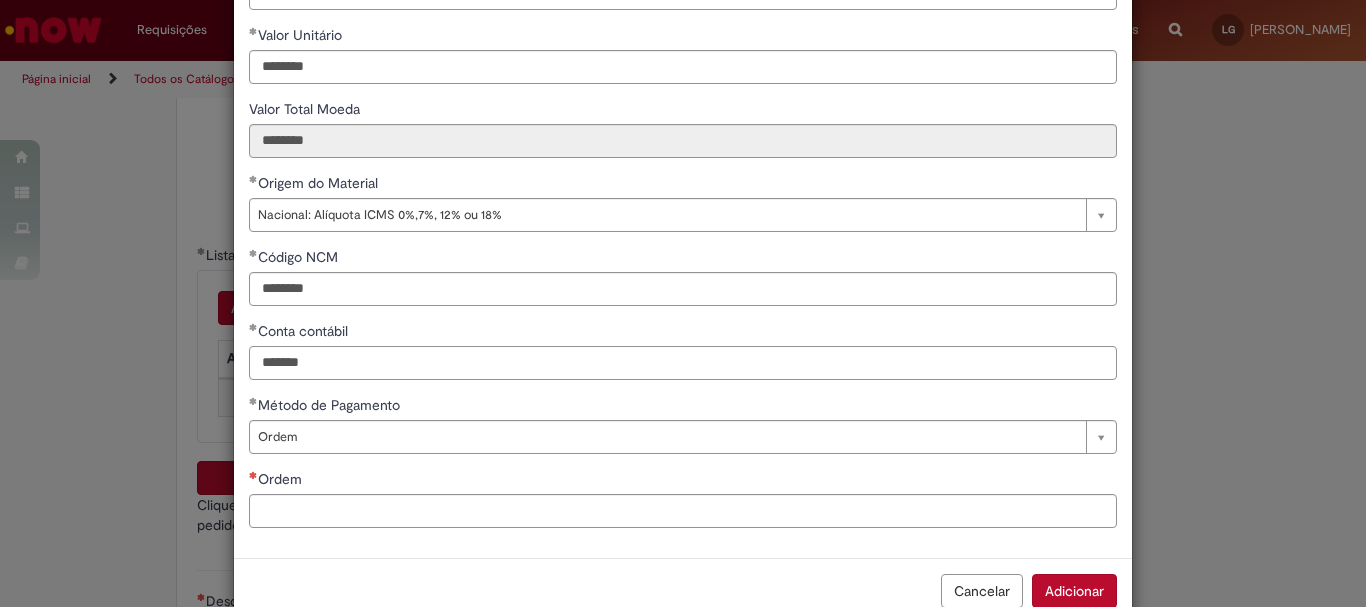 type on "*******" 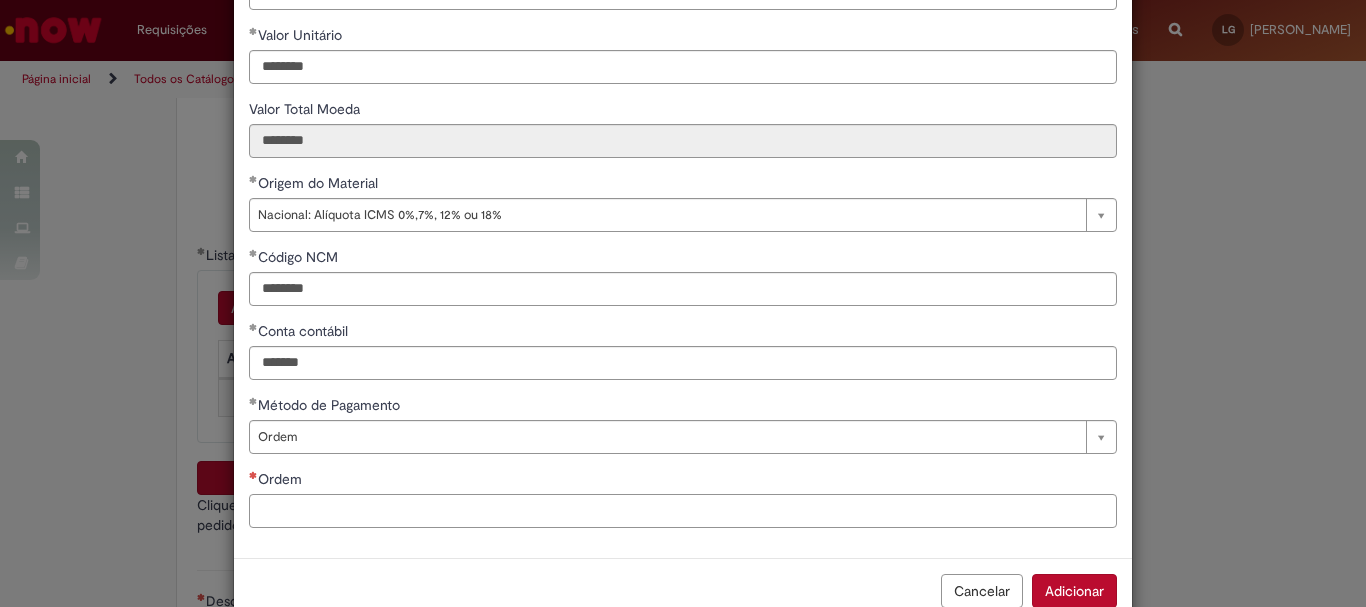 click on "Ordem" at bounding box center (683, 511) 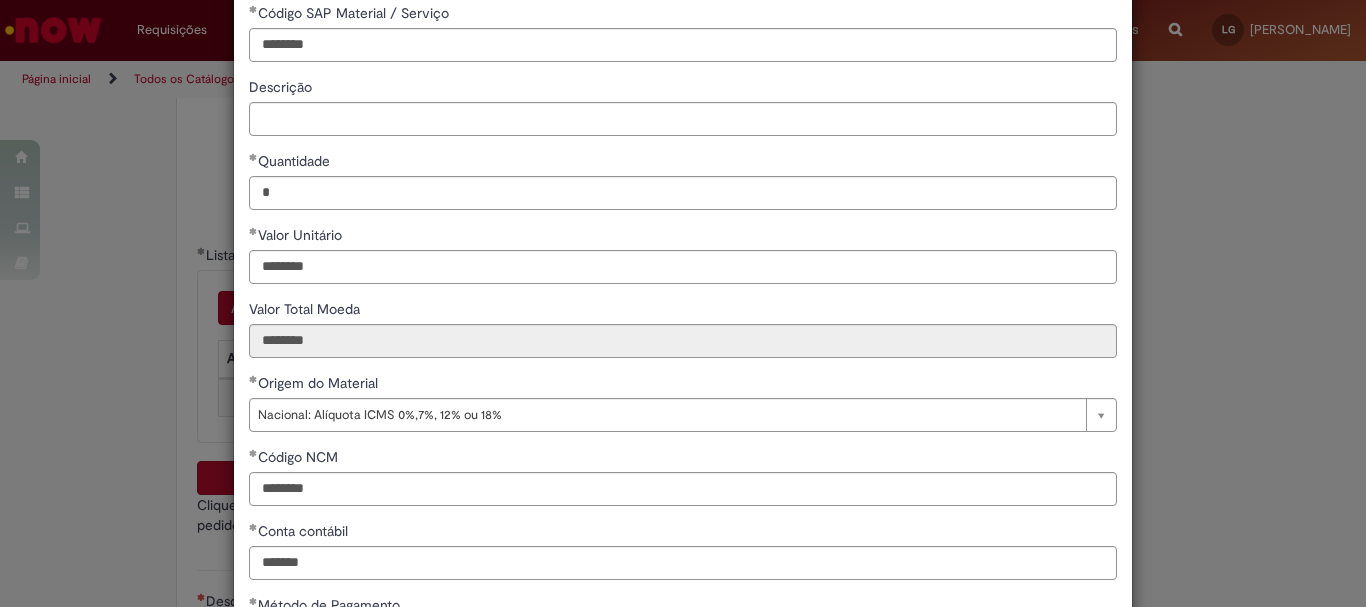 scroll, scrollTop: 0, scrollLeft: 0, axis: both 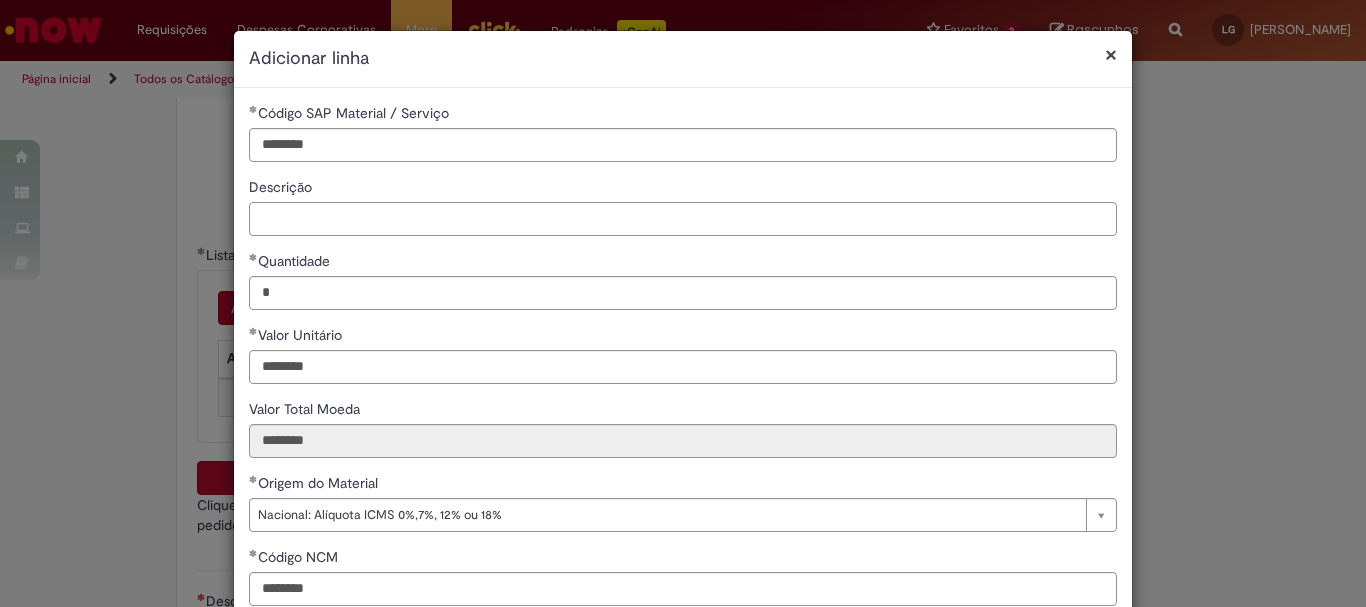 click on "Descrição" at bounding box center (683, 219) 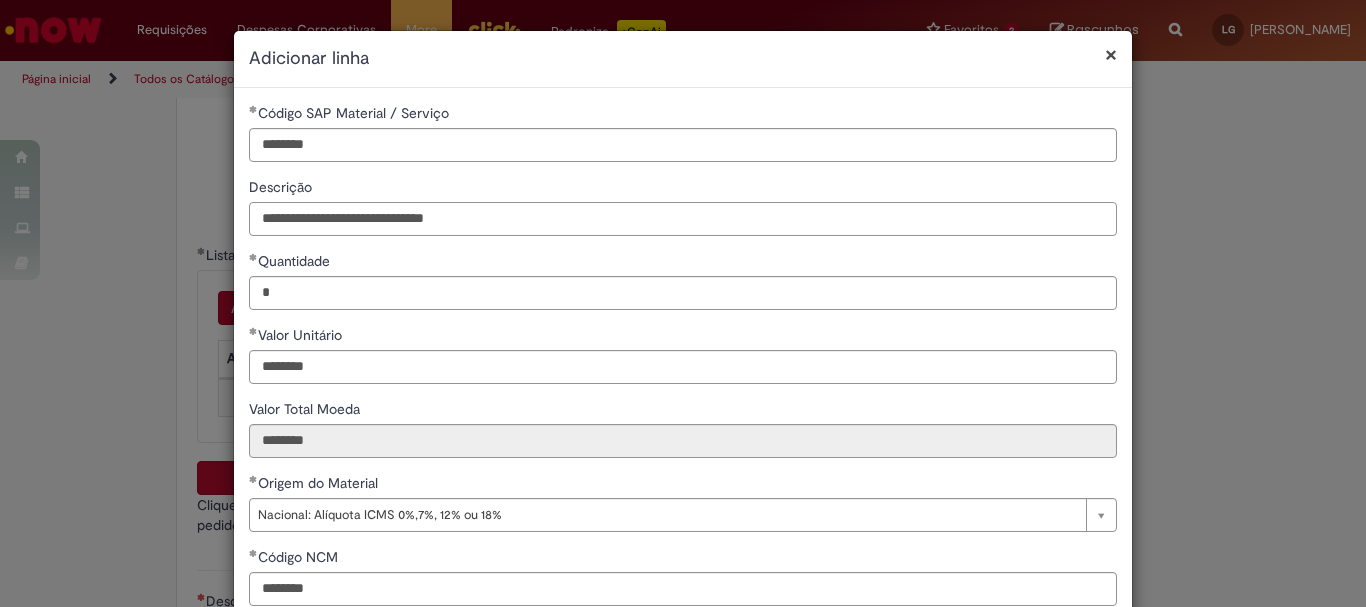 scroll, scrollTop: 347, scrollLeft: 0, axis: vertical 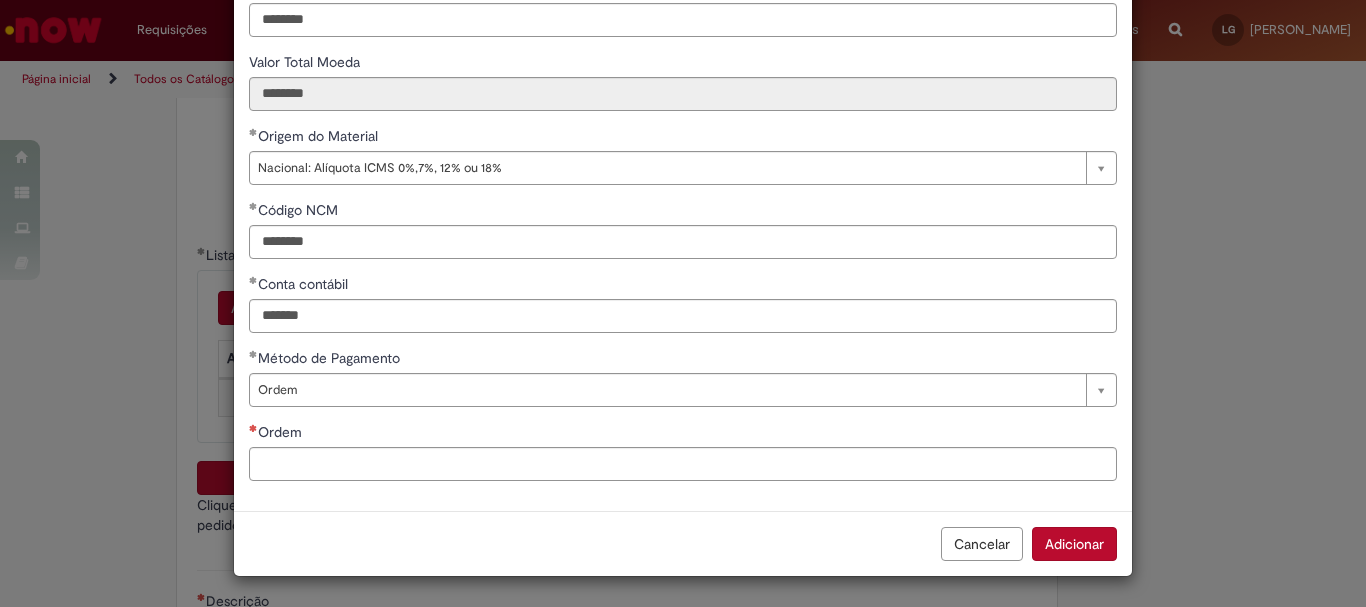 type on "**********" 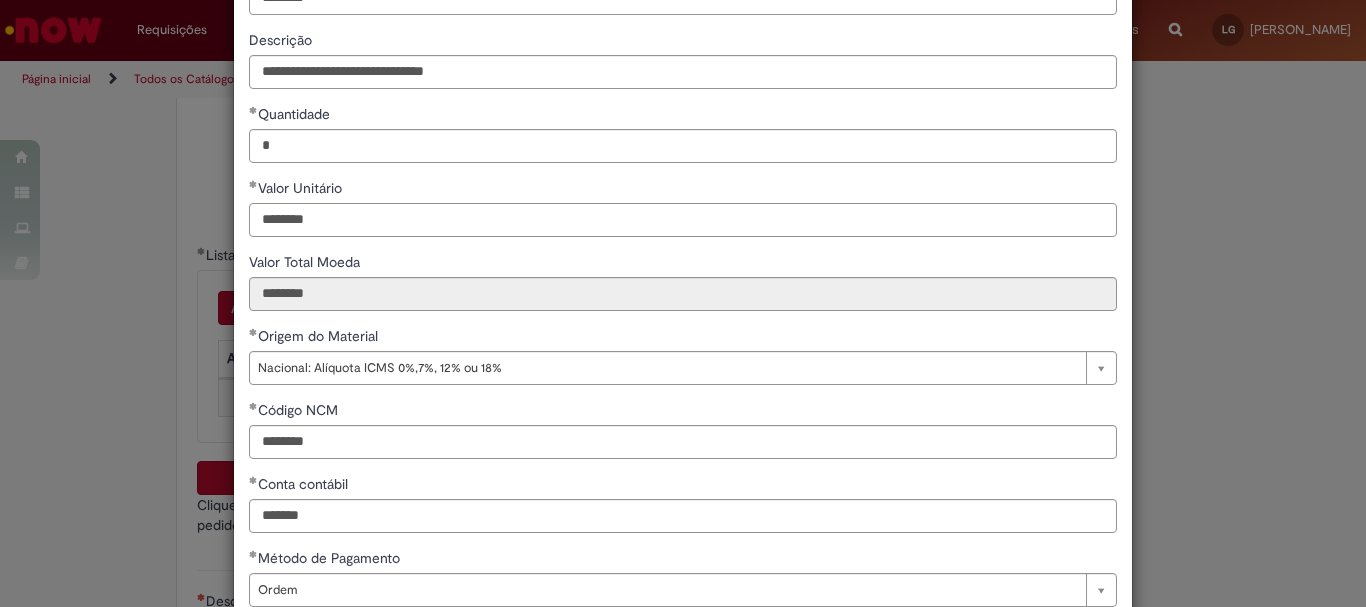 drag, startPoint x: 335, startPoint y: 229, endPoint x: 184, endPoint y: 210, distance: 152.19067 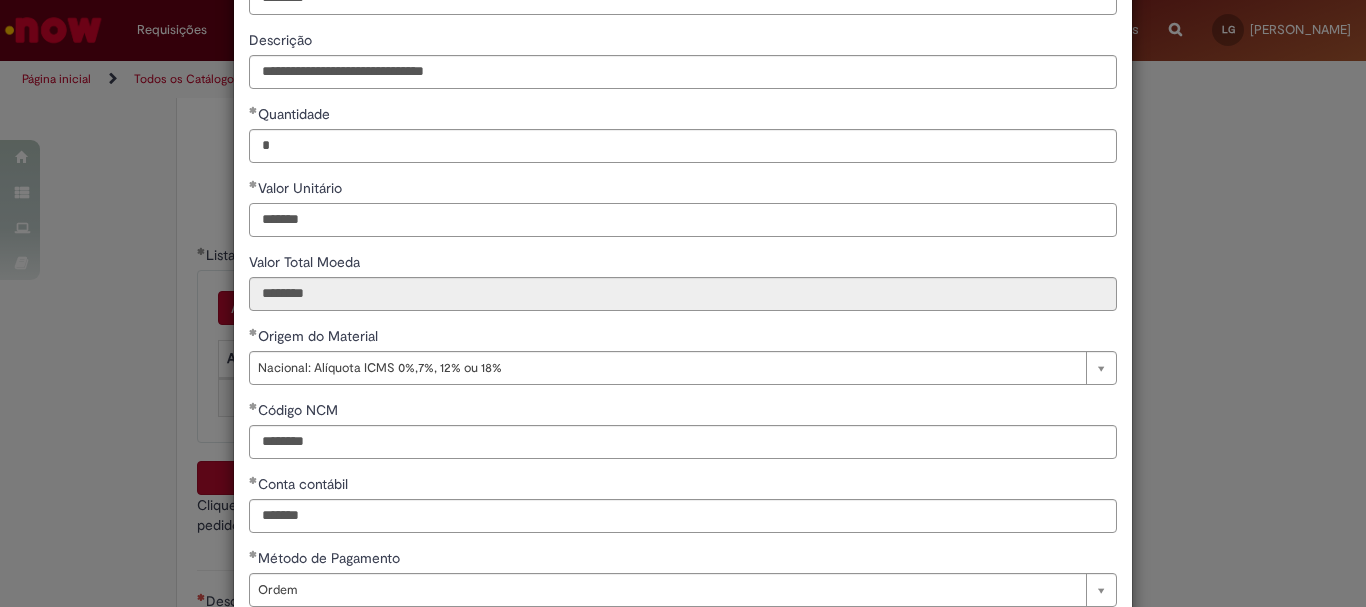 click on "*******" at bounding box center (683, 220) 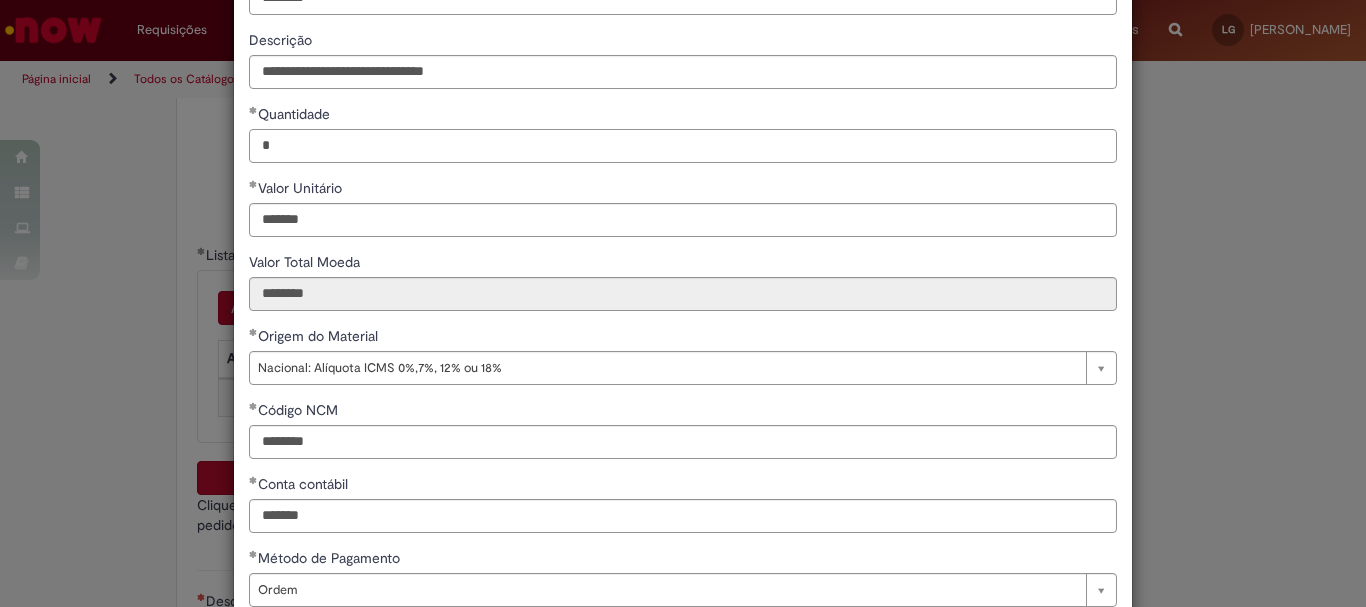 type on "********" 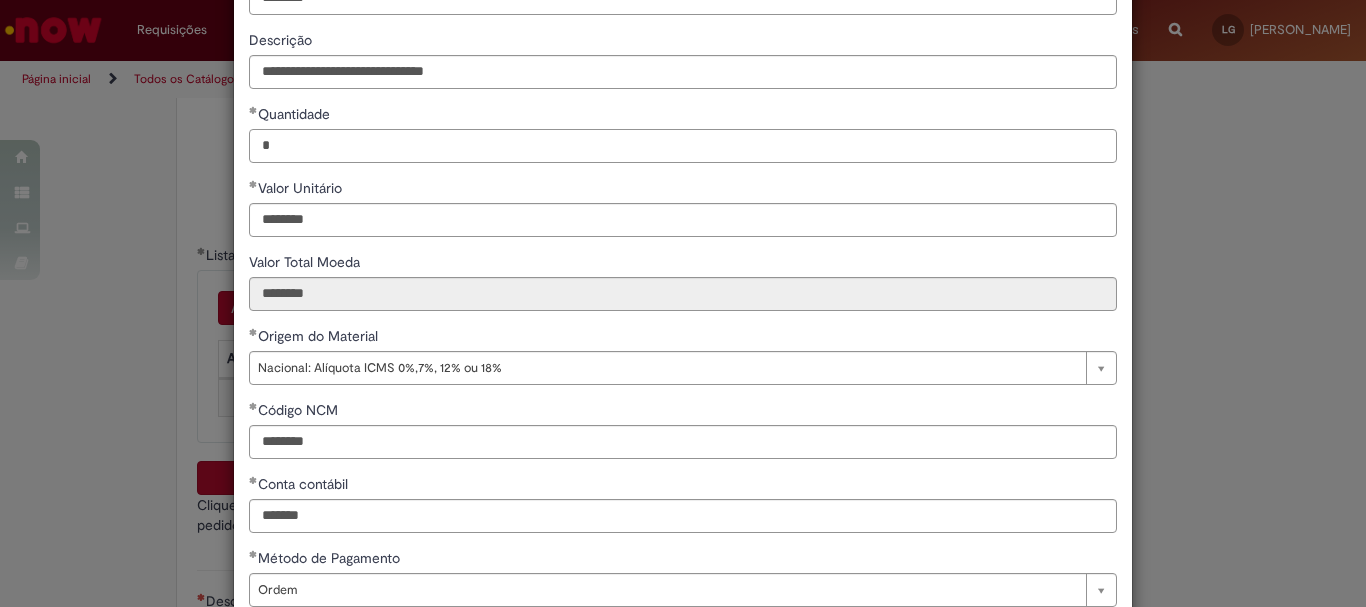 click on "*" at bounding box center (683, 146) 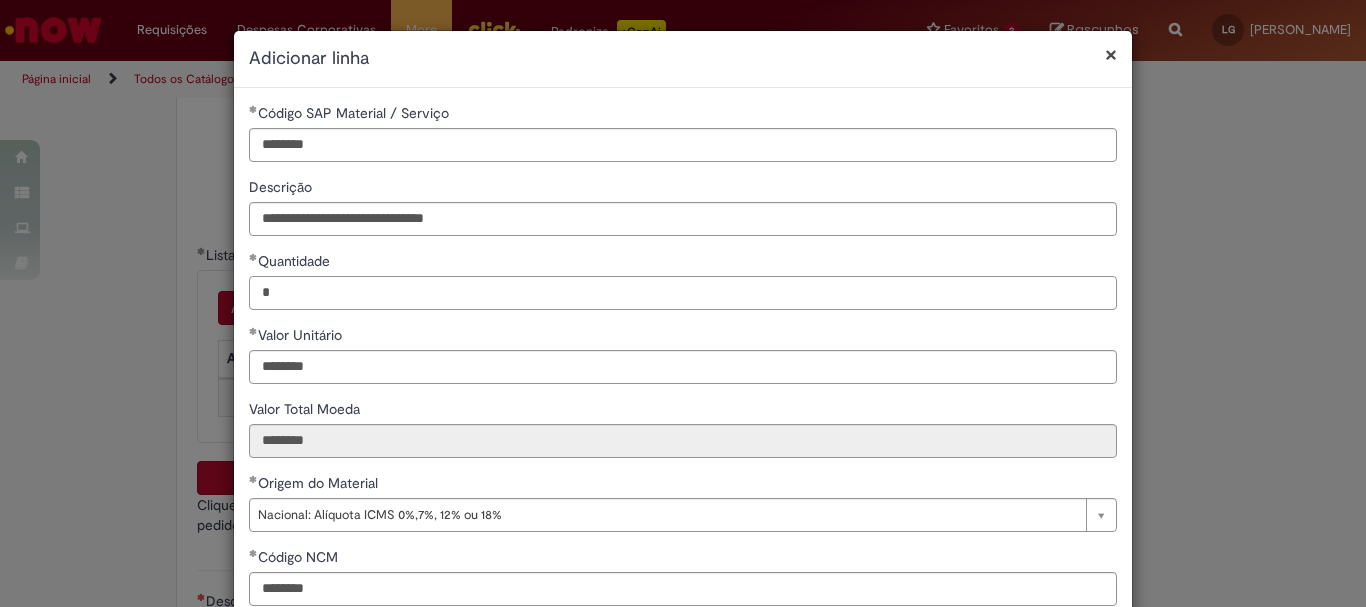 scroll, scrollTop: 347, scrollLeft: 0, axis: vertical 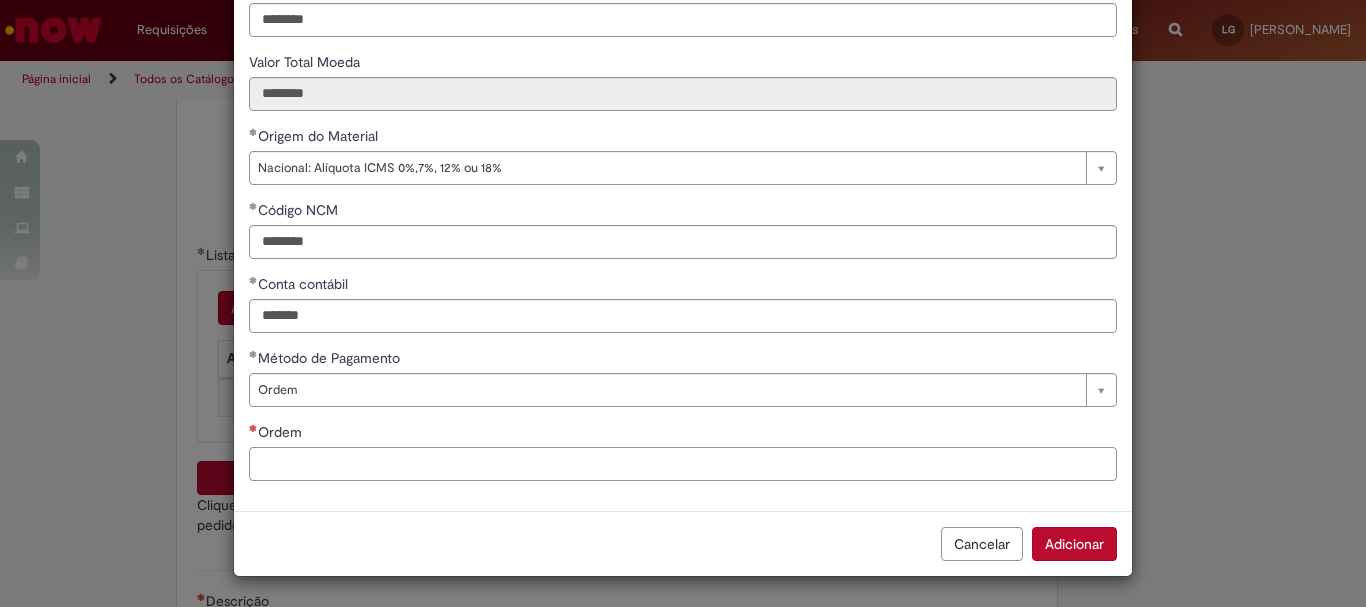 click on "Ordem" at bounding box center [683, 464] 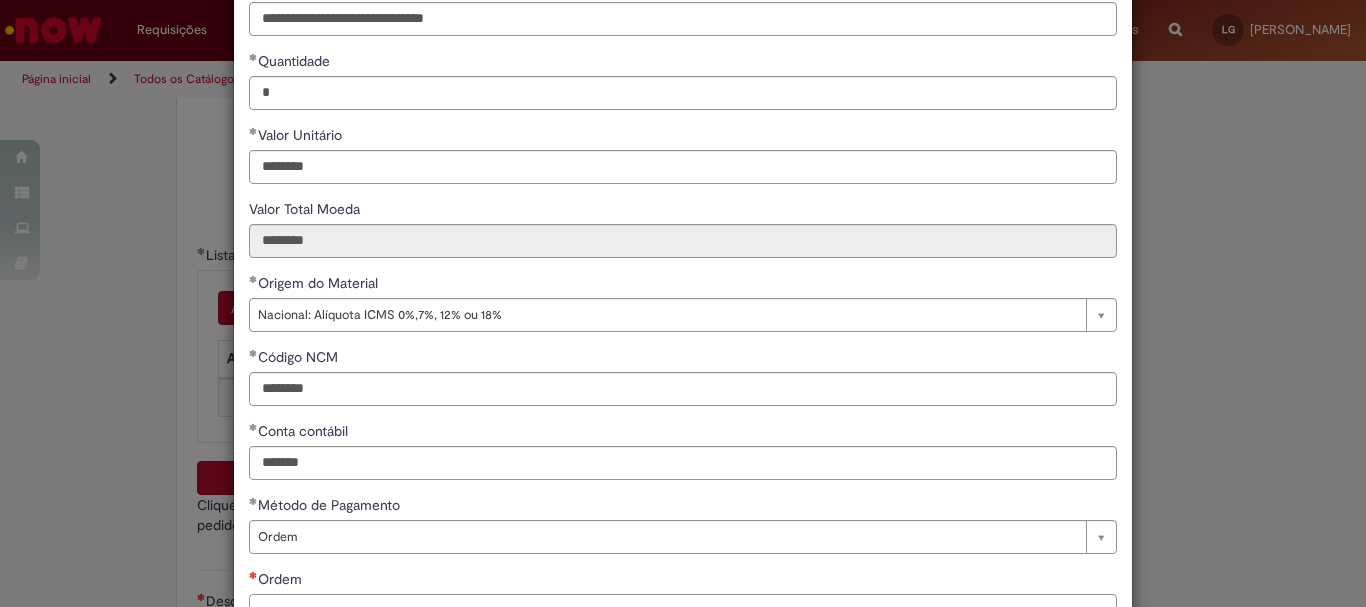 scroll, scrollTop: 347, scrollLeft: 0, axis: vertical 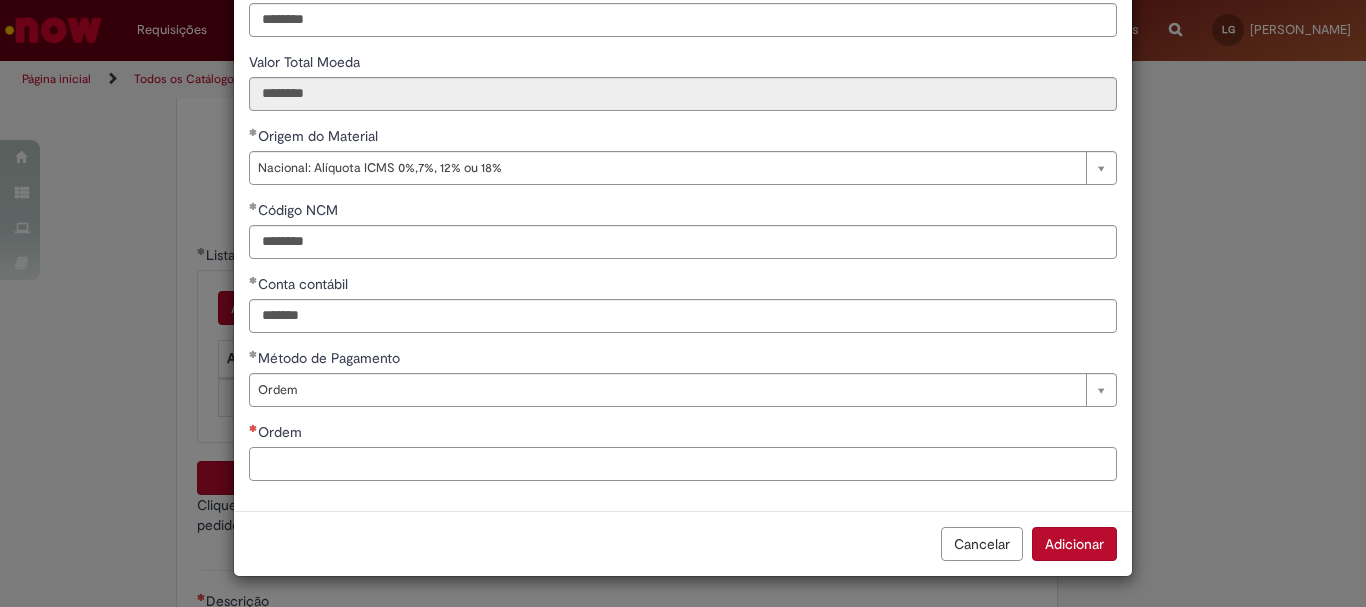 click on "Ordem" at bounding box center (683, 464) 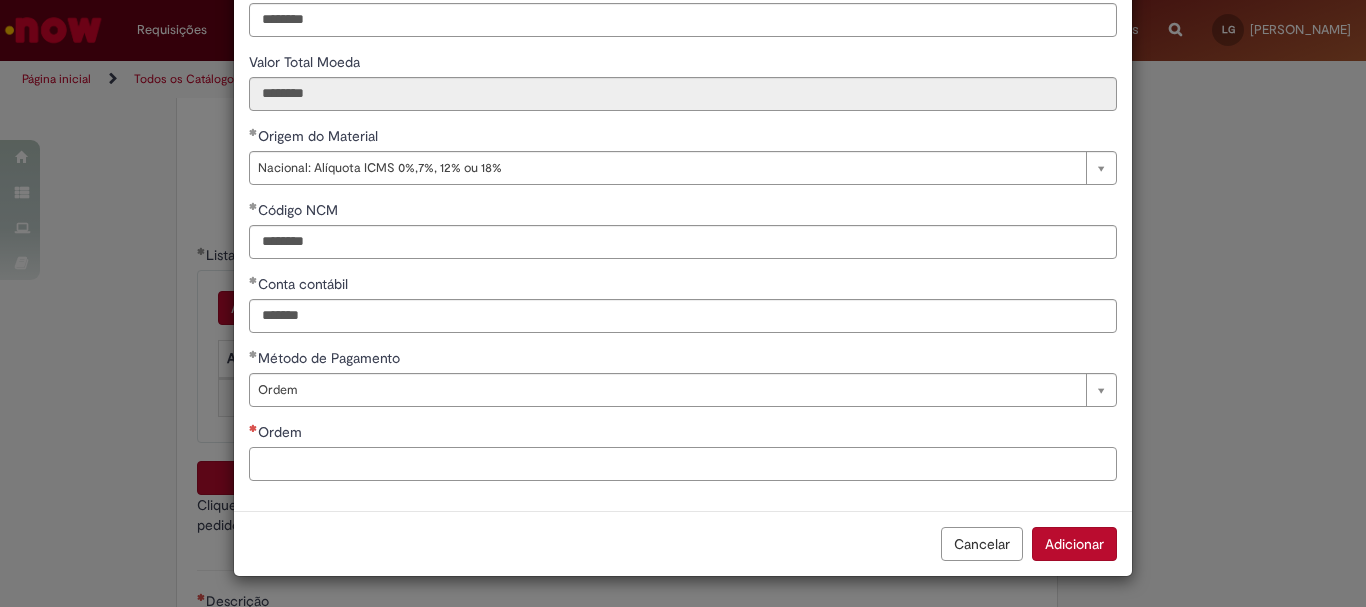 click on "Ordem" at bounding box center (683, 464) 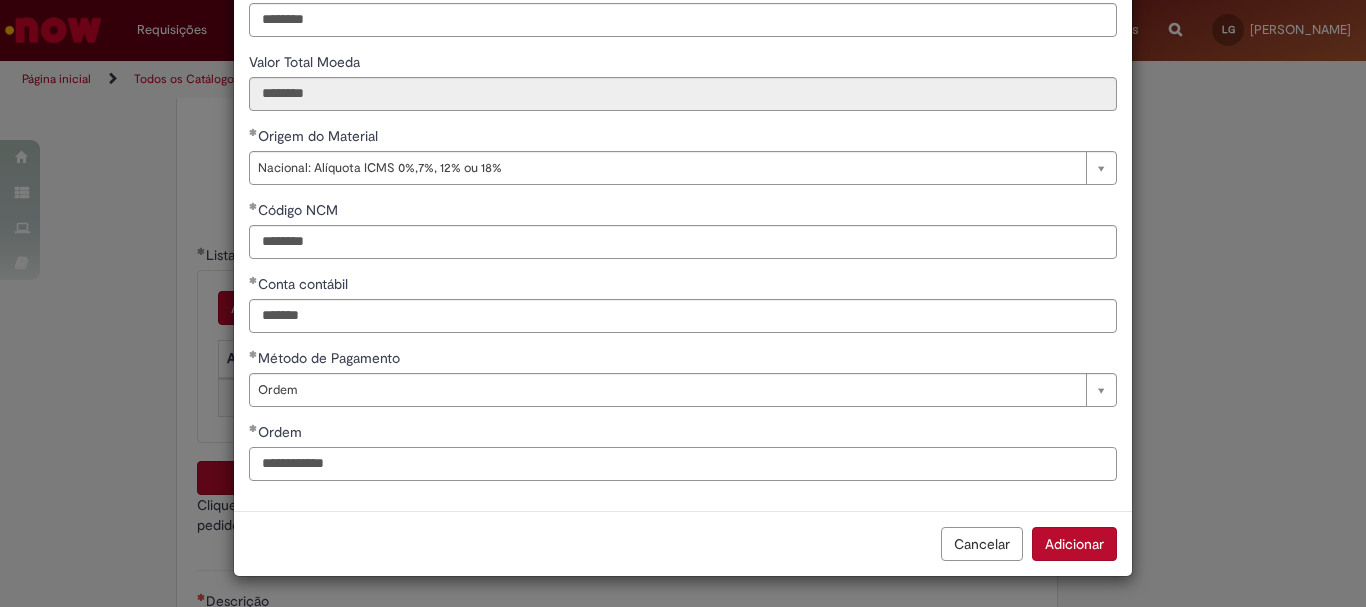 drag, startPoint x: 253, startPoint y: 464, endPoint x: 318, endPoint y: 464, distance: 65 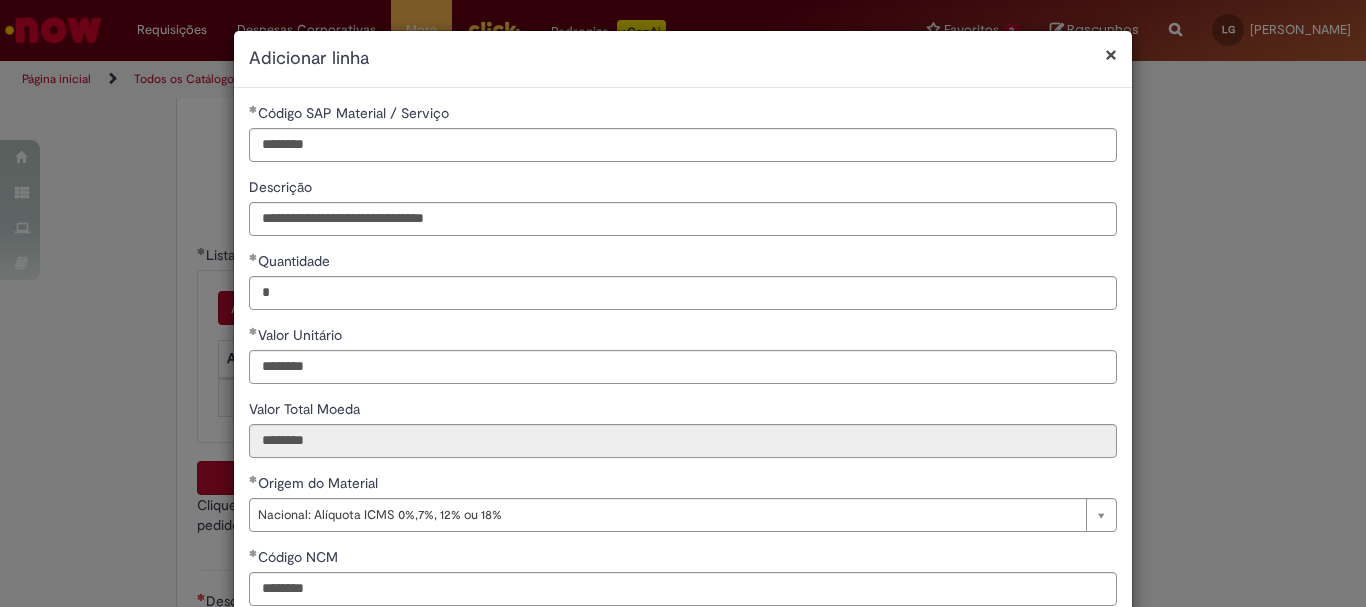 type on "**********" 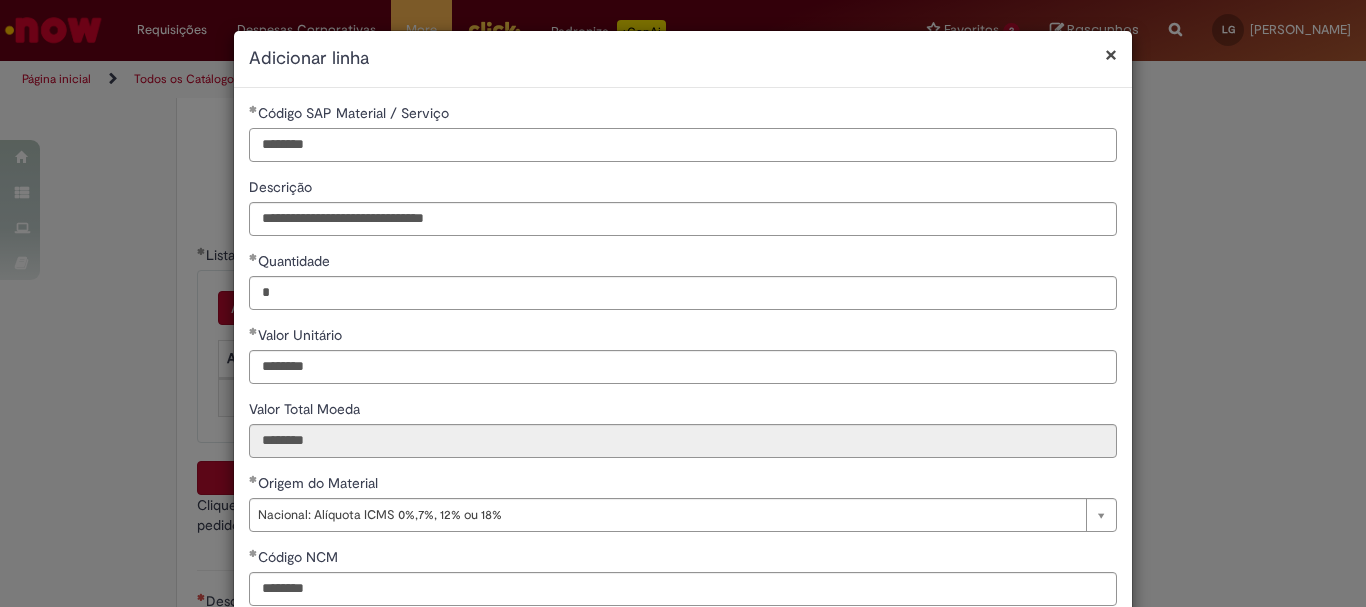 drag, startPoint x: 326, startPoint y: 148, endPoint x: 231, endPoint y: 148, distance: 95 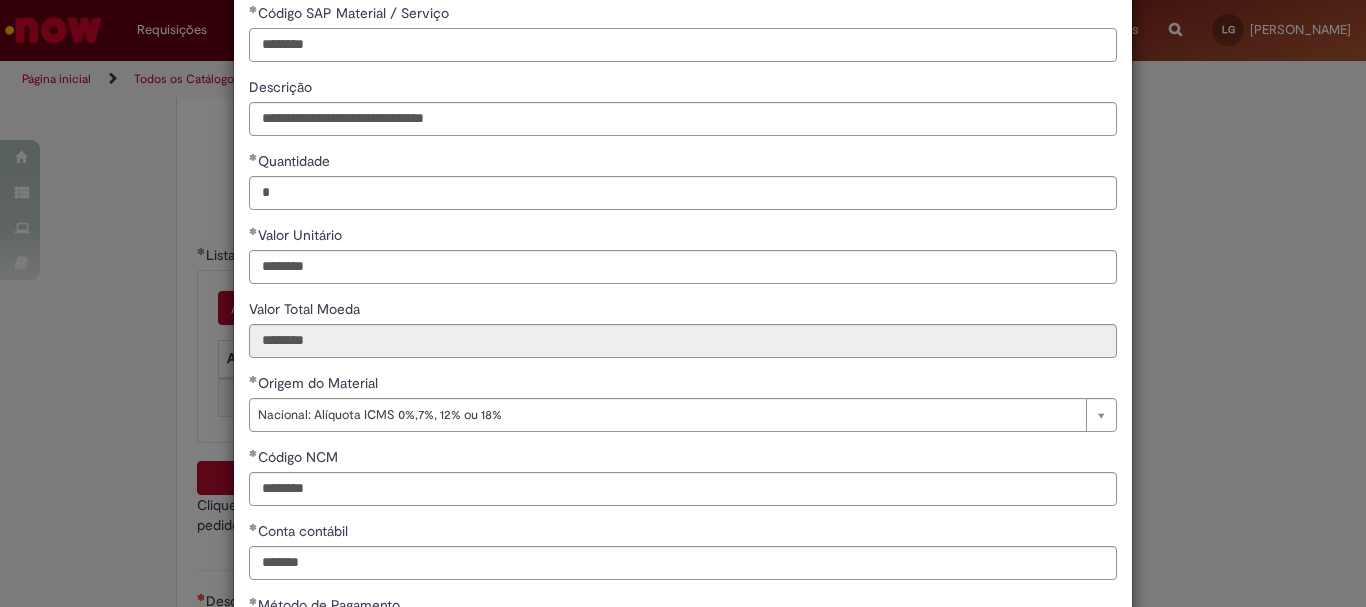 scroll, scrollTop: 347, scrollLeft: 0, axis: vertical 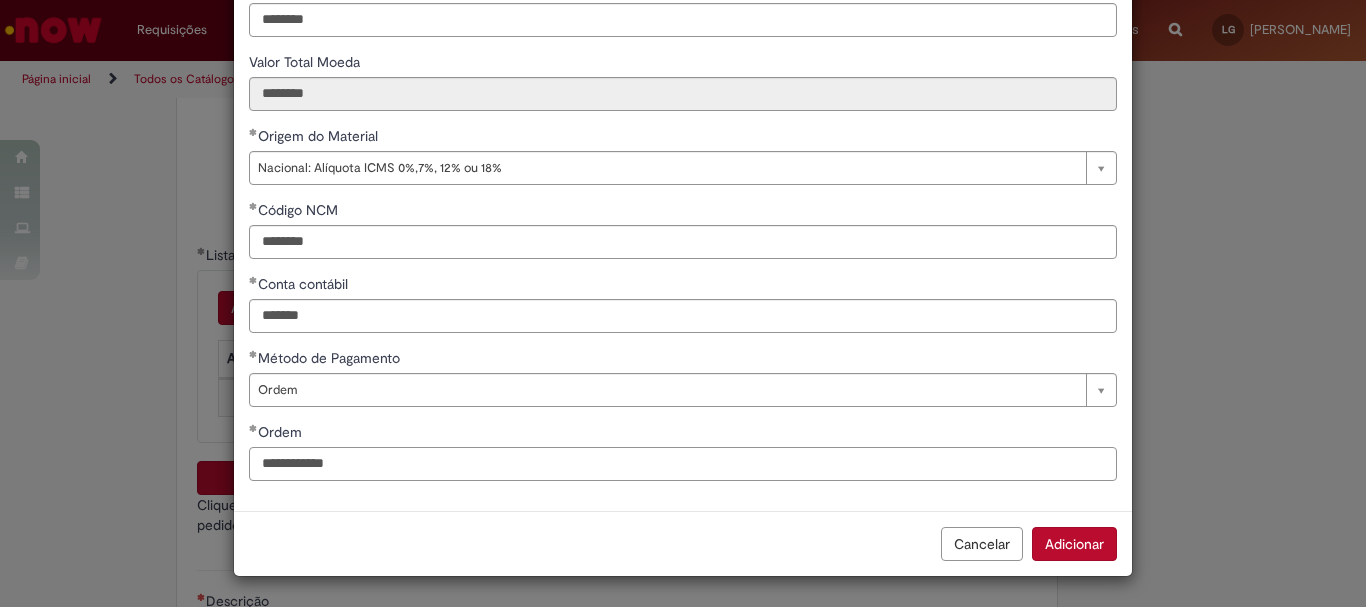 click on "**********" at bounding box center (683, 464) 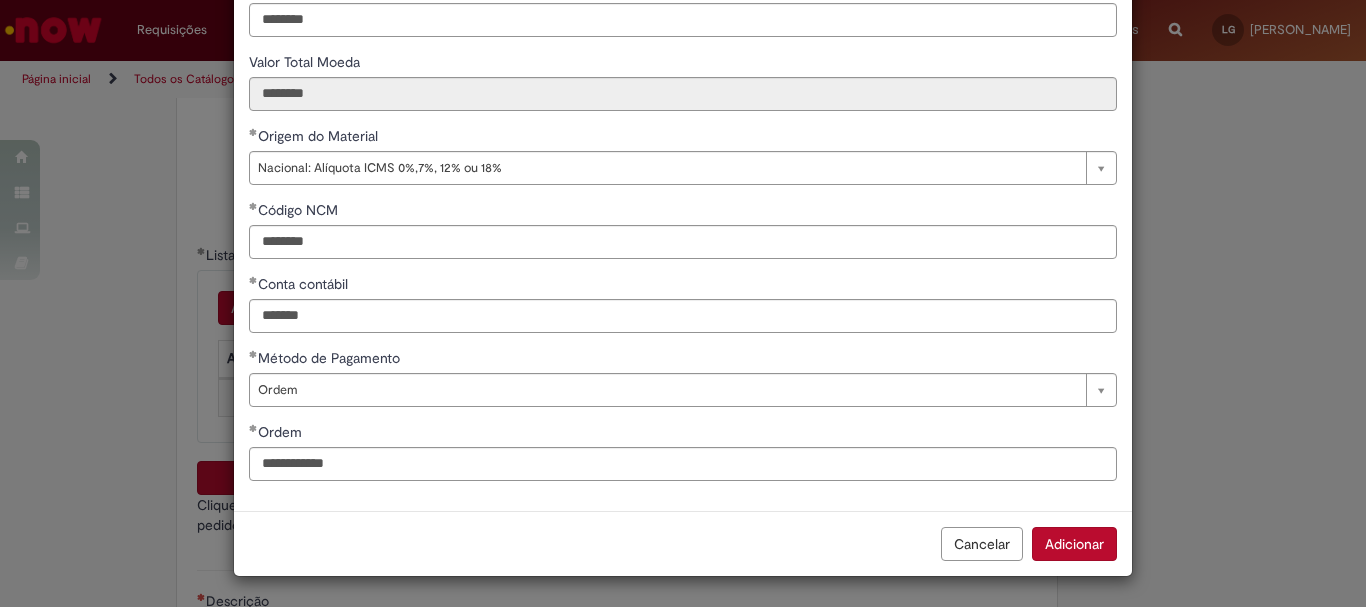 click on "Método de Pagamento" at bounding box center (331, 358) 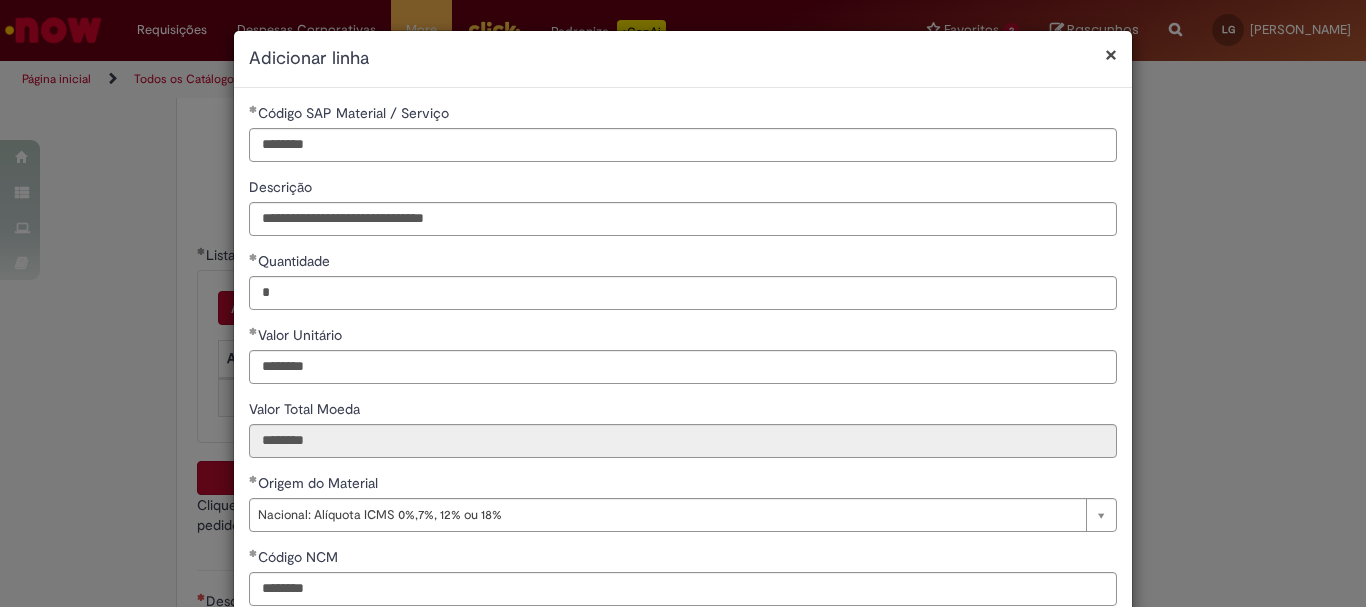 scroll, scrollTop: 347, scrollLeft: 0, axis: vertical 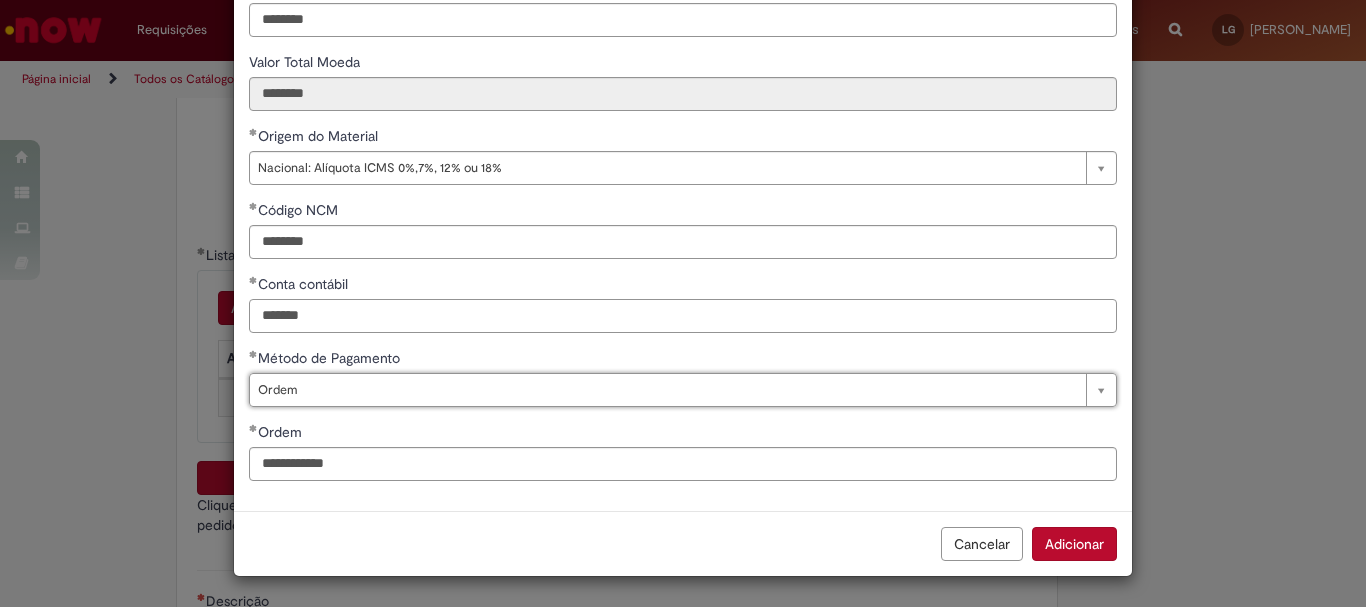 click on "*******" at bounding box center (683, 316) 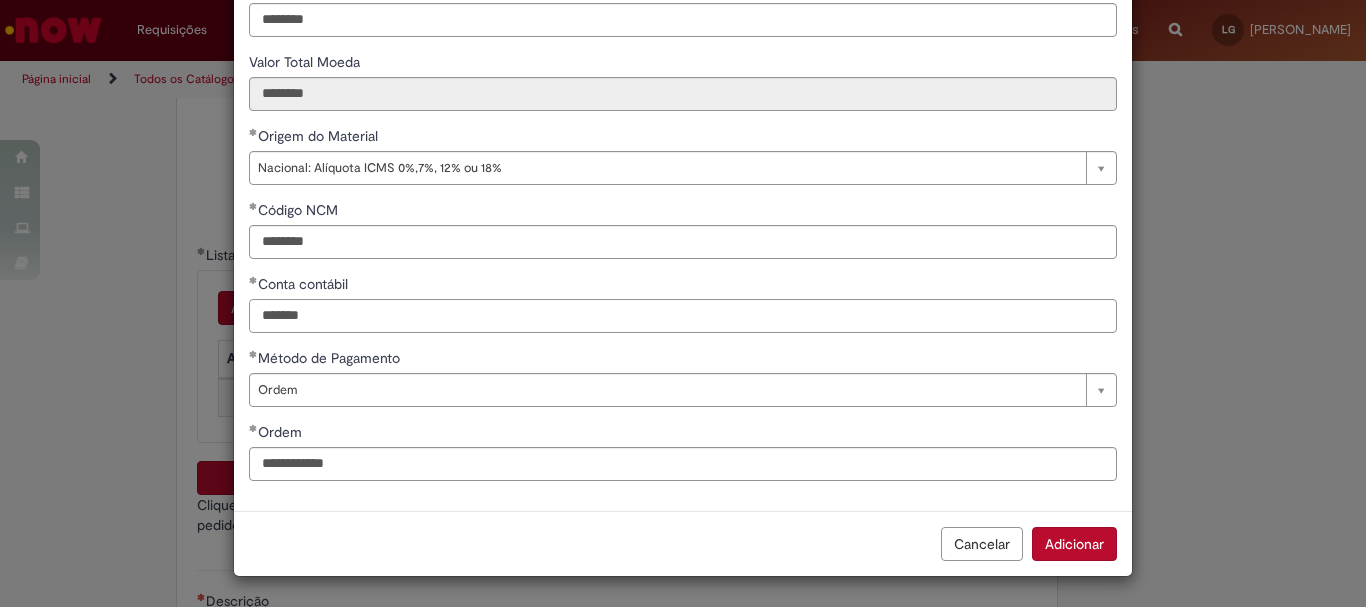 drag, startPoint x: 408, startPoint y: 319, endPoint x: 229, endPoint y: 296, distance: 180.4716 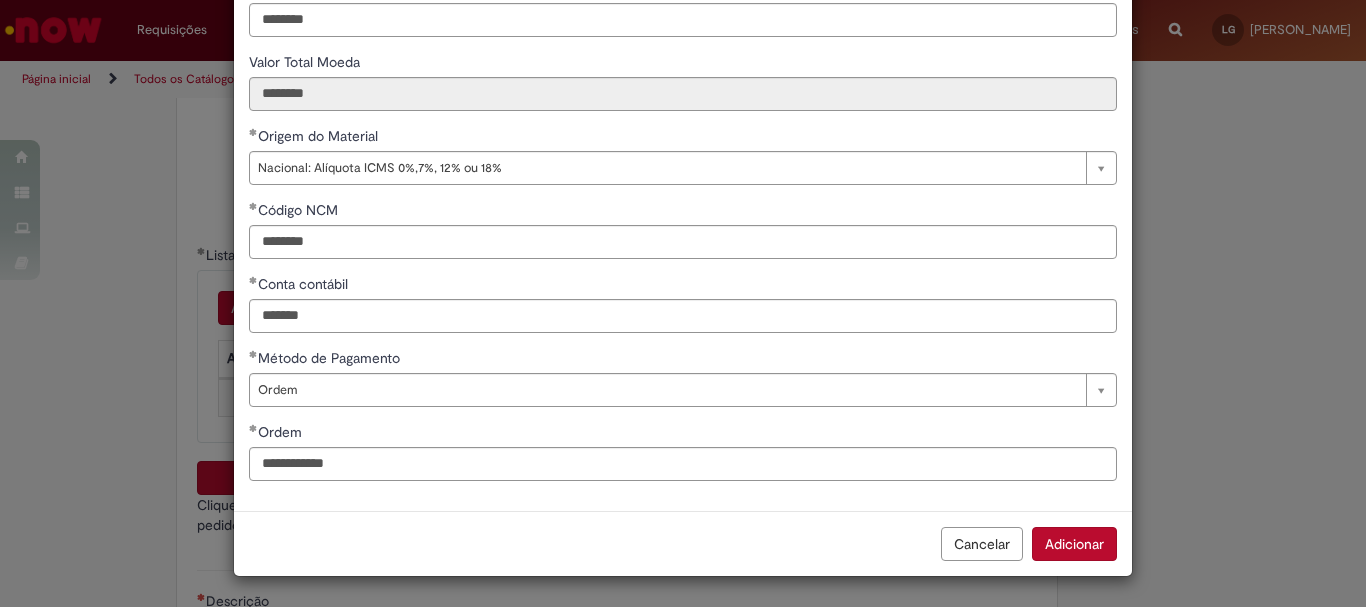 click on "Adicionar" at bounding box center (1074, 544) 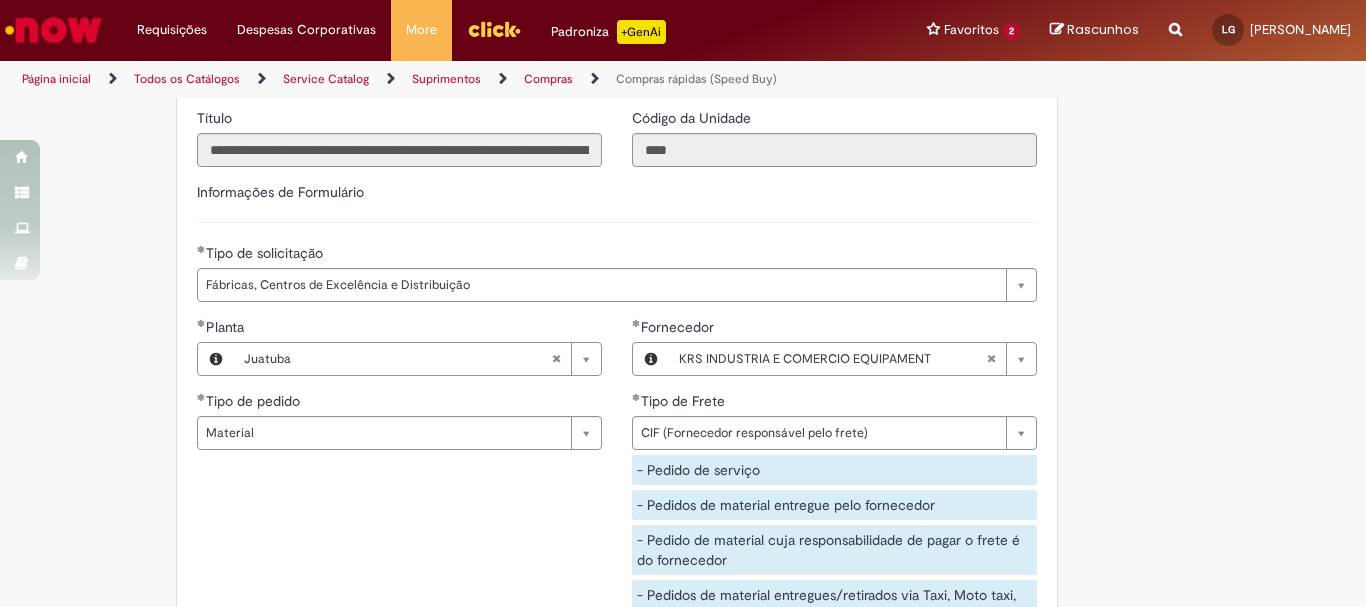 scroll, scrollTop: 2900, scrollLeft: 0, axis: vertical 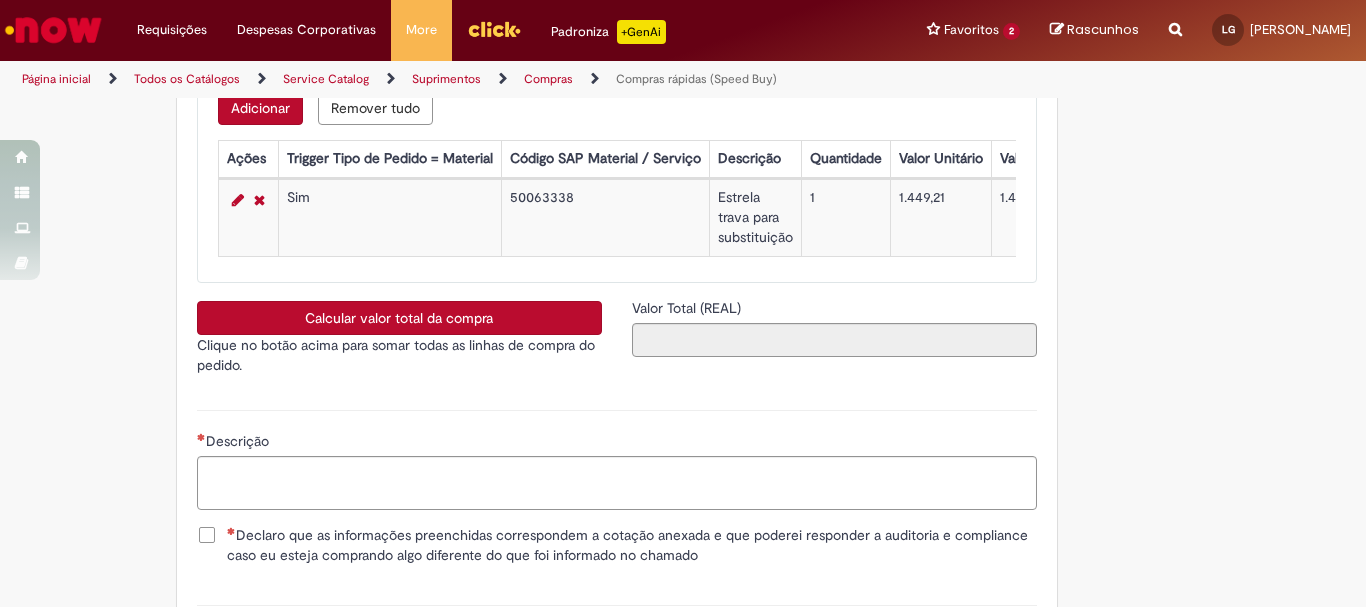 click on "Calcular valor total da compra" at bounding box center (399, 318) 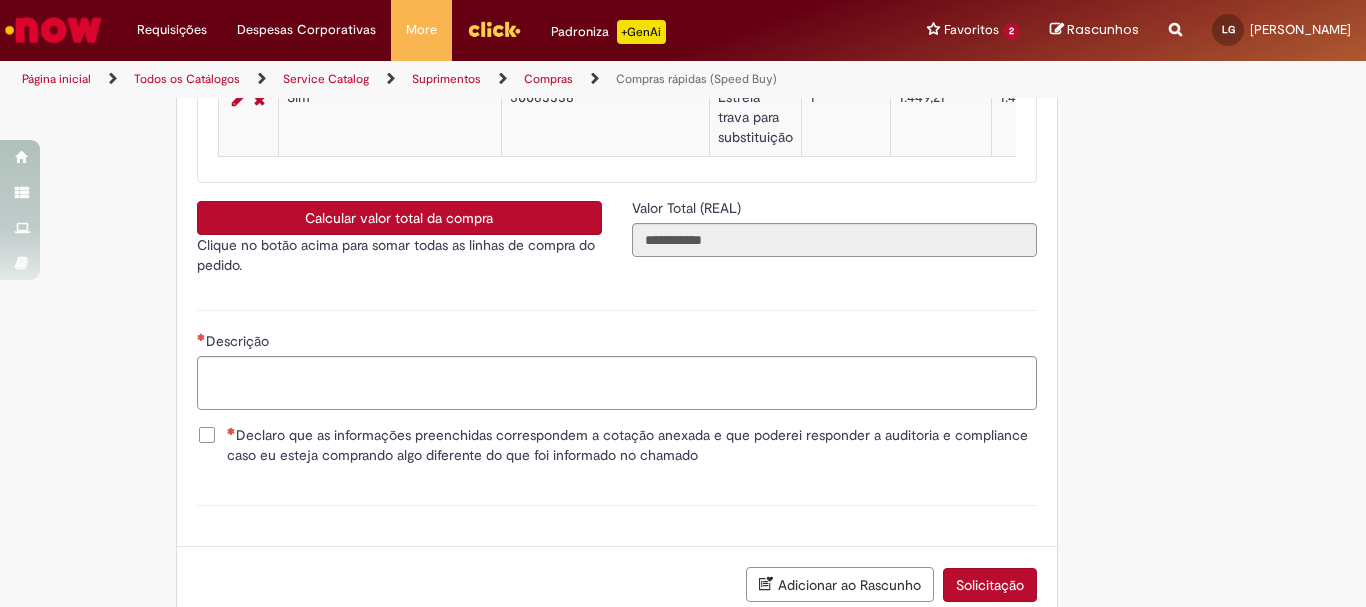 scroll, scrollTop: 3200, scrollLeft: 0, axis: vertical 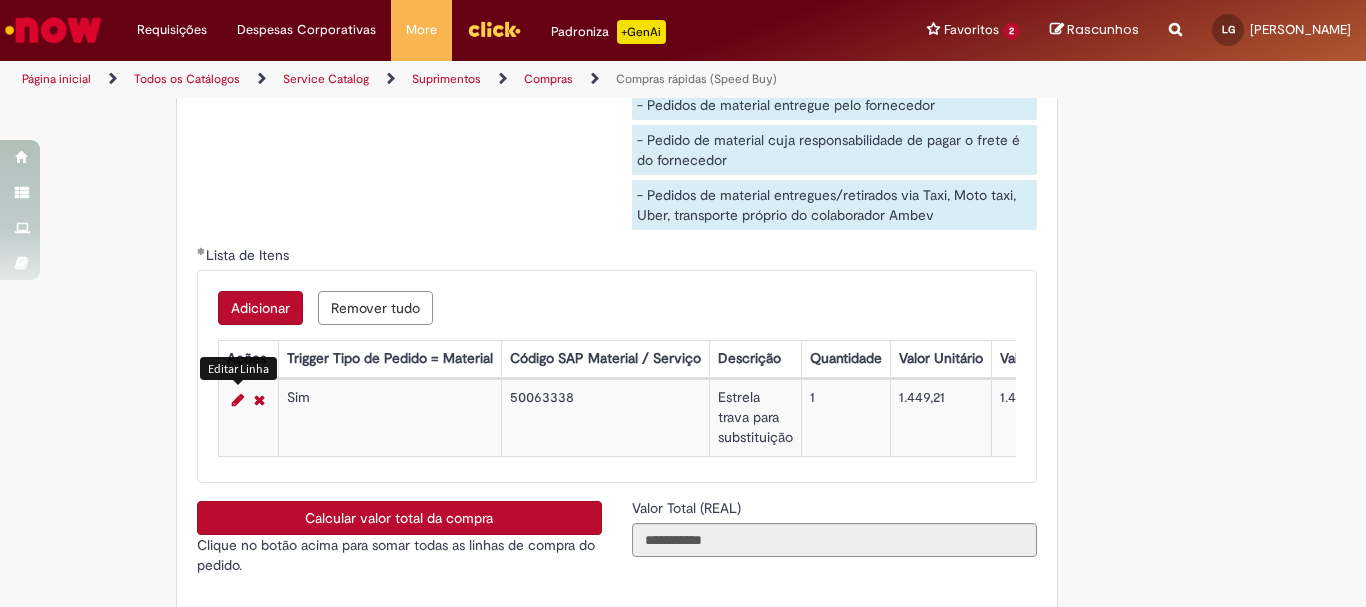 click at bounding box center [238, 400] 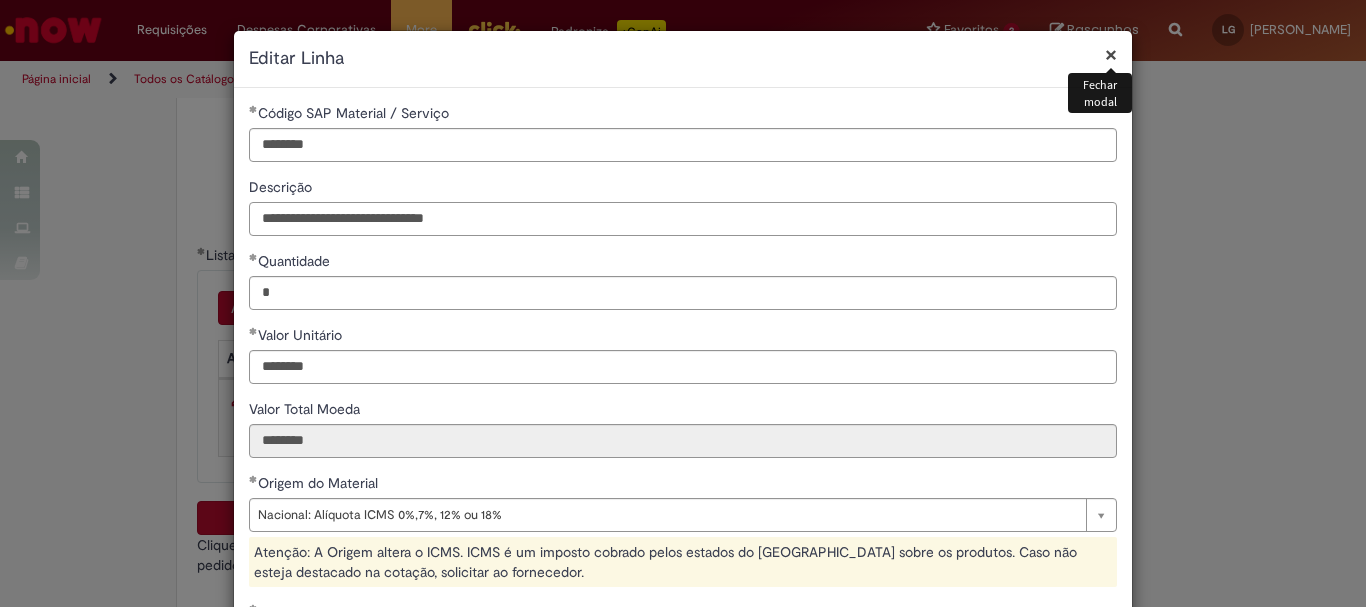 click on "**********" at bounding box center [683, 219] 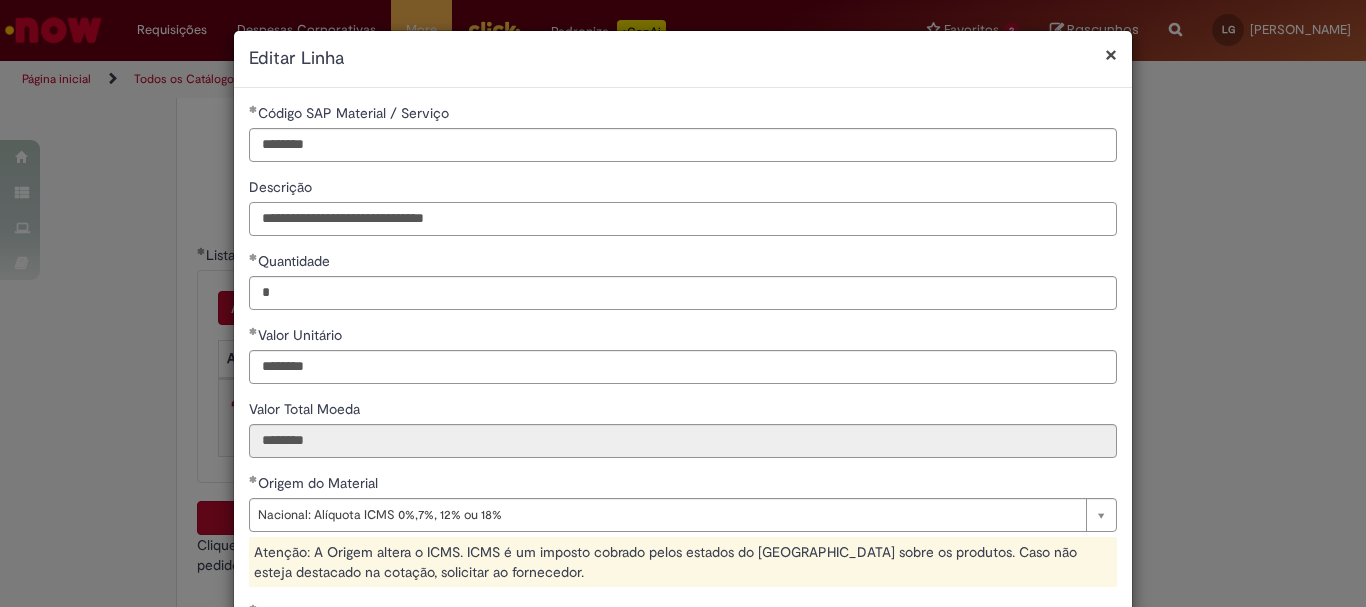 drag, startPoint x: 499, startPoint y: 219, endPoint x: 201, endPoint y: 211, distance: 298.10736 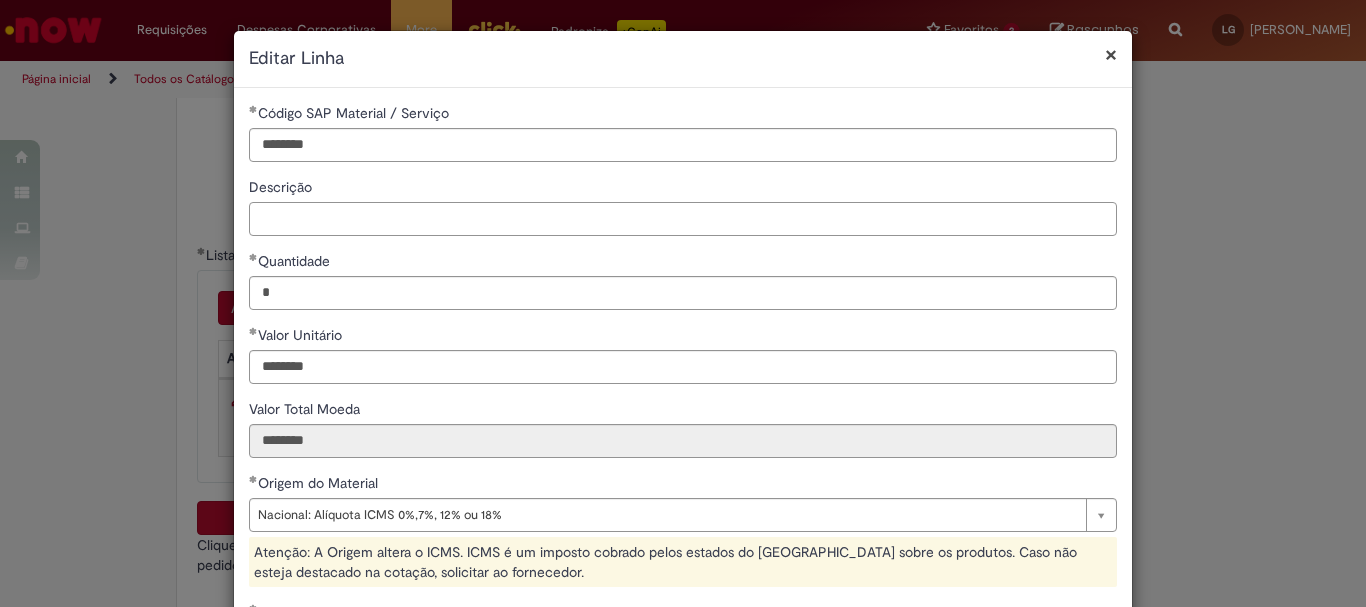 paste on "**********" 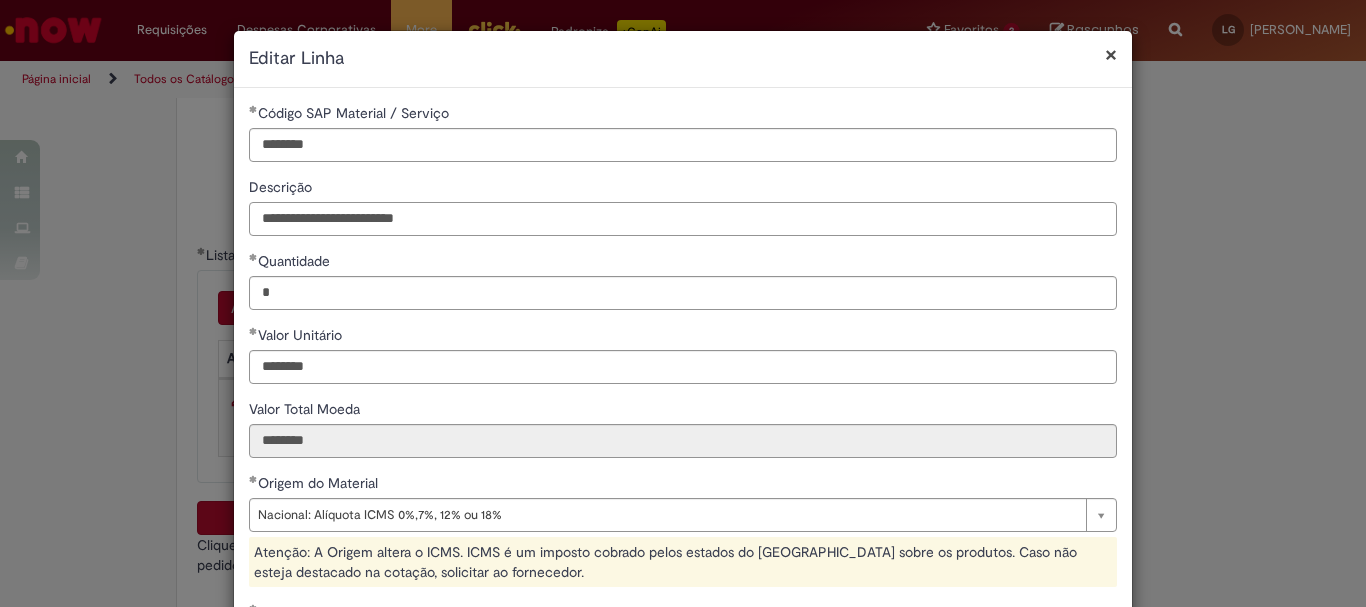 click on "**********" at bounding box center (683, 219) 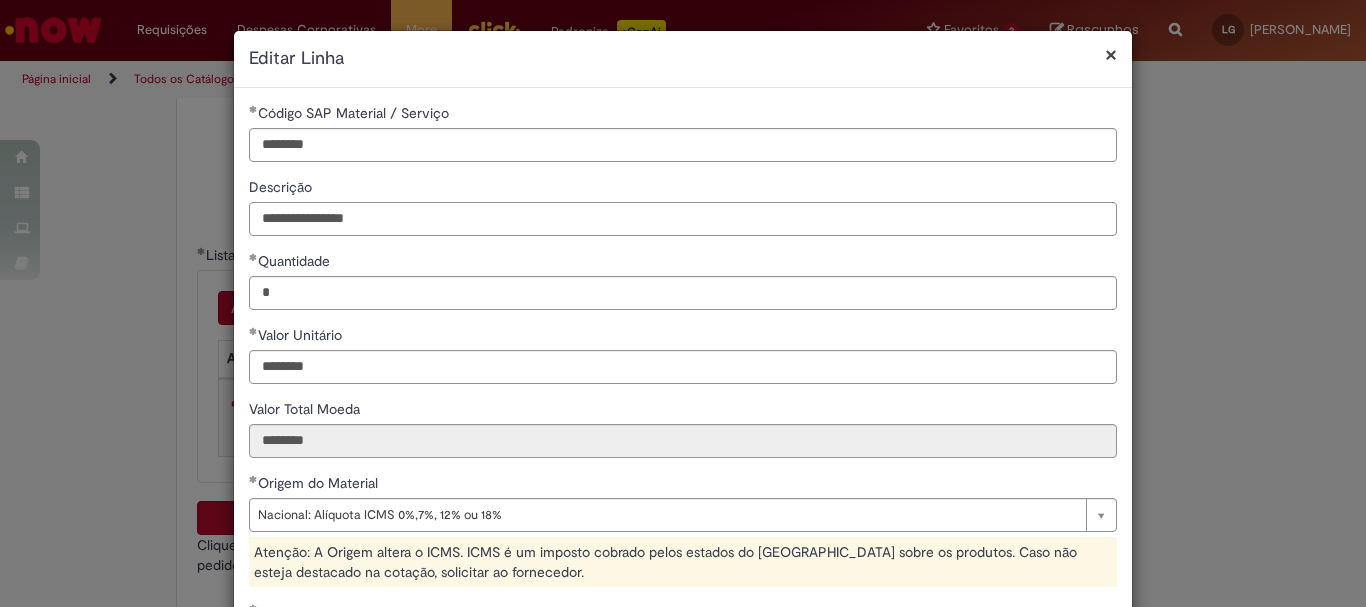 scroll, scrollTop: 457, scrollLeft: 0, axis: vertical 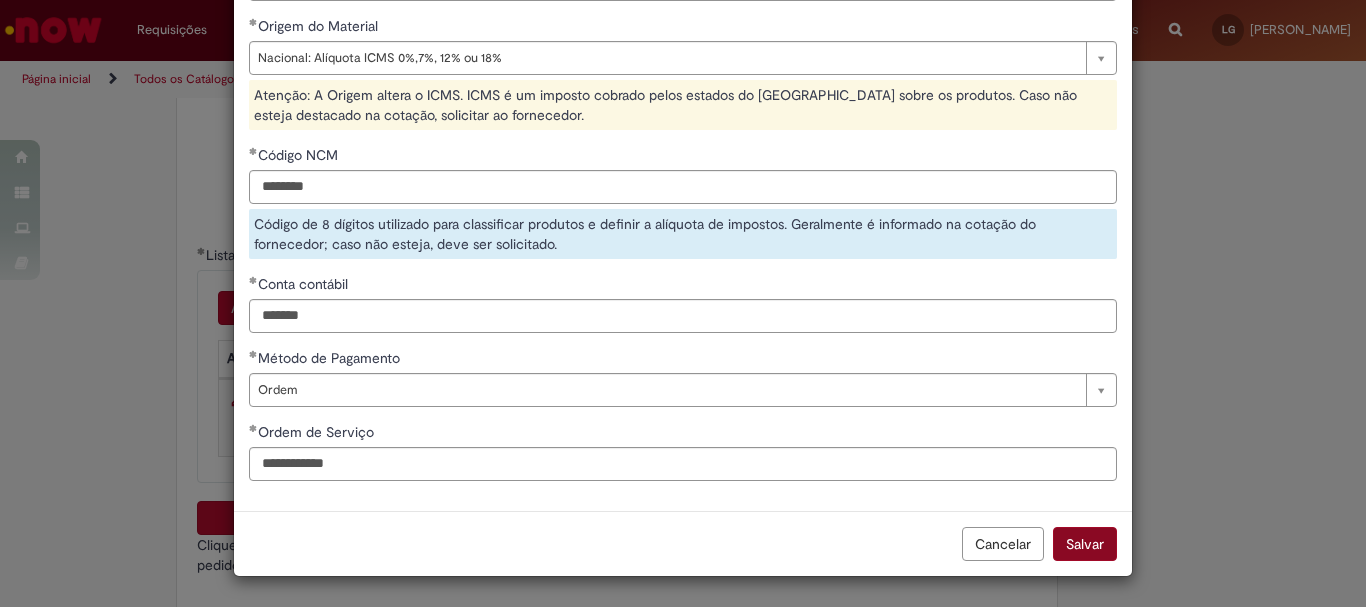 type on "**********" 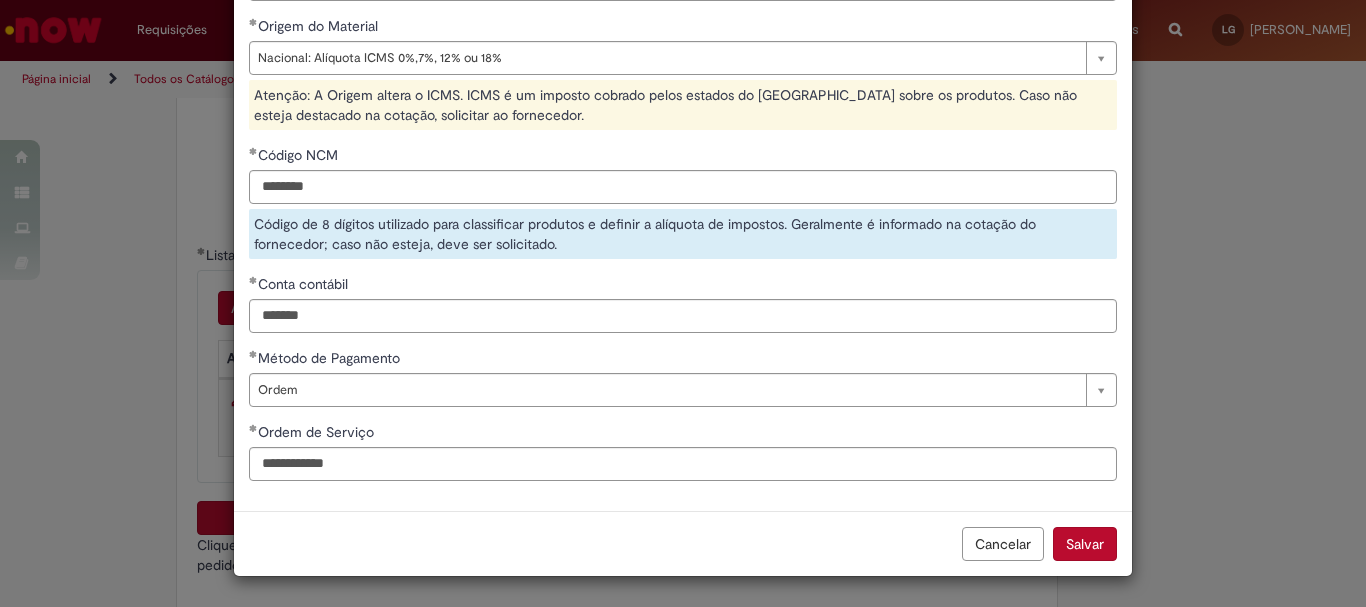 click on "Salvar" at bounding box center [1085, 544] 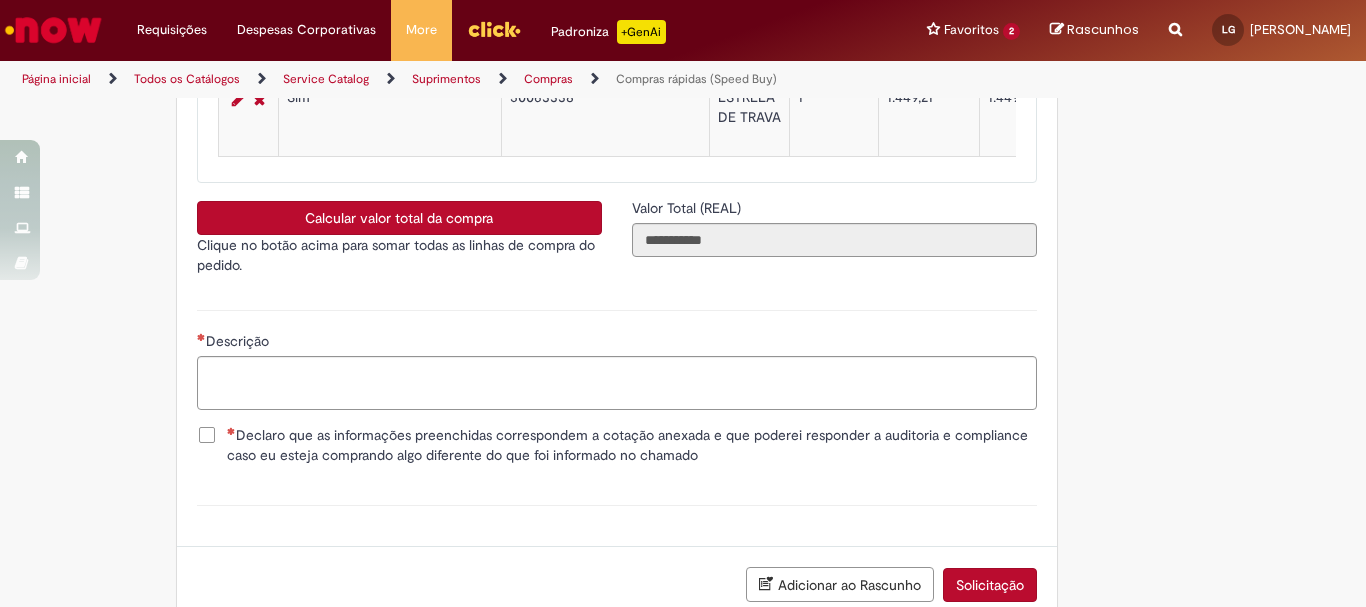 scroll, scrollTop: 3600, scrollLeft: 0, axis: vertical 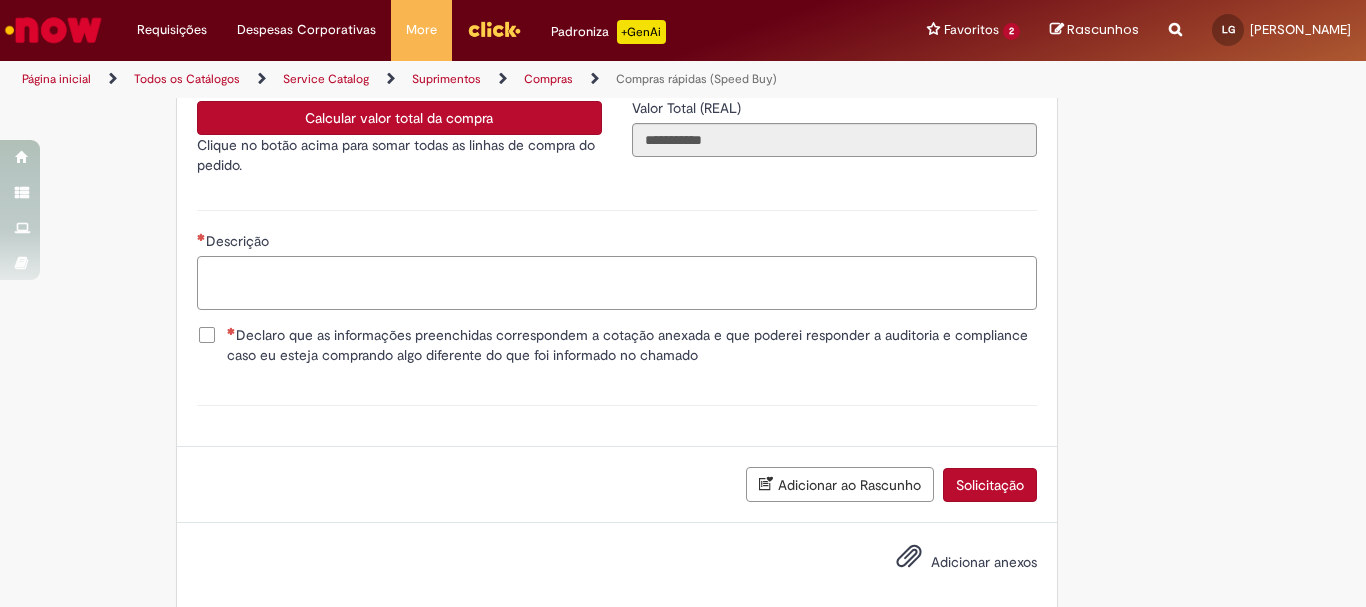 click on "Descrição" at bounding box center [617, 283] 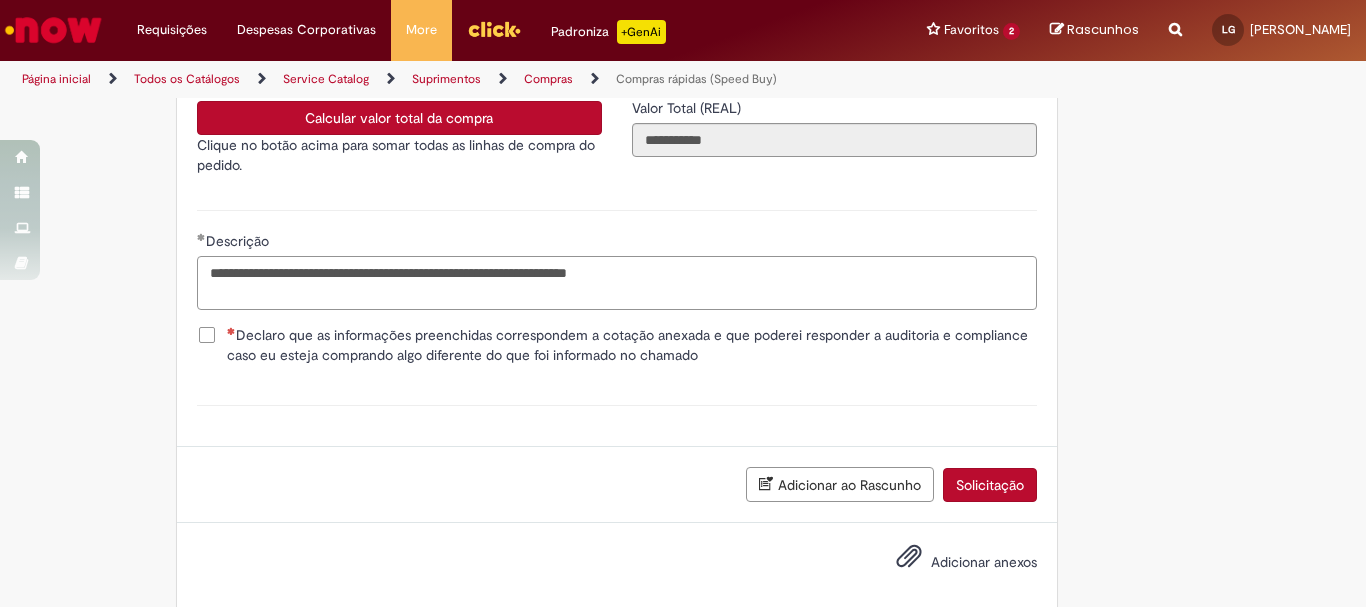 type on "**********" 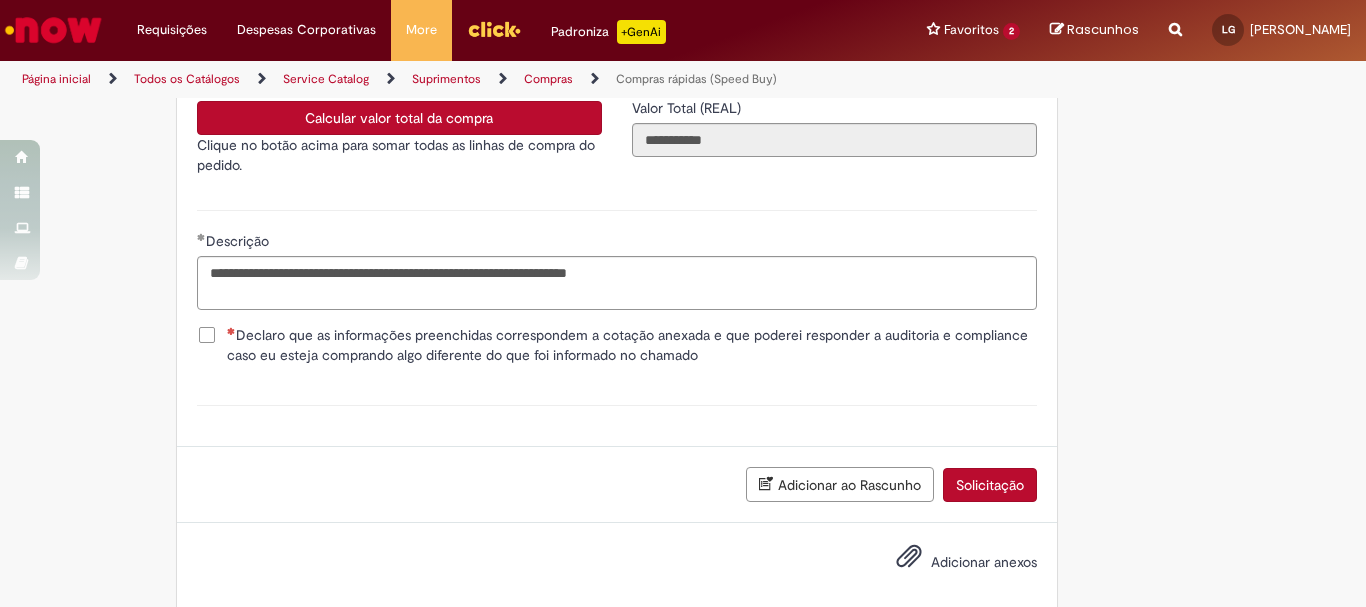 click on "Declaro que as informações preenchidas correspondem a cotação anexada e que poderei responder a auditoria e compliance caso eu esteja comprando algo diferente do que foi informado no chamado" at bounding box center (617, 345) 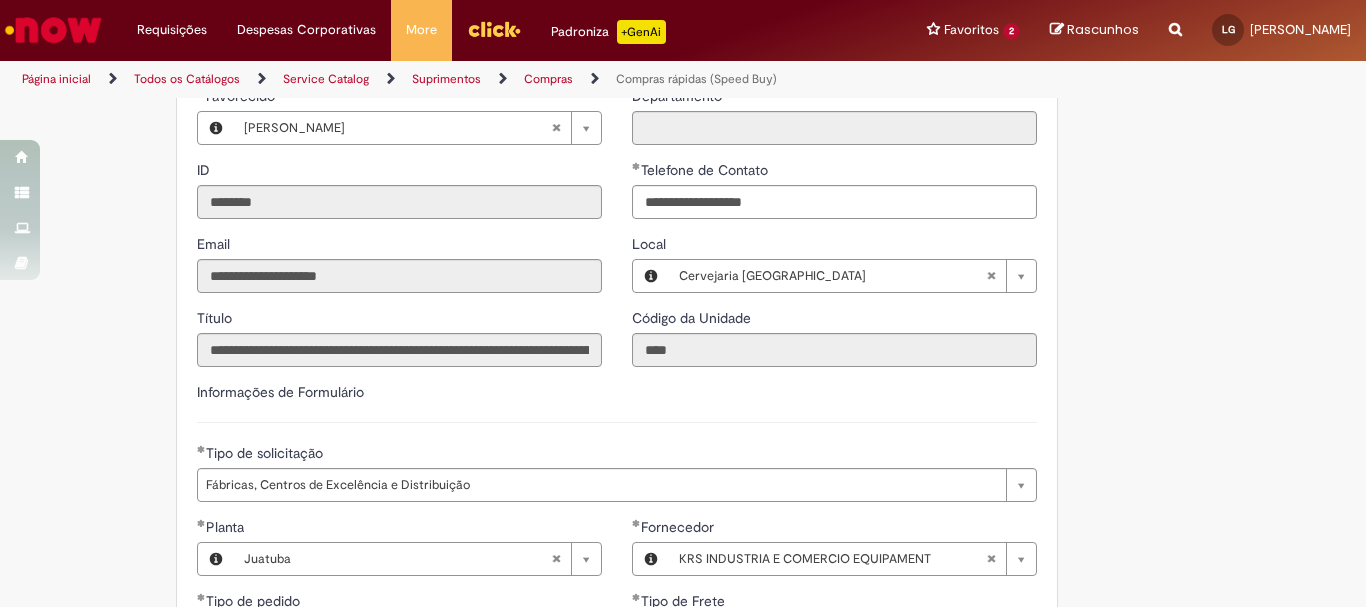 scroll, scrollTop: 2500, scrollLeft: 0, axis: vertical 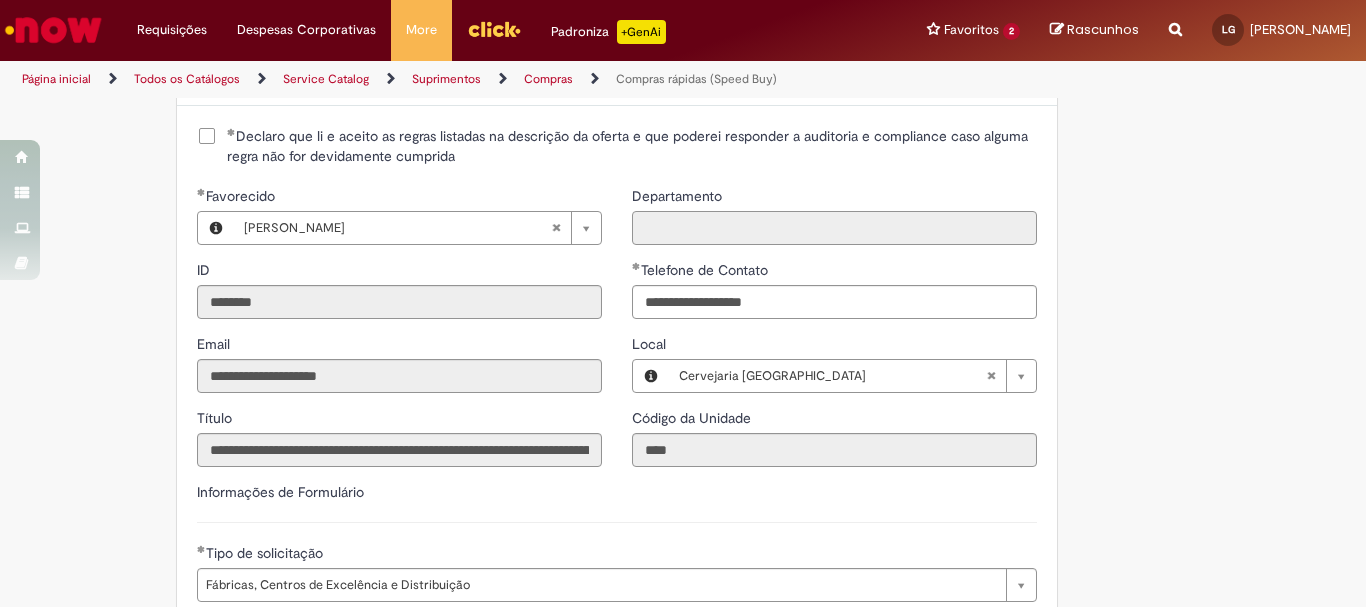 click on "Departamento" at bounding box center [834, 228] 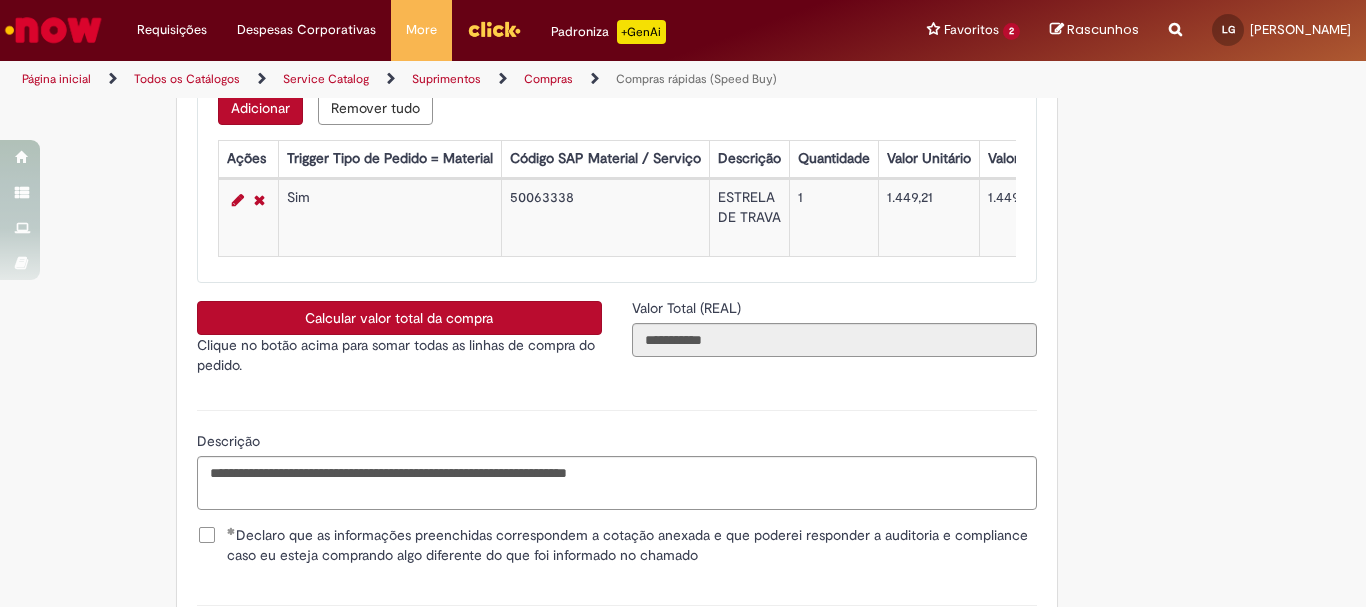 scroll, scrollTop: 3641, scrollLeft: 0, axis: vertical 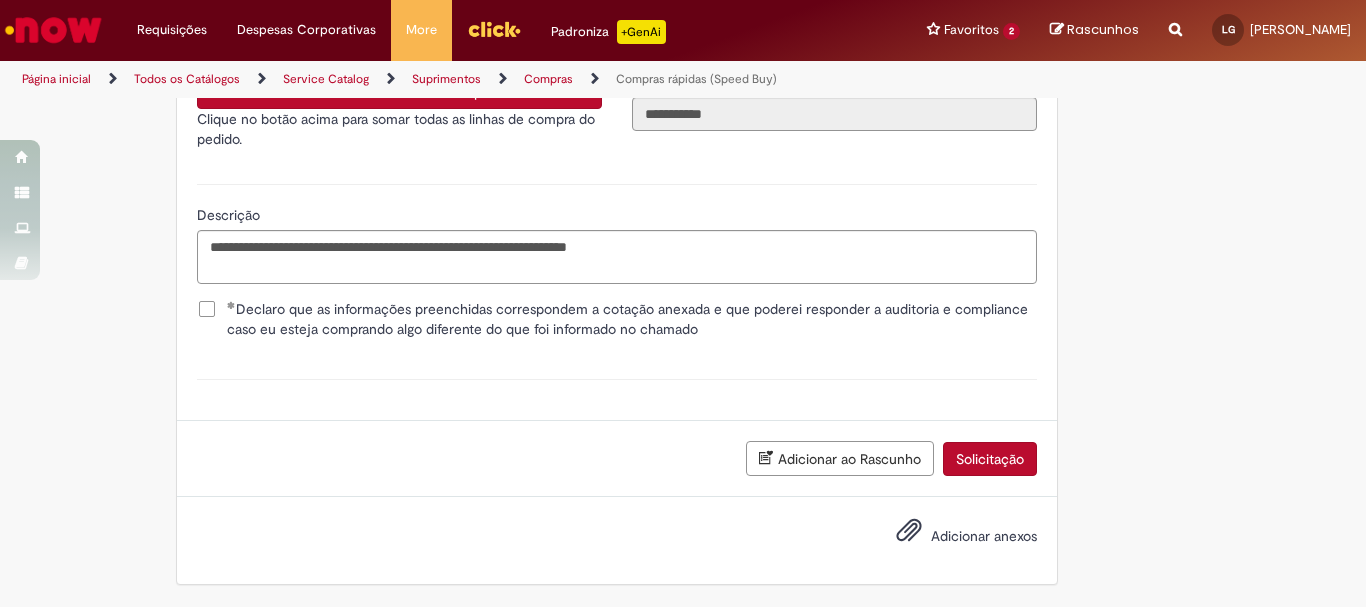 click on "Solicitação" at bounding box center (990, 459) 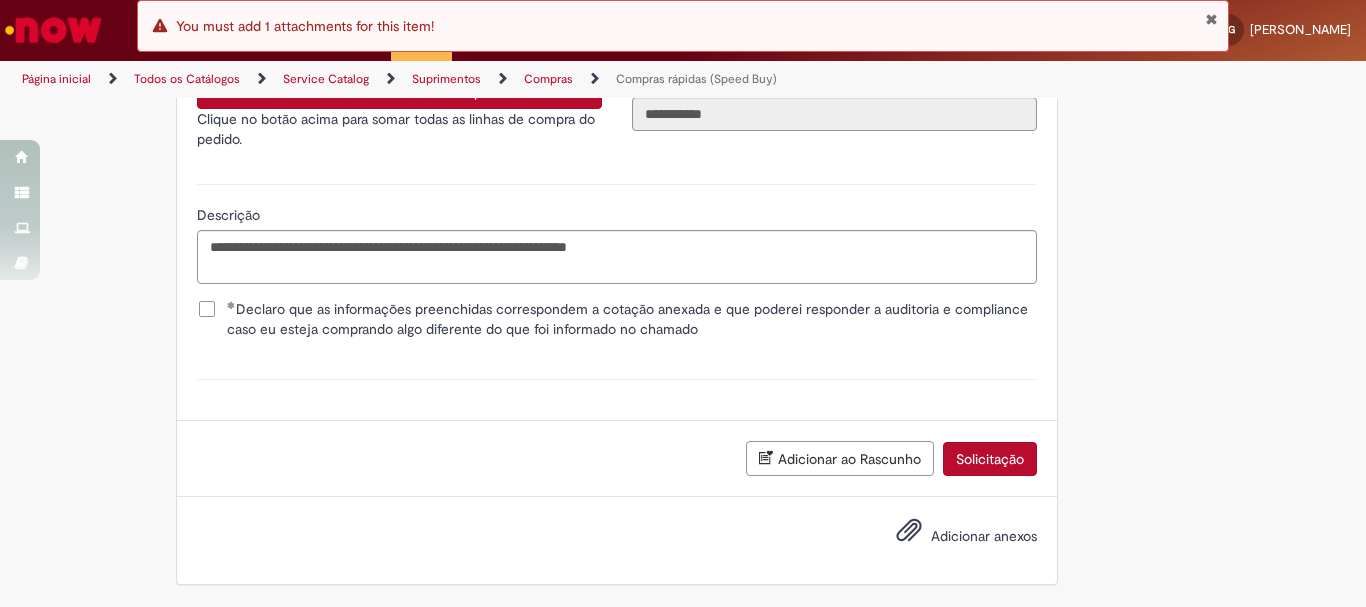 click on "Adicionar anexos" at bounding box center [984, 536] 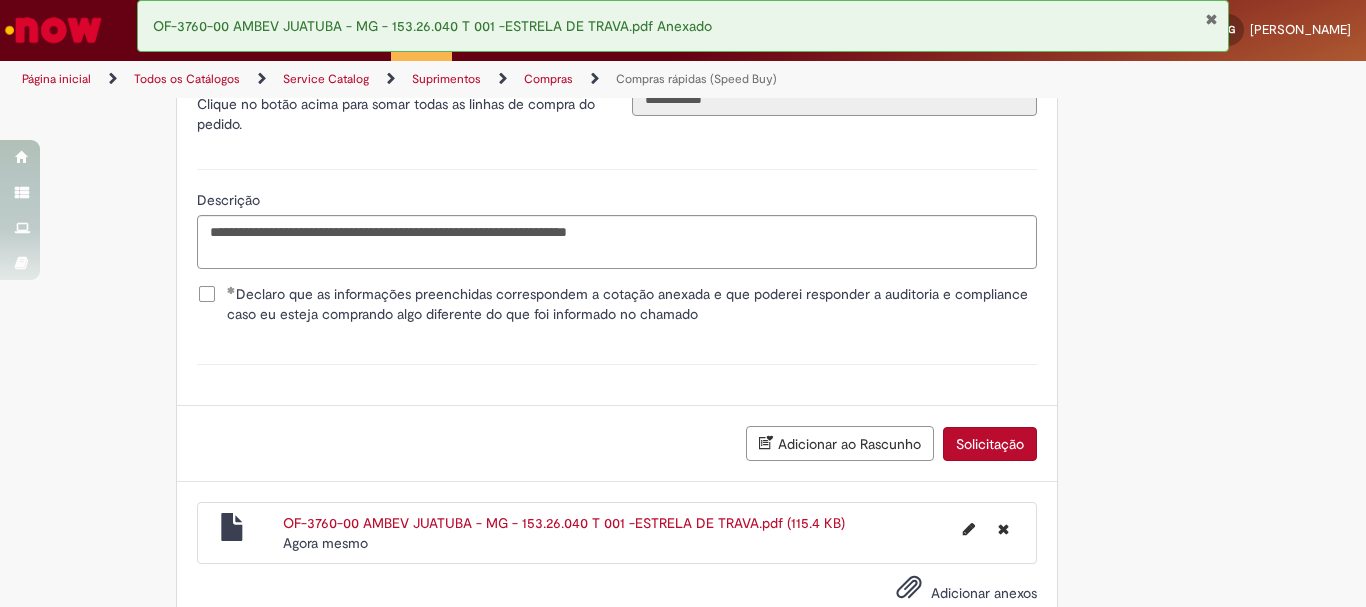 scroll, scrollTop: 3713, scrollLeft: 0, axis: vertical 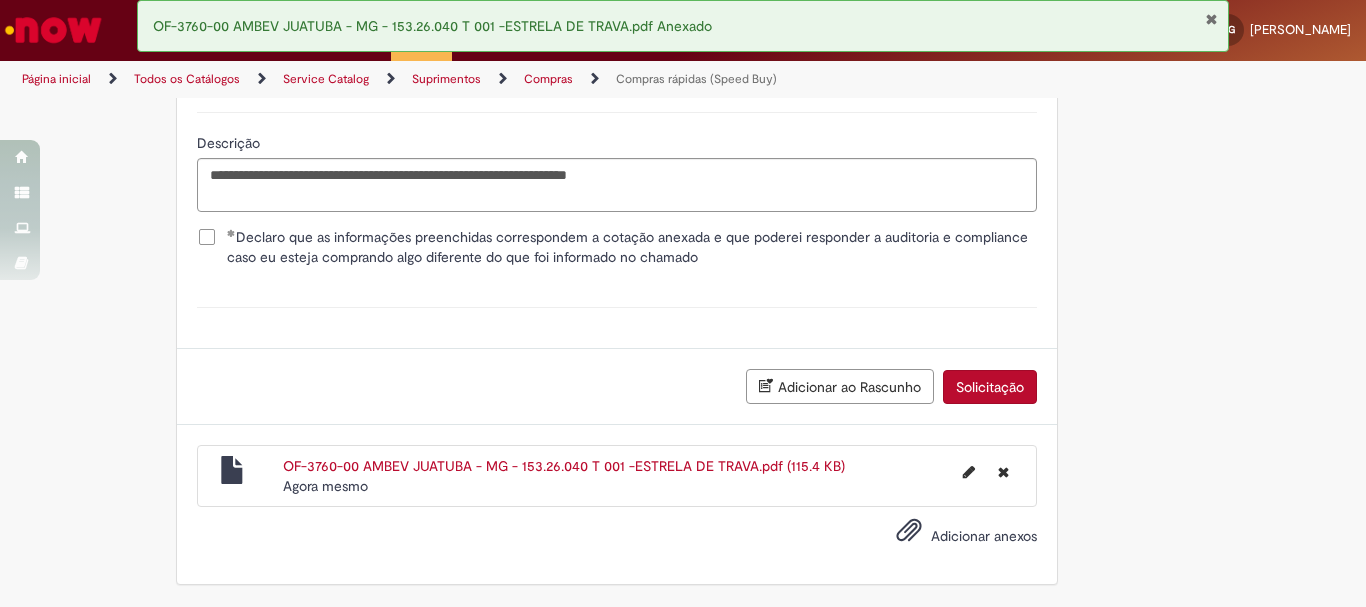 click on "Solicitação" at bounding box center [990, 387] 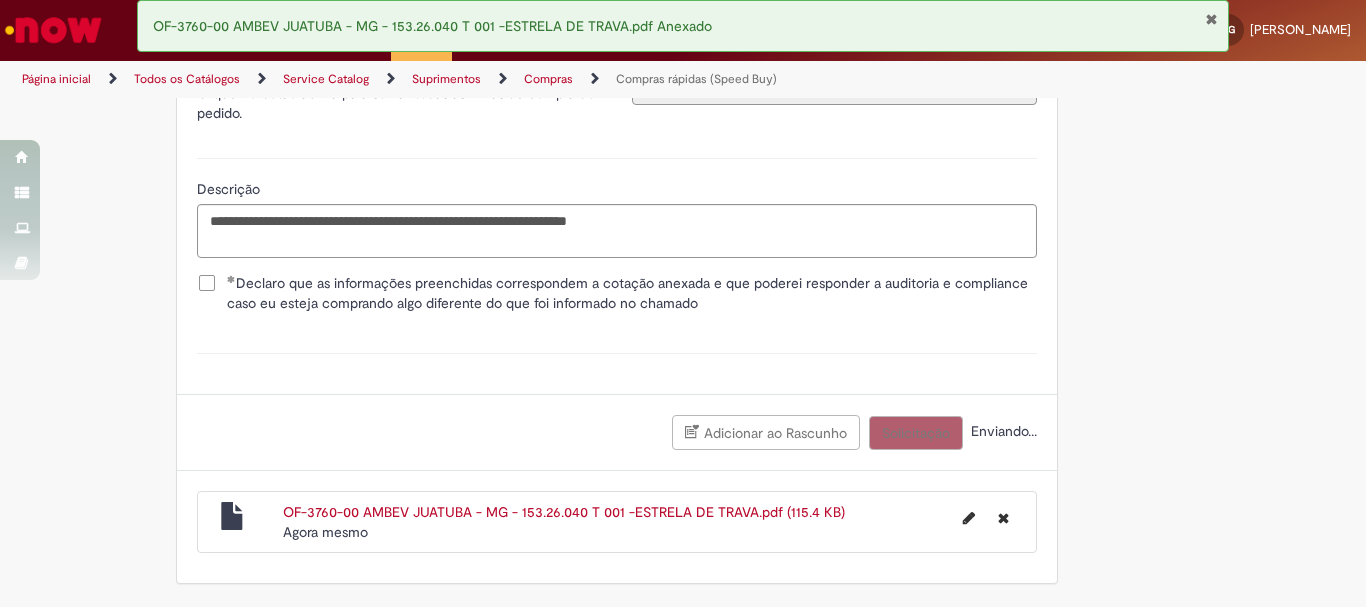 scroll, scrollTop: 3667, scrollLeft: 0, axis: vertical 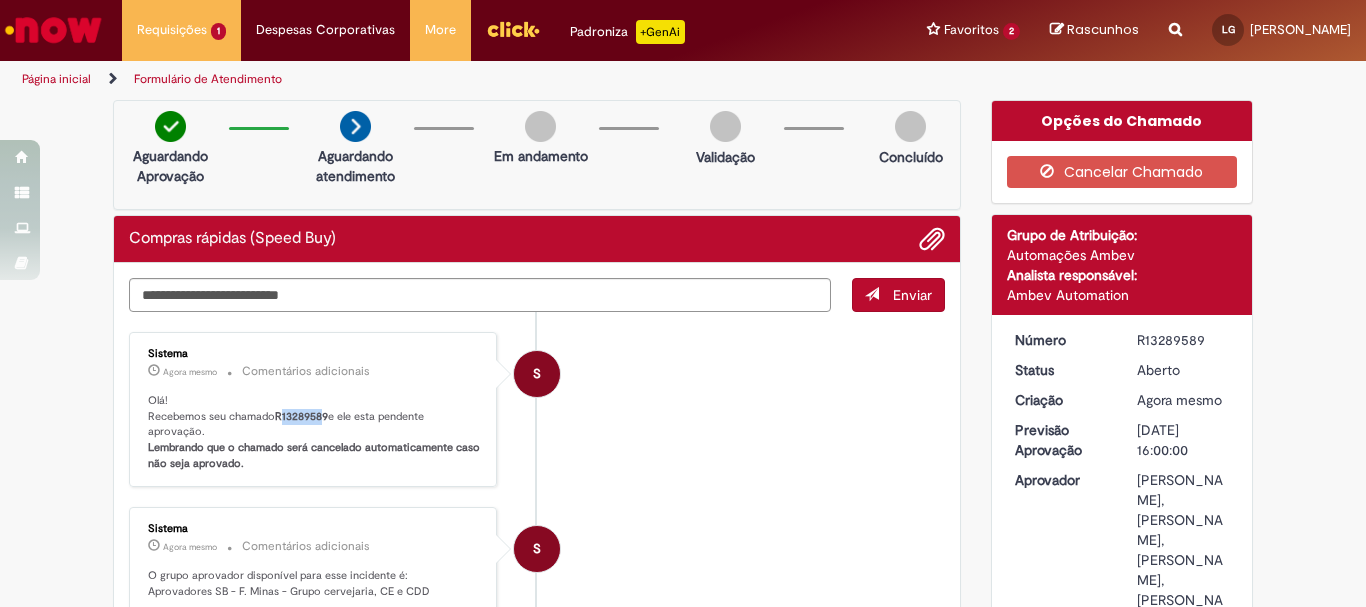 drag, startPoint x: 318, startPoint y: 416, endPoint x: 277, endPoint y: 419, distance: 41.109608 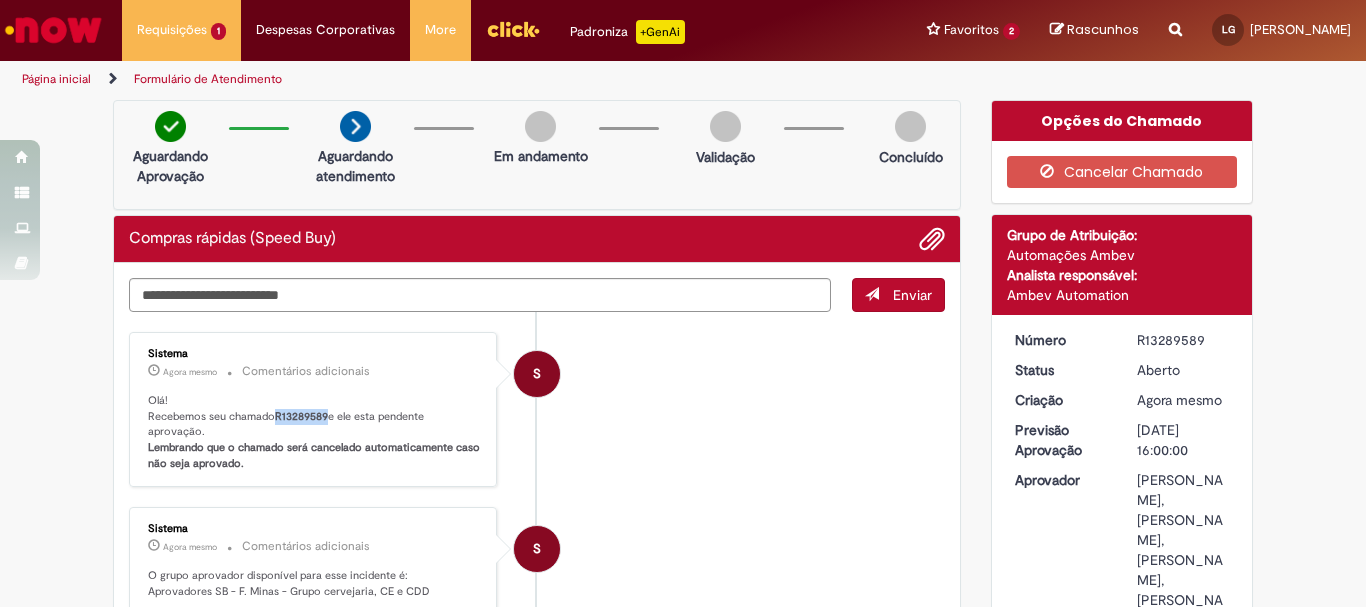 drag, startPoint x: 322, startPoint y: 416, endPoint x: 270, endPoint y: 421, distance: 52.23983 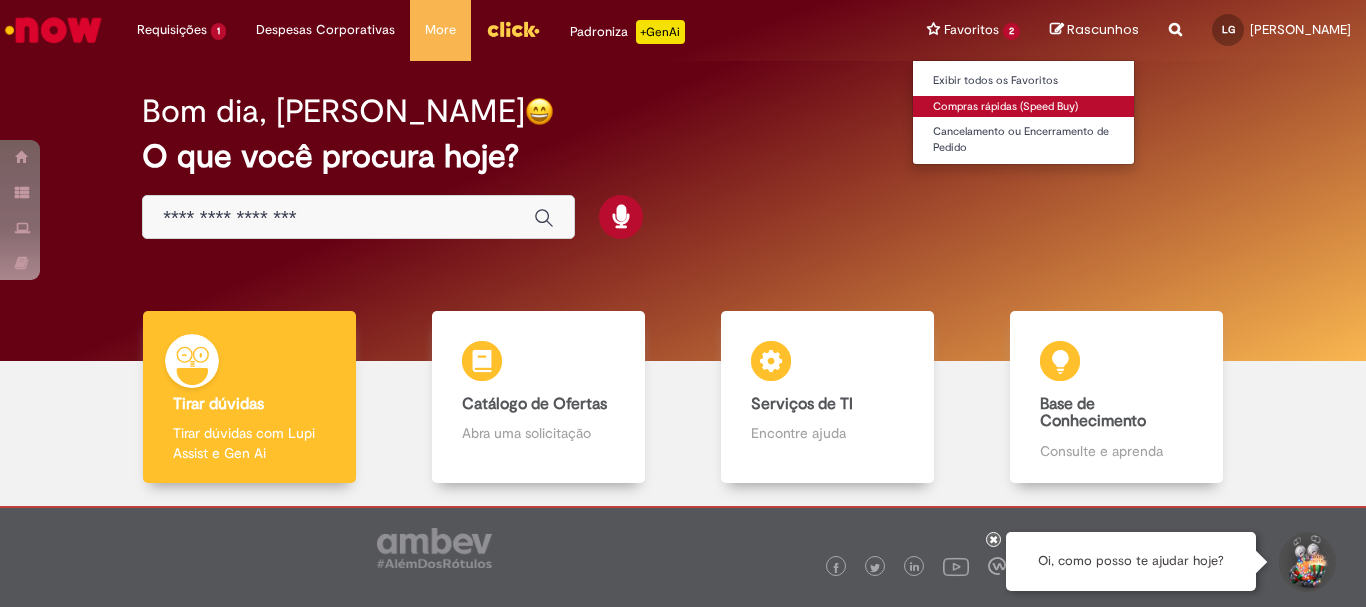 click on "Compras rápidas (Speed Buy)" at bounding box center [1023, 107] 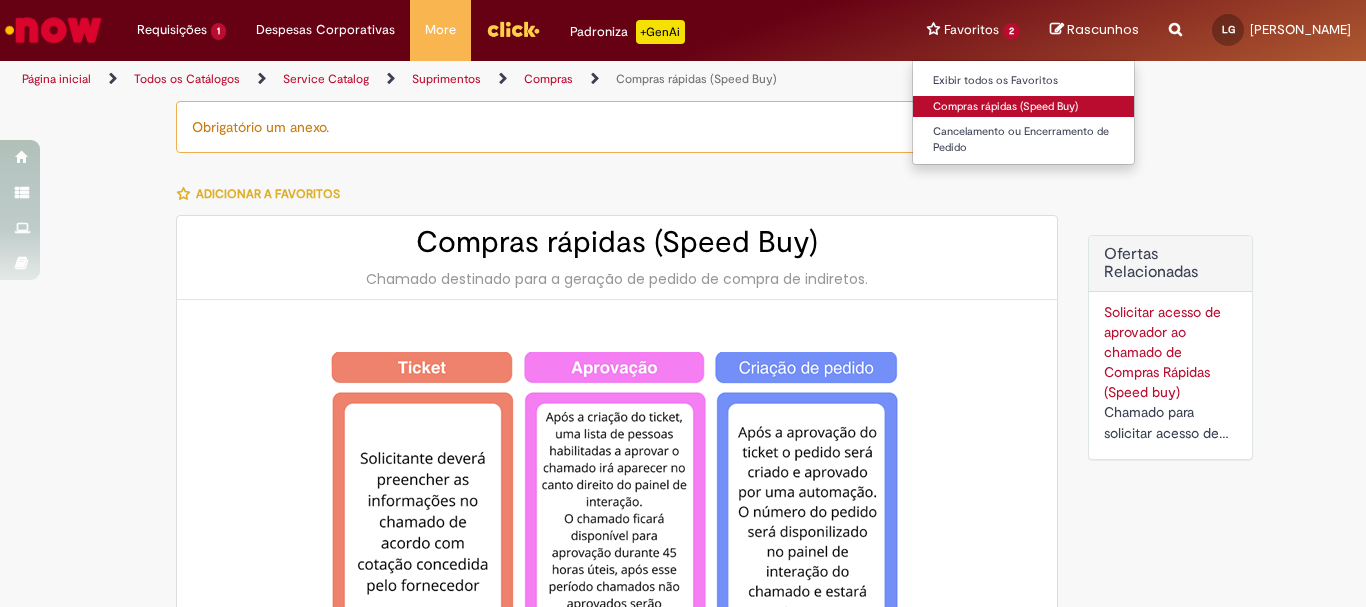 type on "********" 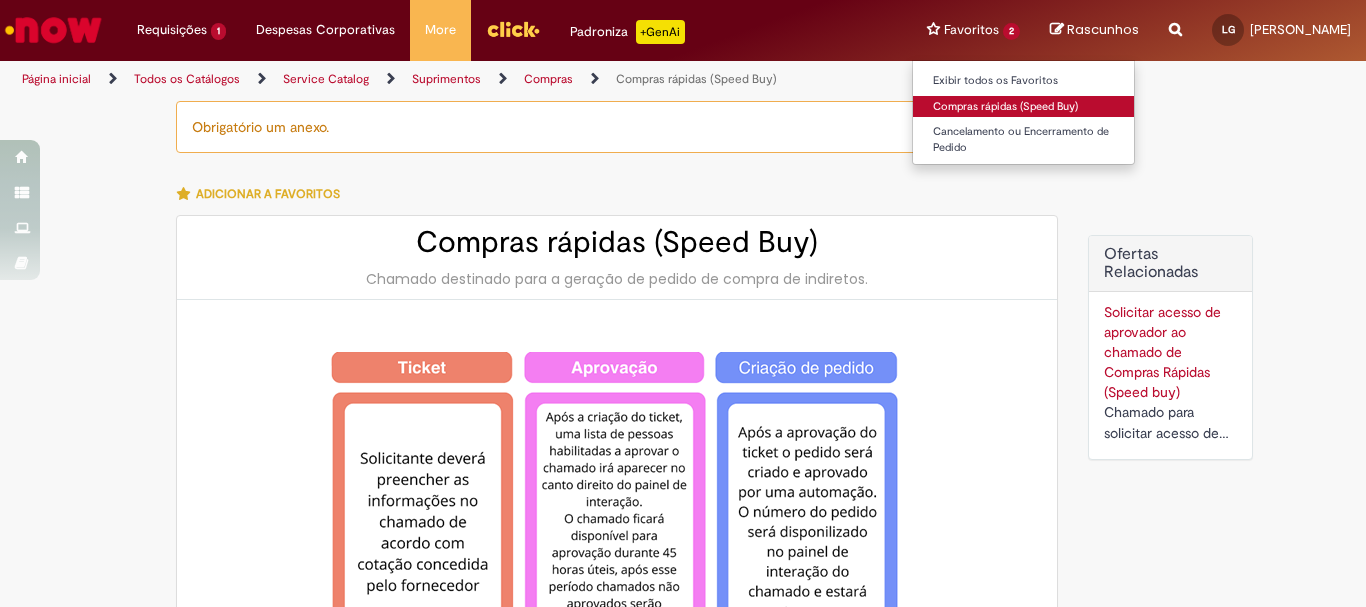 type on "**********" 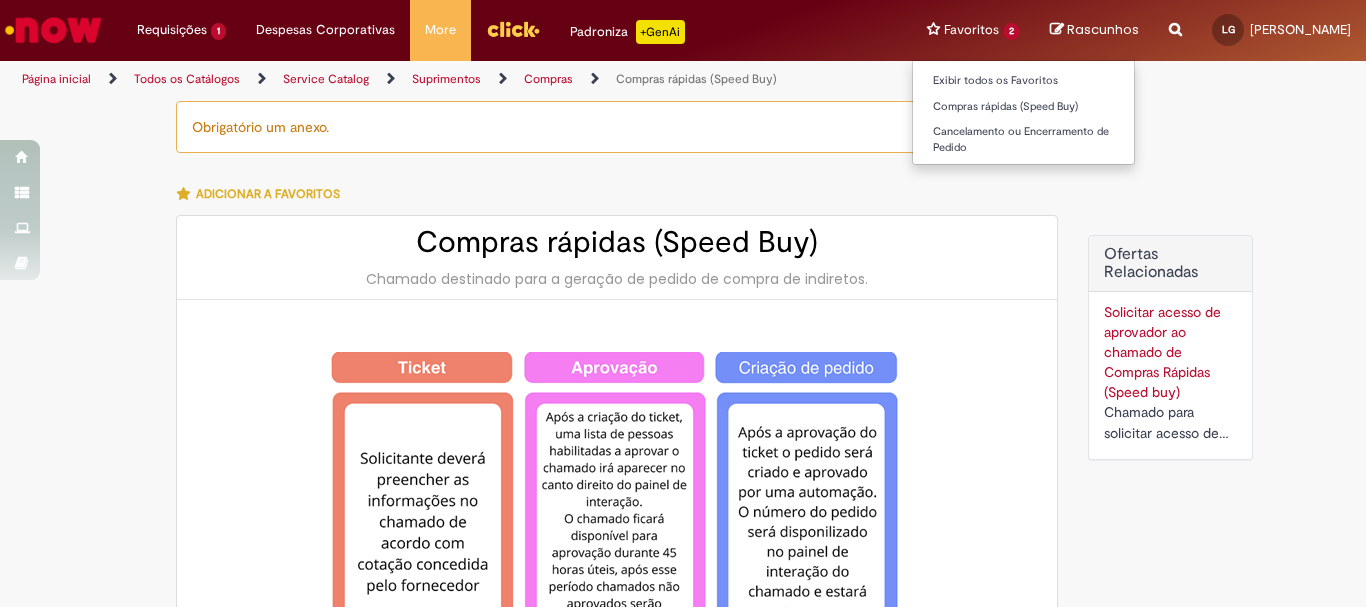 type on "**********" 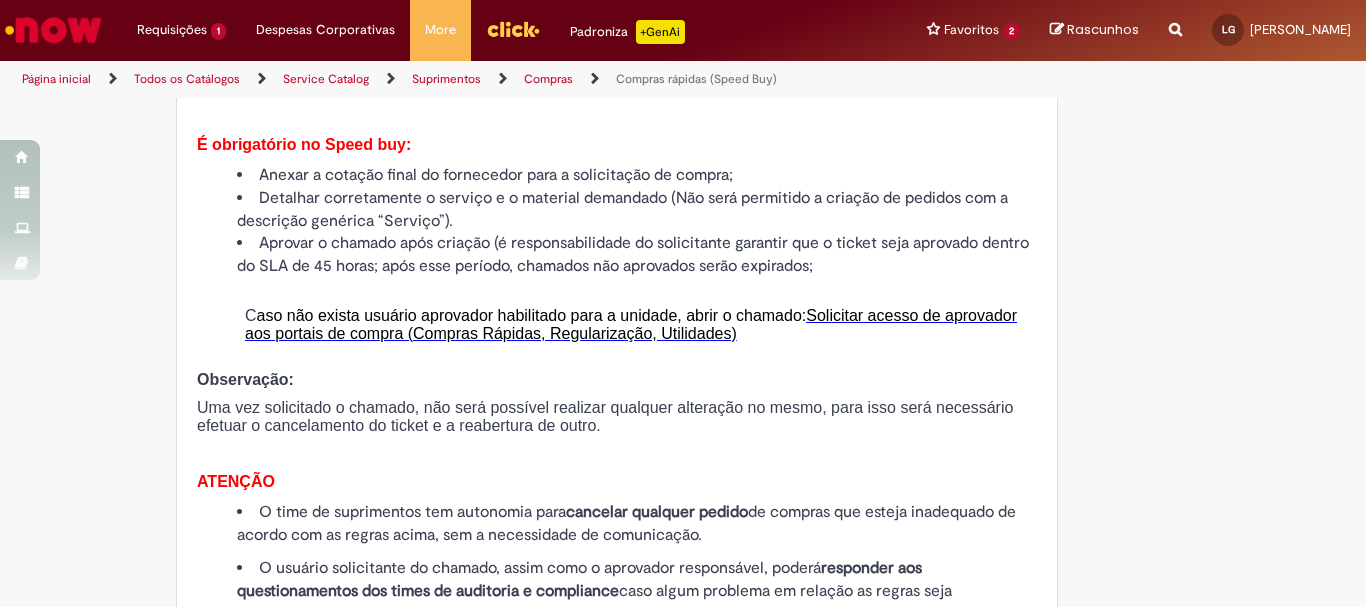 scroll, scrollTop: 2400, scrollLeft: 0, axis: vertical 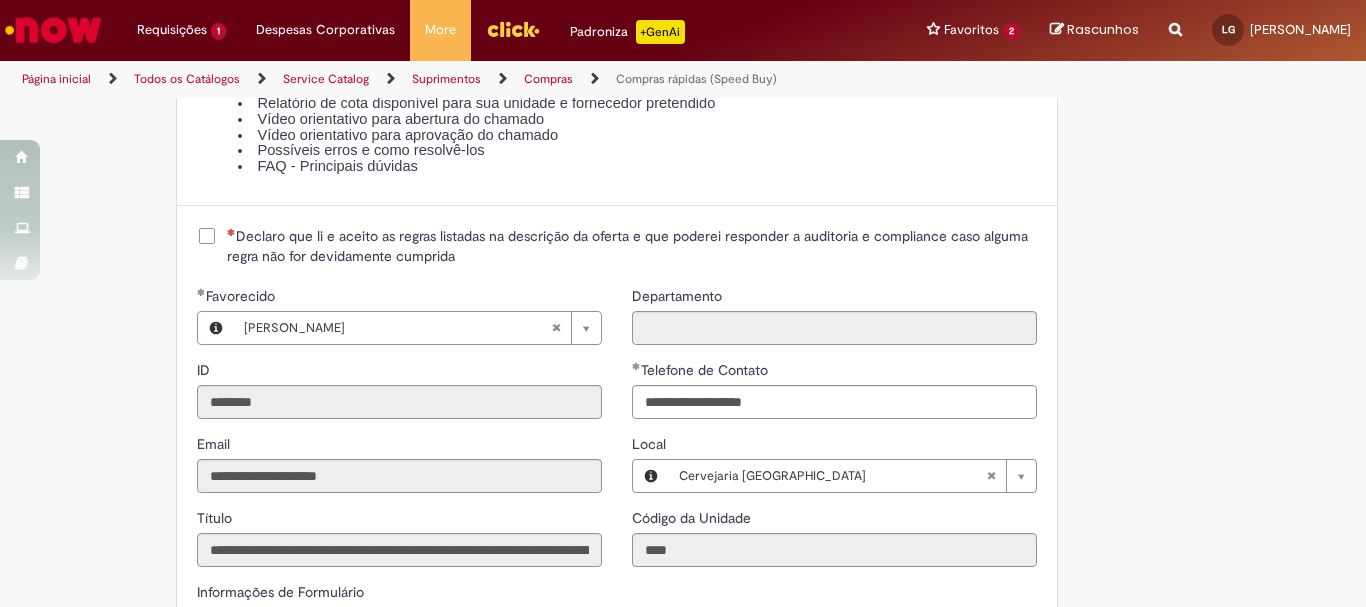 click on "Declaro que li e aceito as regras listadas na descrição da oferta e que poderei responder a auditoria e compliance caso alguma regra não for devidamente cumprida" at bounding box center [632, 246] 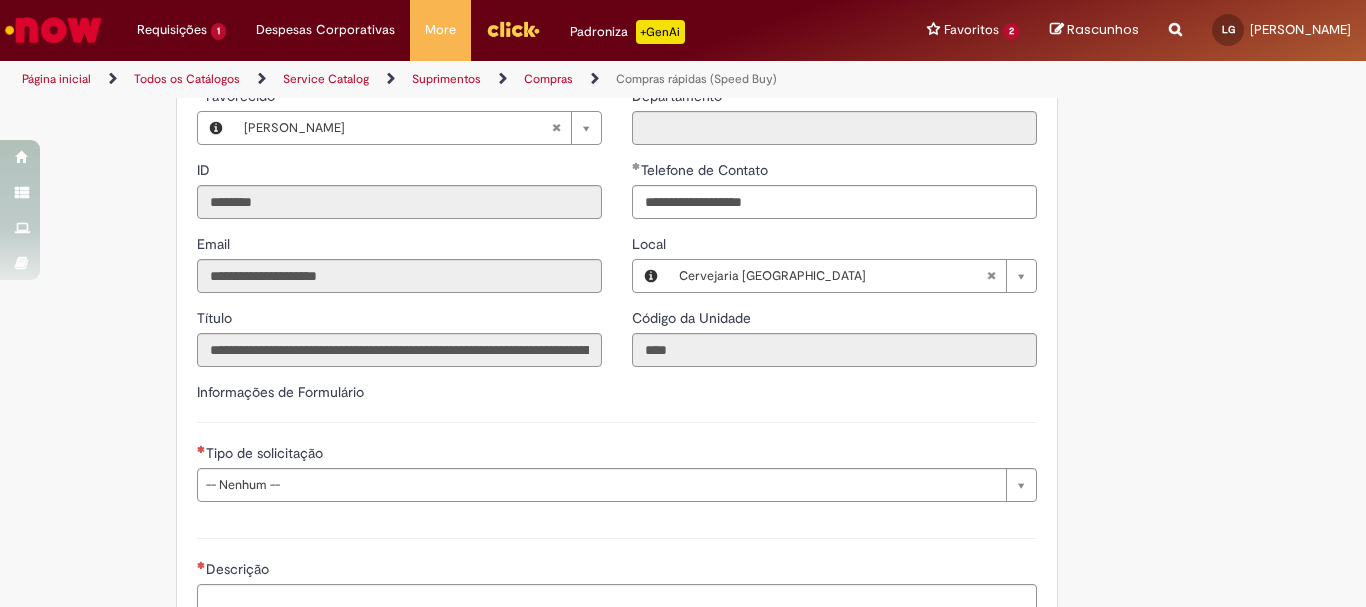 scroll, scrollTop: 2800, scrollLeft: 0, axis: vertical 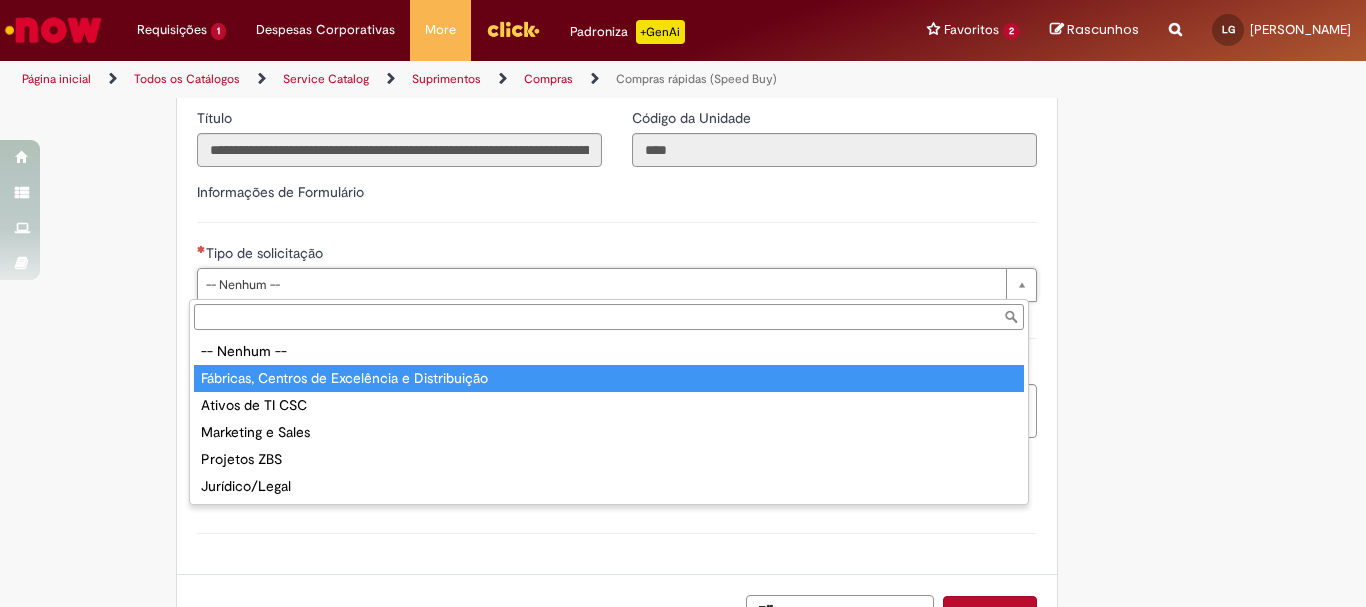 type on "**********" 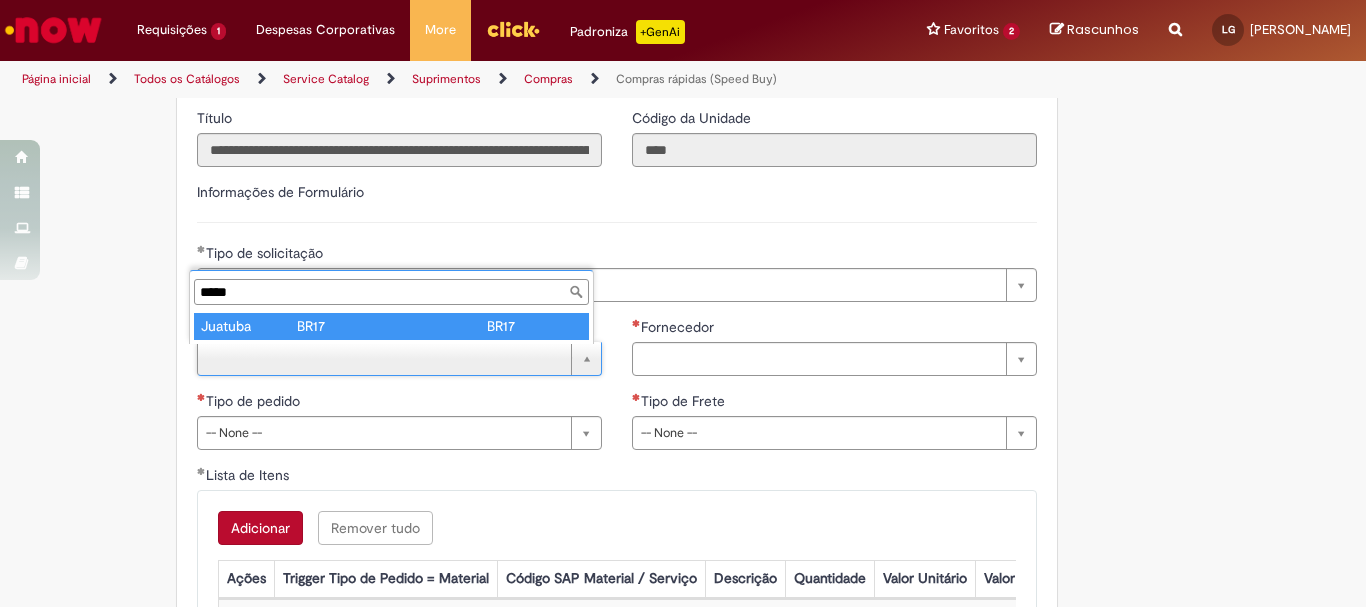 type on "*****" 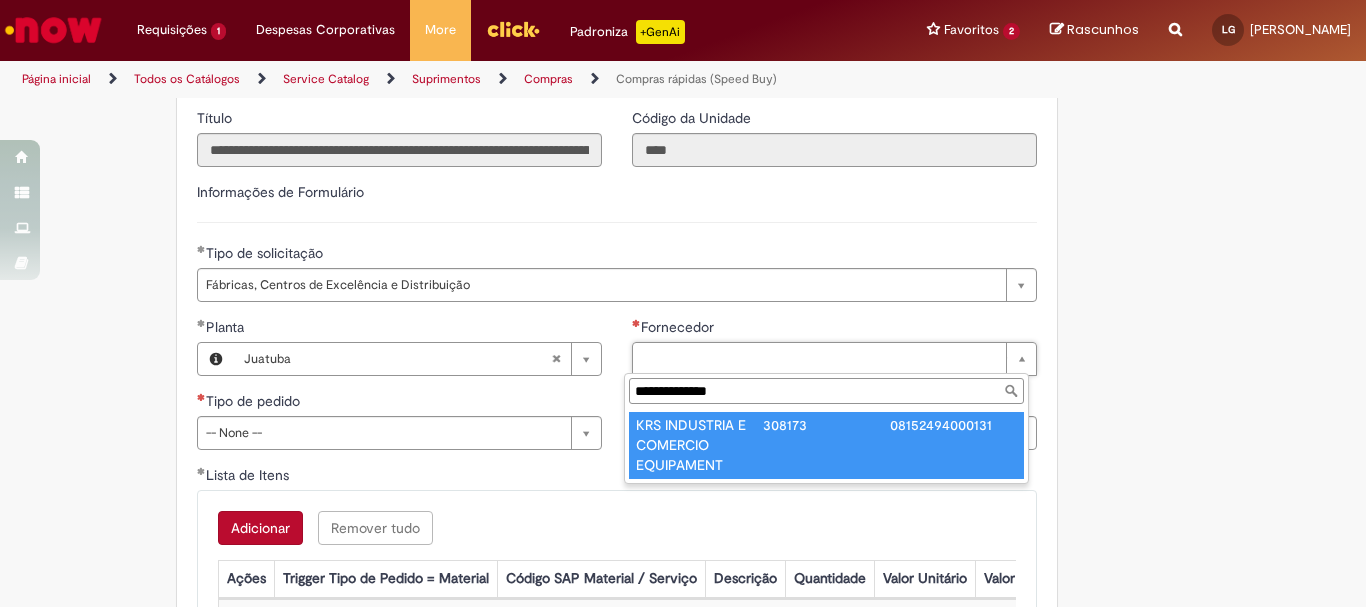 type on "**********" 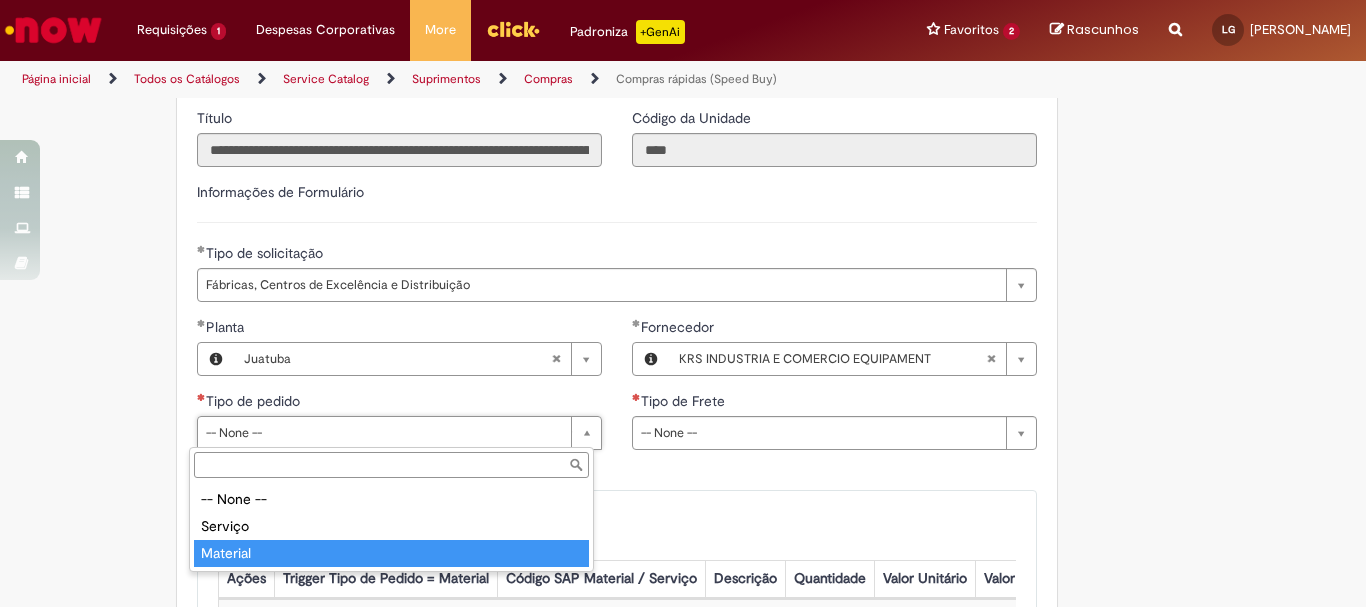 type on "********" 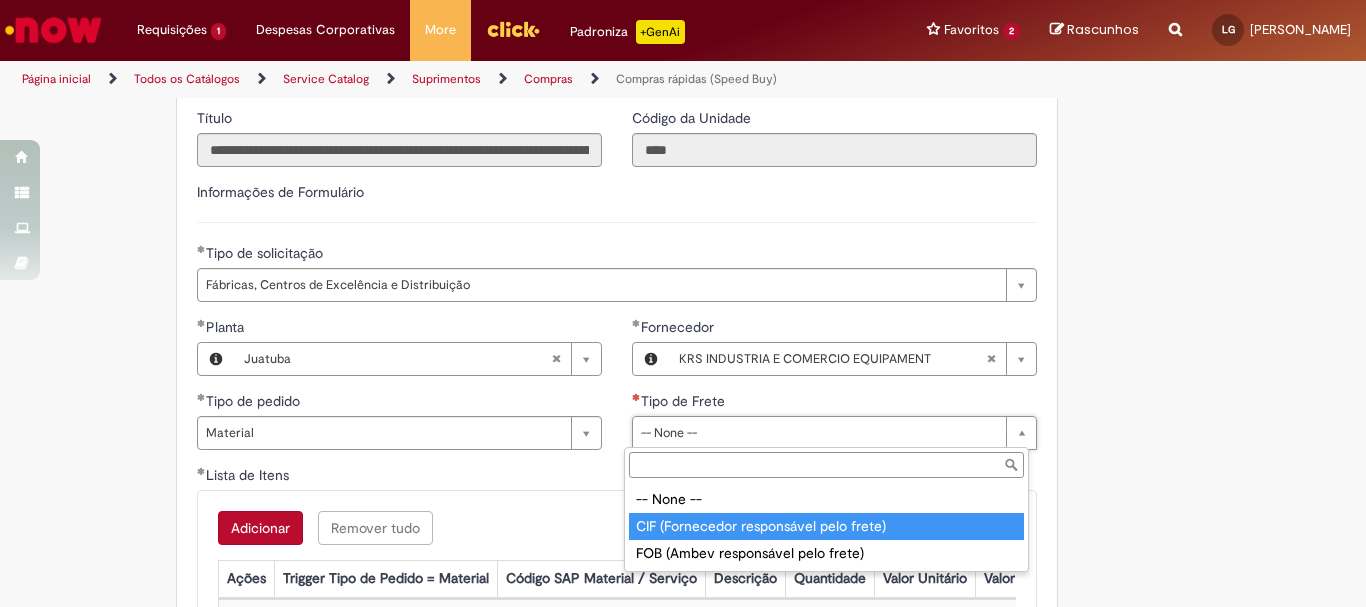 type on "**********" 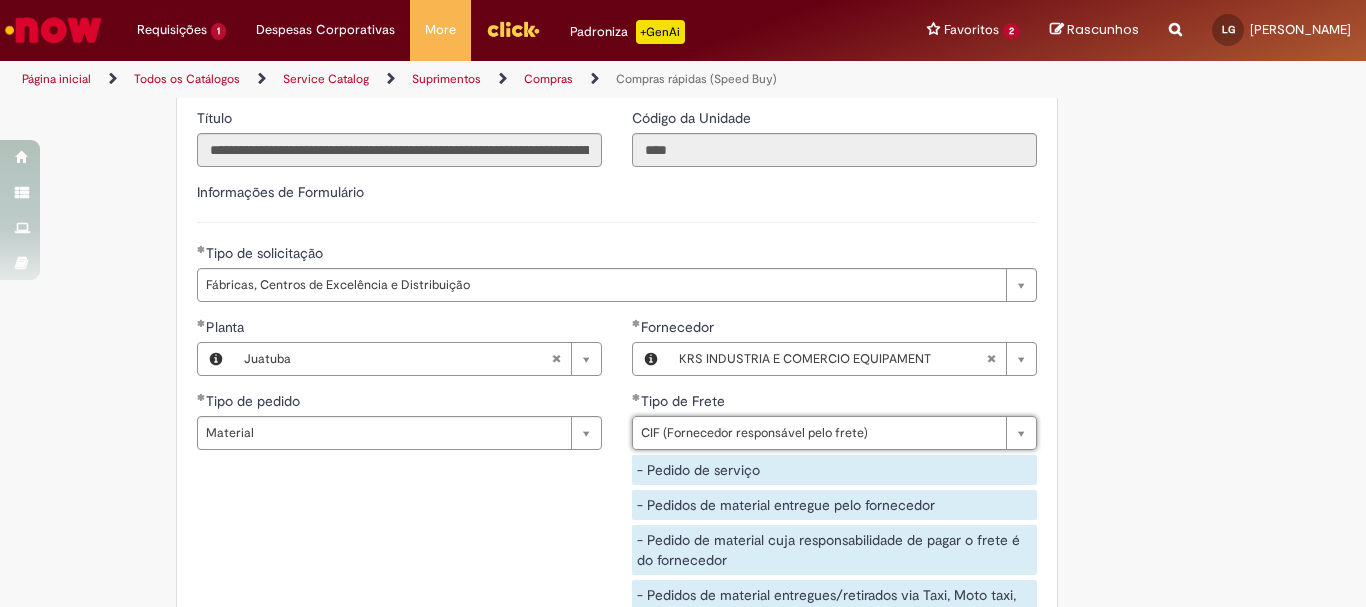 click on "**********" at bounding box center [617, 481] 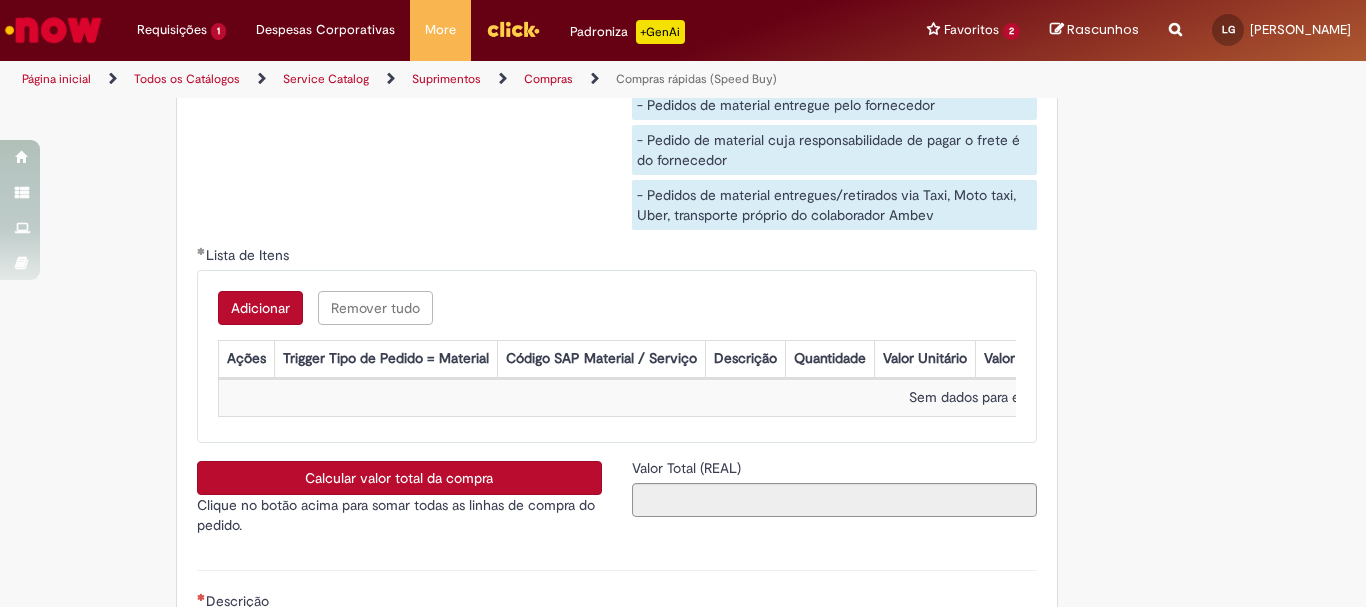 scroll, scrollTop: 3300, scrollLeft: 0, axis: vertical 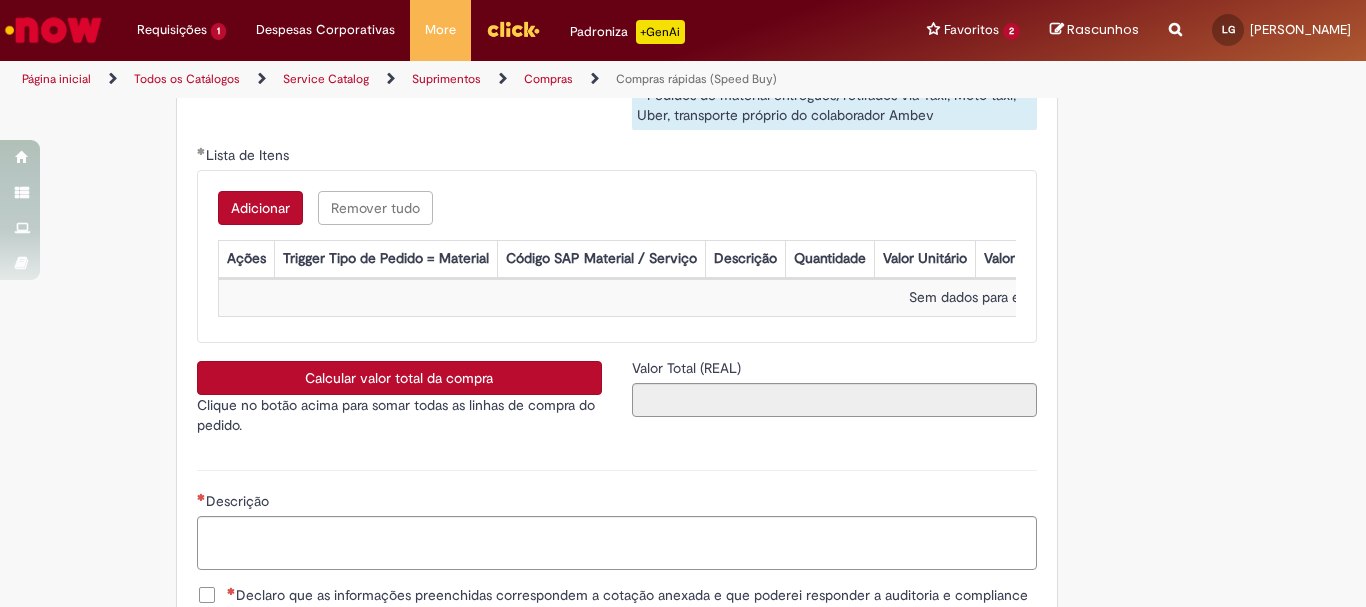 click on "Adicionar" at bounding box center [260, 208] 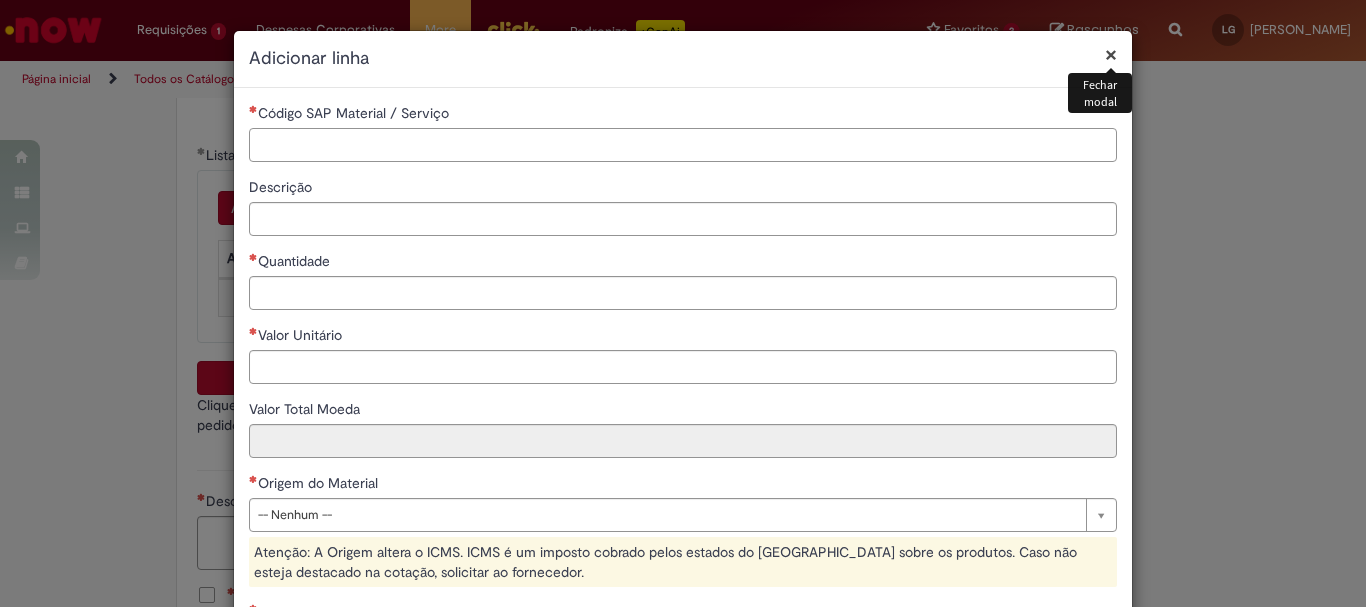 click on "Código SAP Material / Serviço" at bounding box center [683, 145] 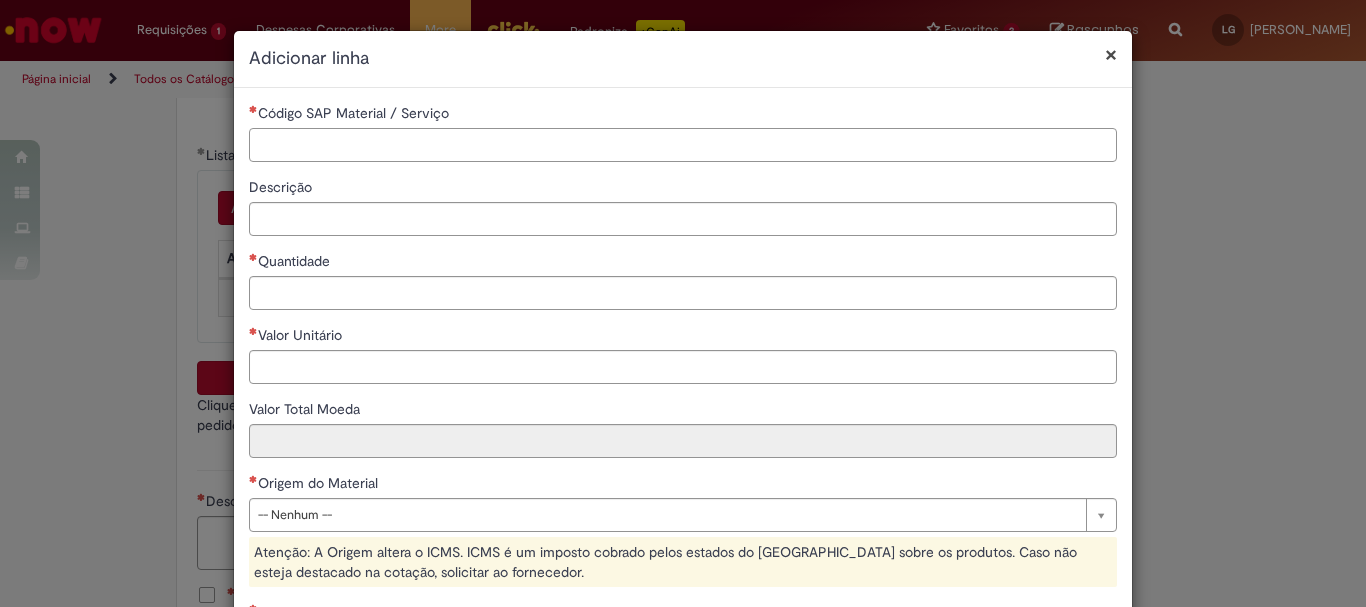 paste on "********" 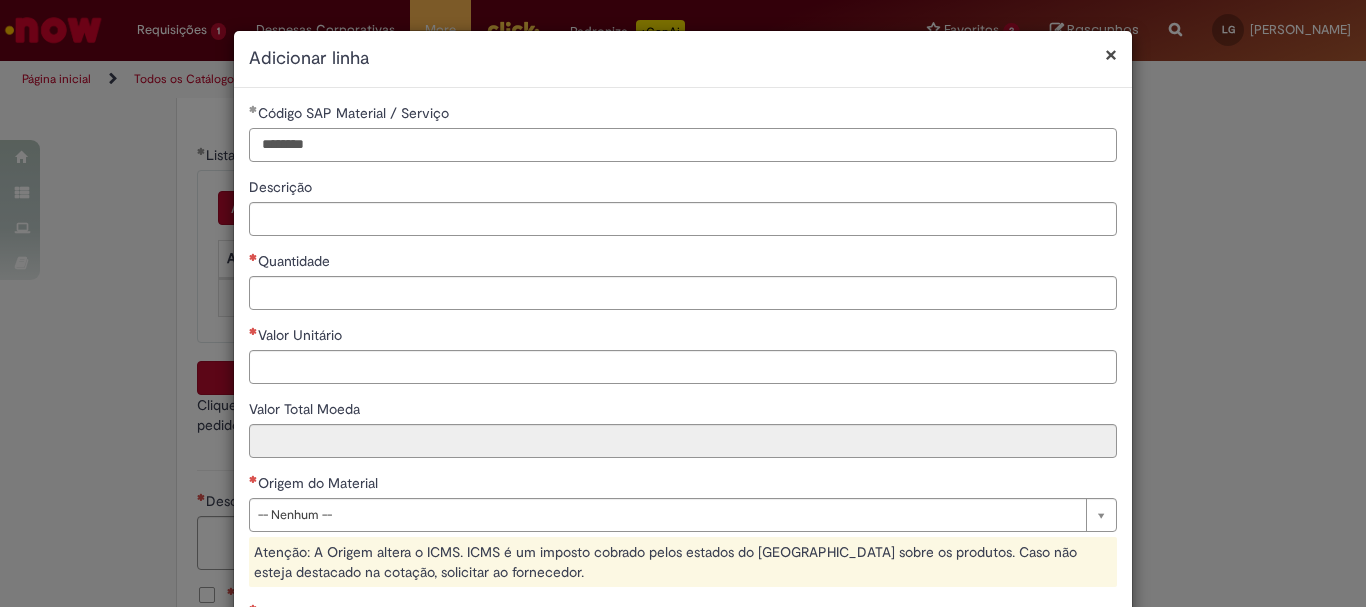 type on "********" 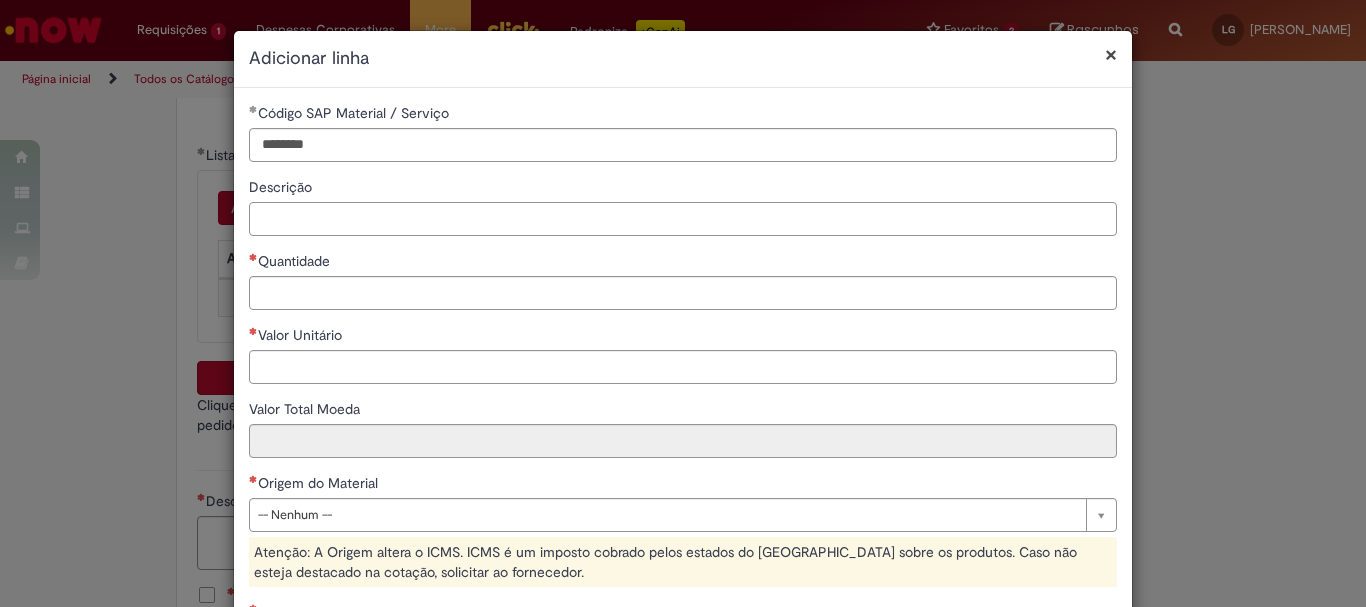 click on "Descrição" at bounding box center [683, 219] 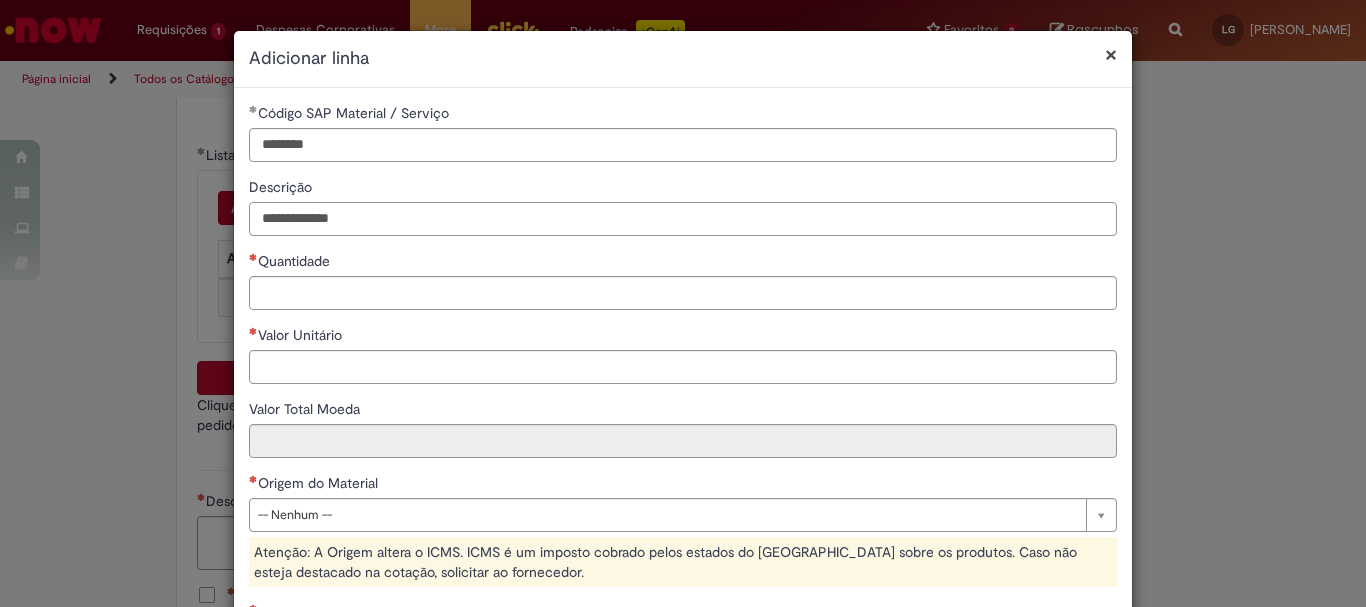 click on "**********" at bounding box center (683, 219) 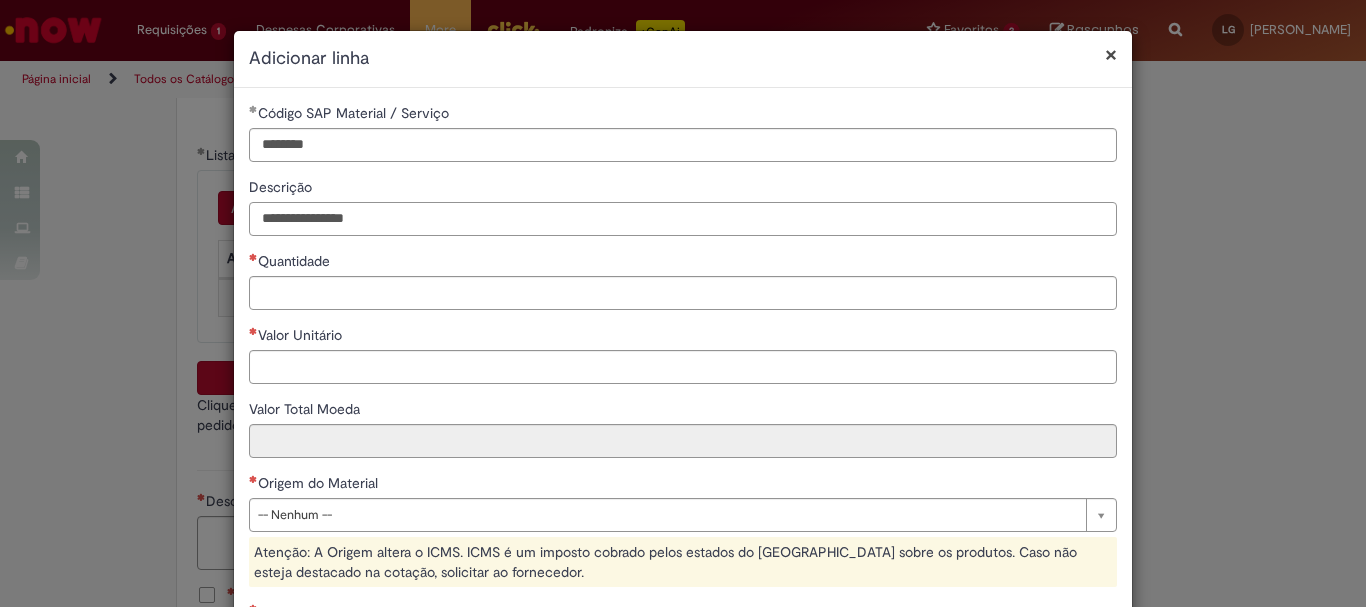 type on "**********" 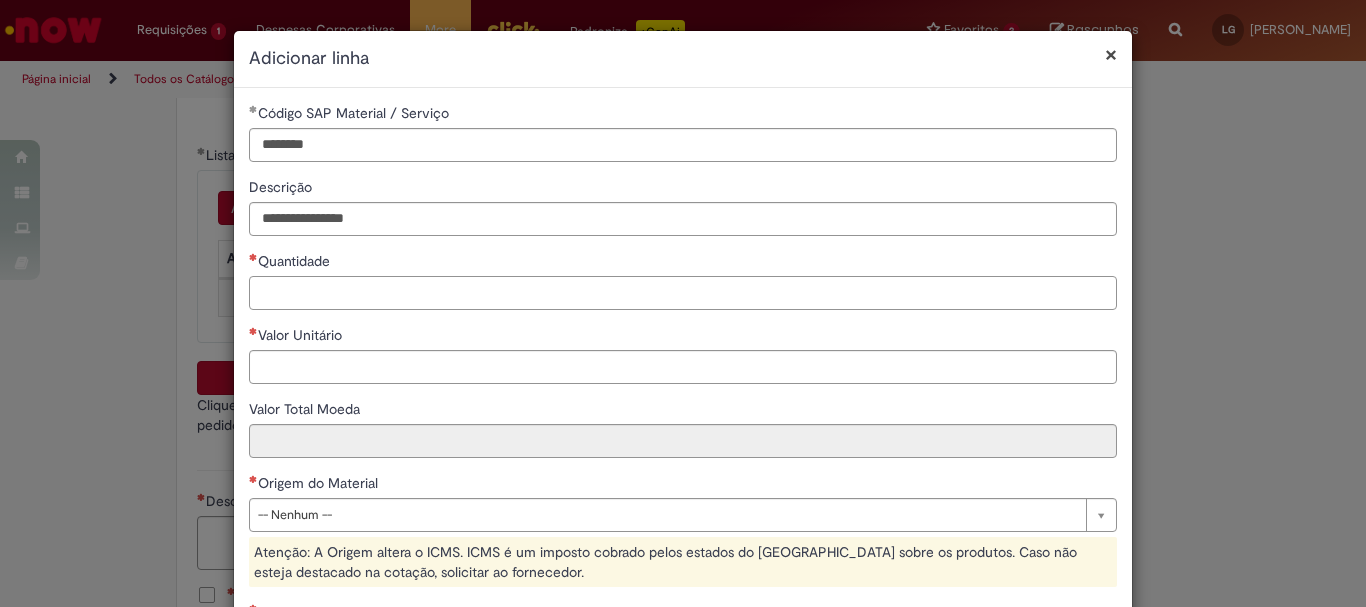 click on "Quantidade" at bounding box center (683, 293) 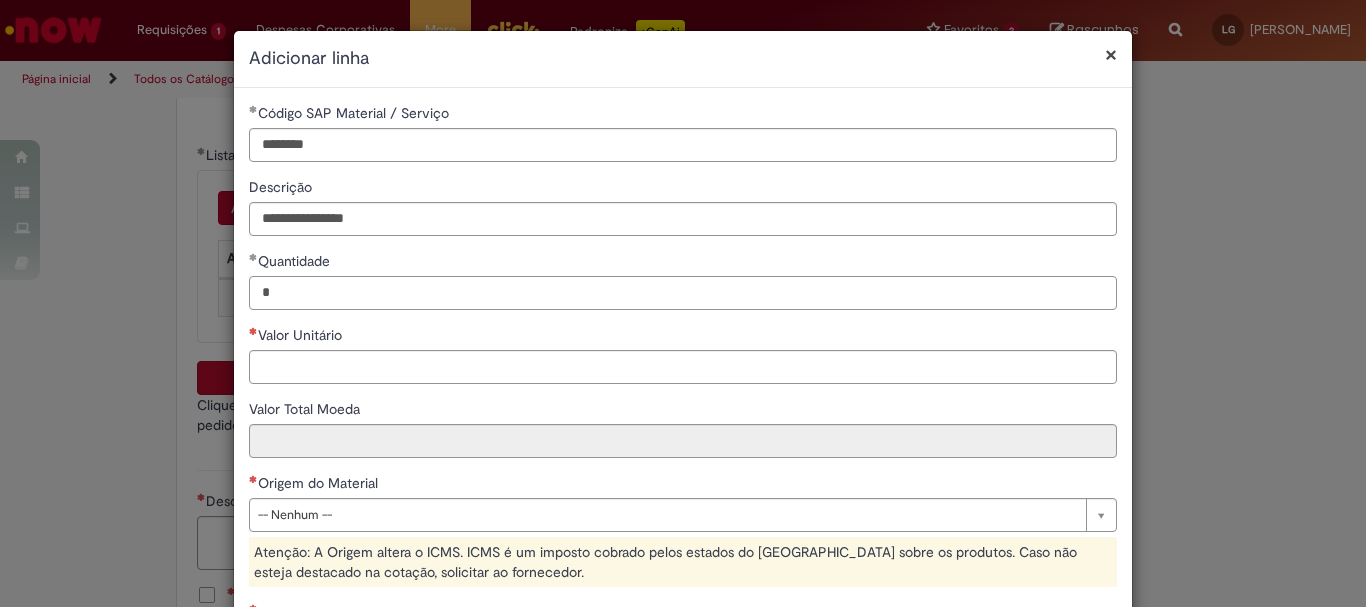 type on "*" 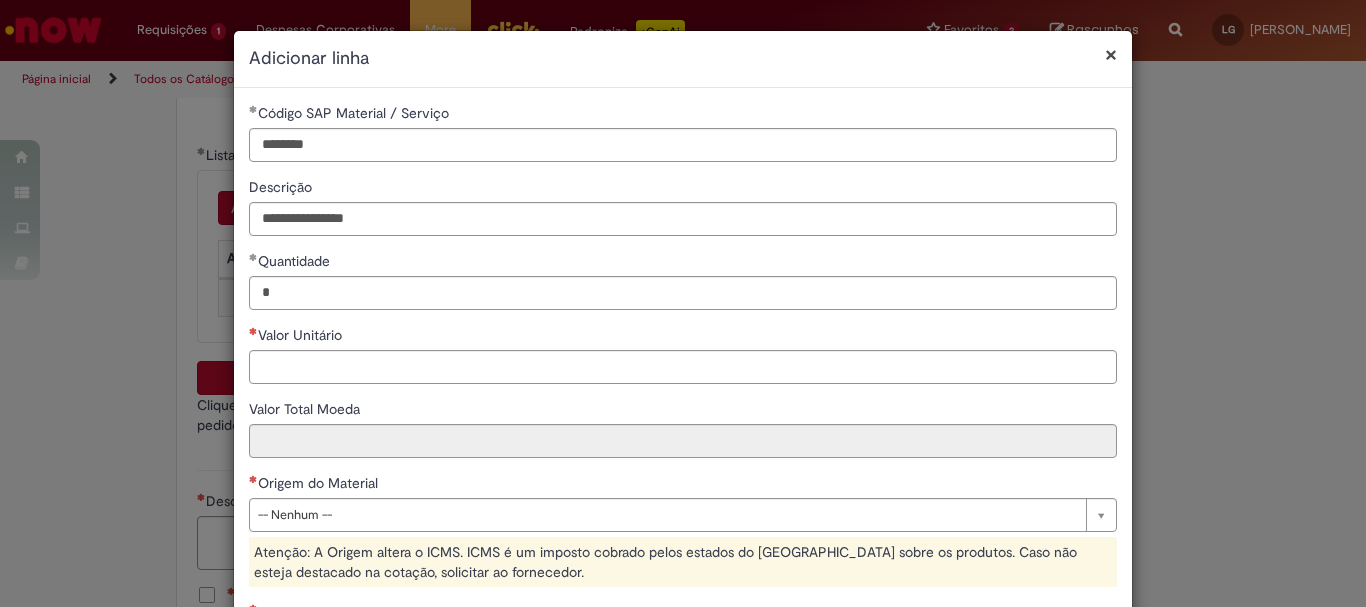 click on "**********" at bounding box center [683, 491] 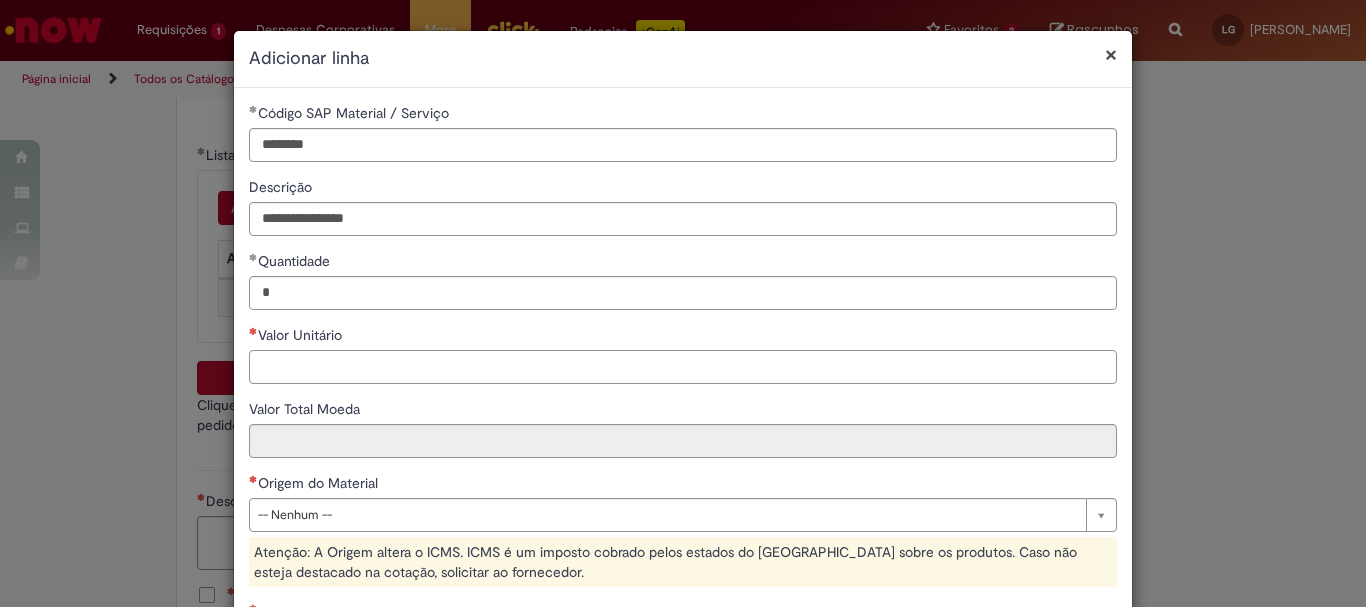 click on "Valor Unitário" at bounding box center [683, 367] 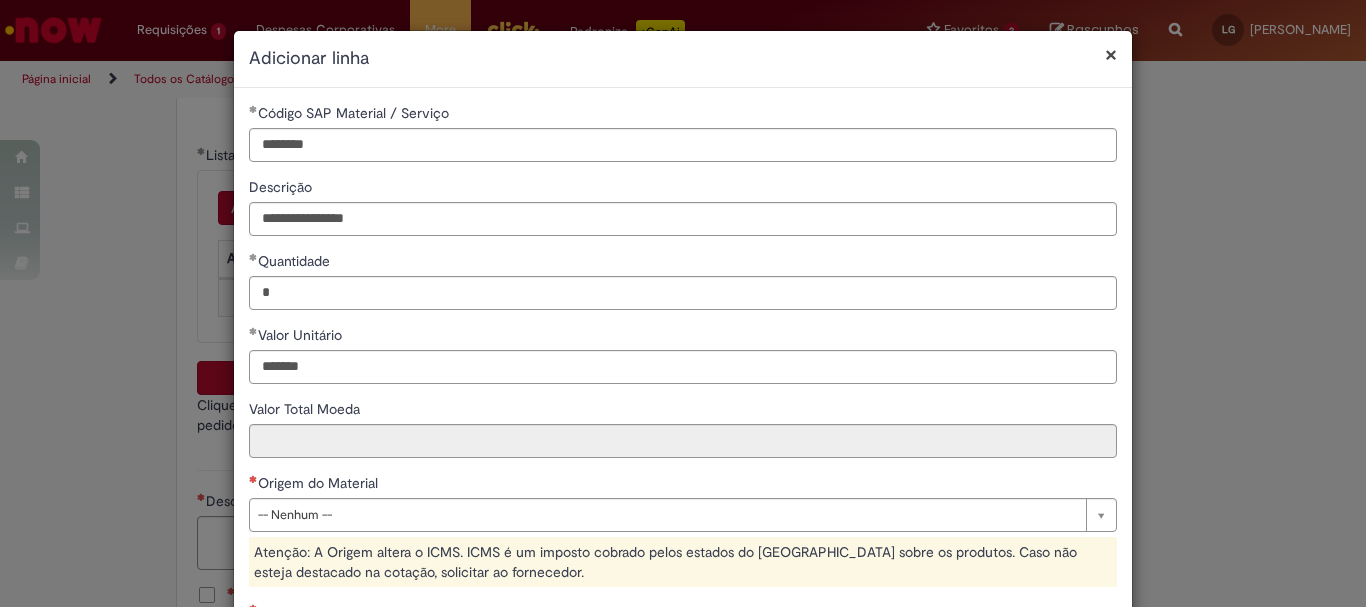 type on "********" 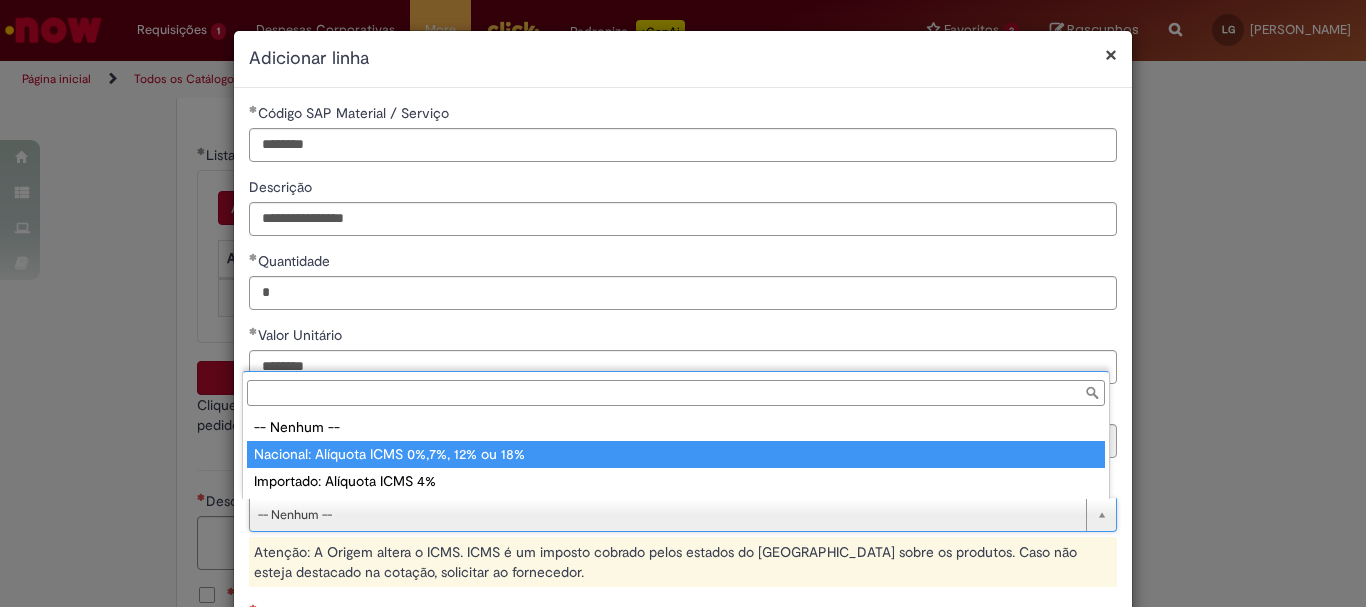 type on "**********" 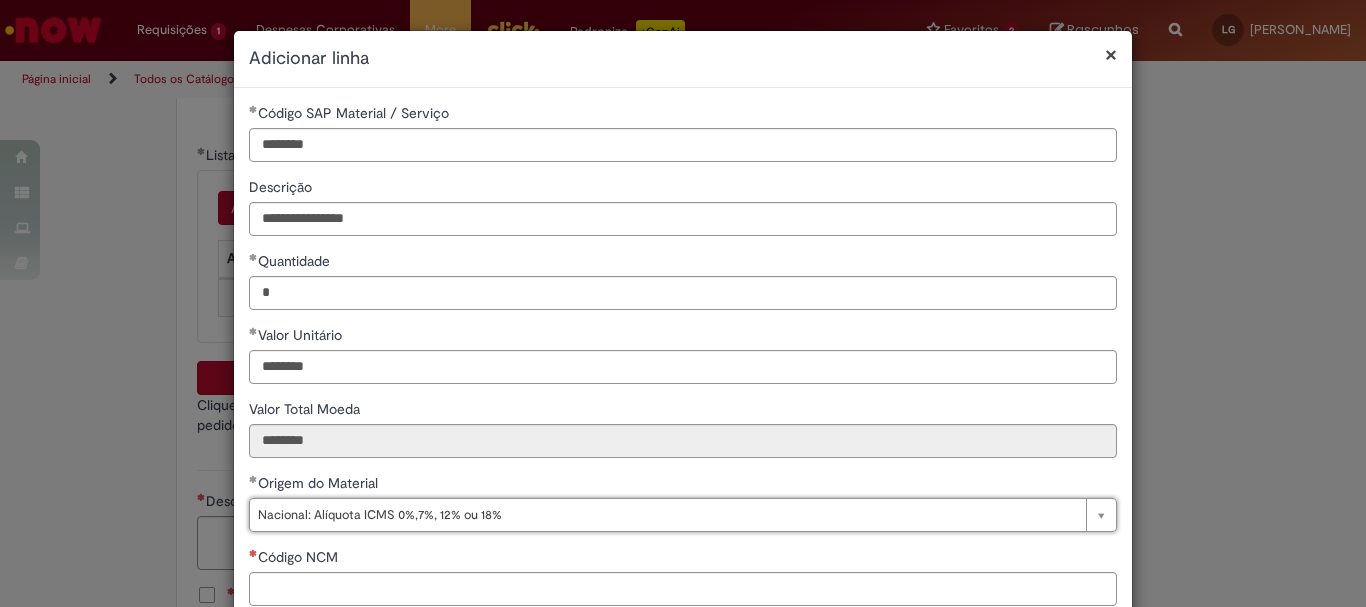 scroll, scrollTop: 200, scrollLeft: 0, axis: vertical 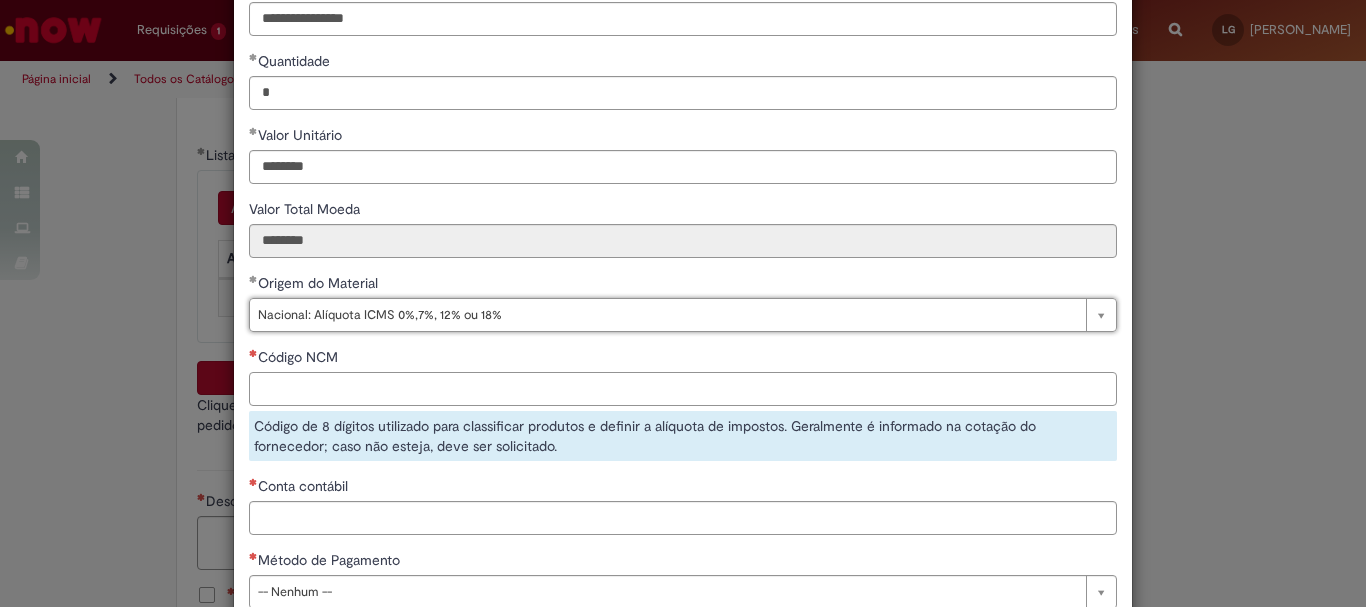 click on "Código NCM" at bounding box center (683, 389) 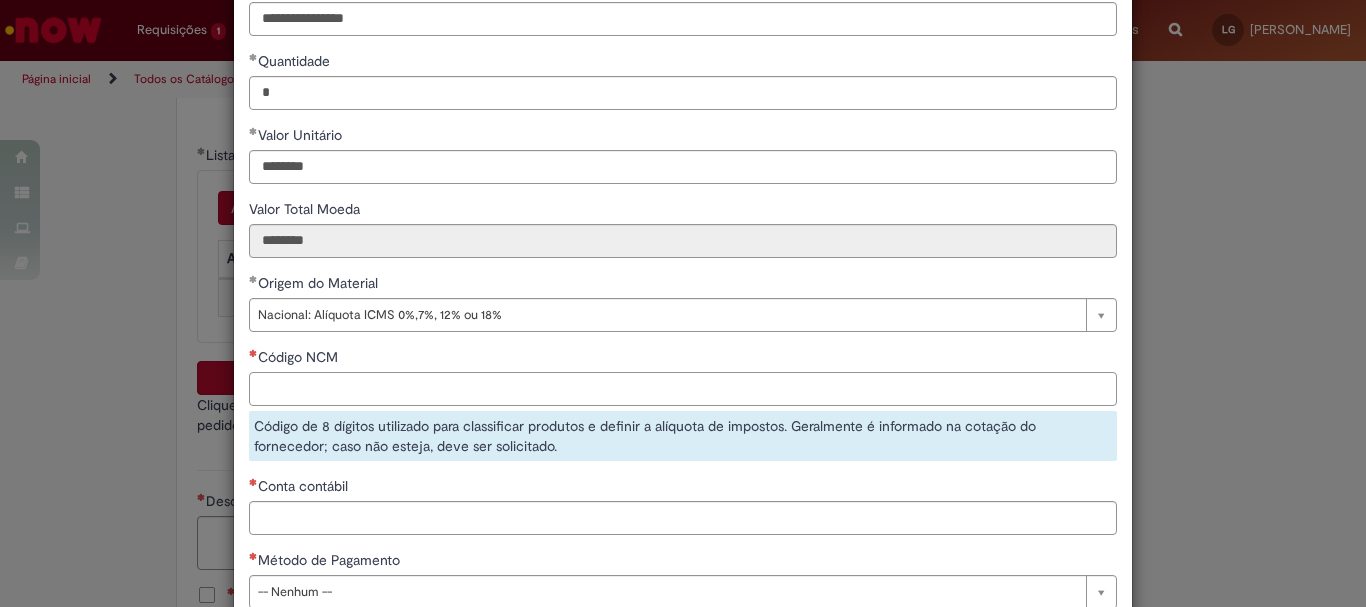 paste on "********" 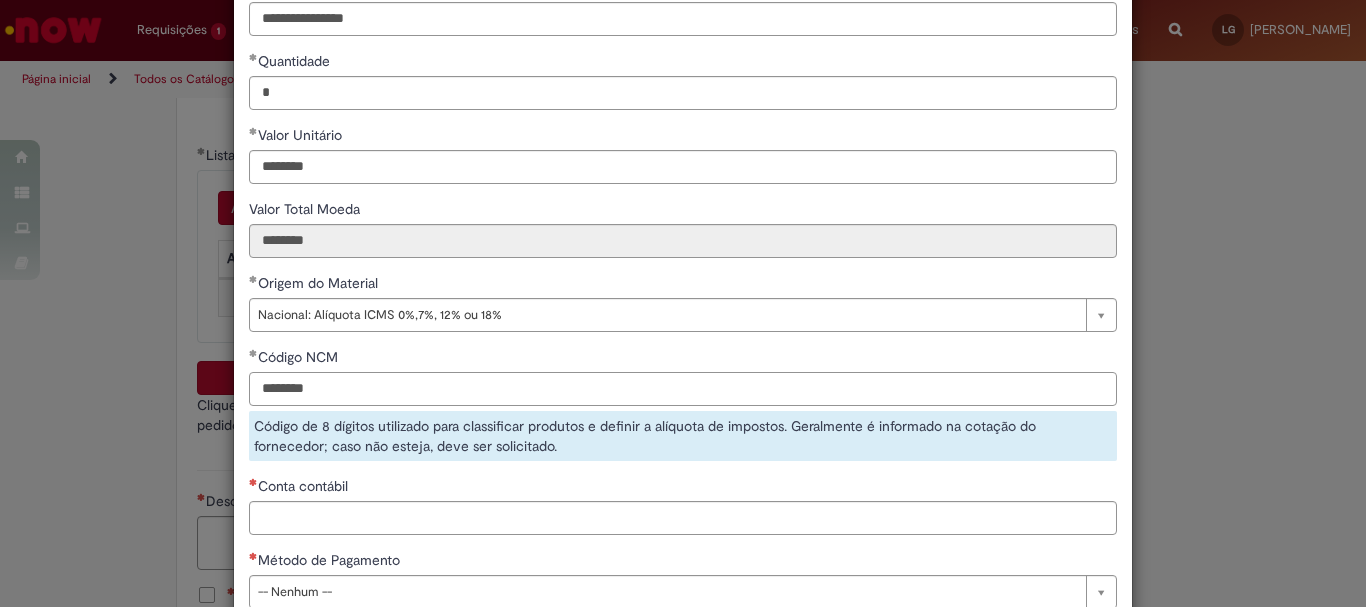 type on "********" 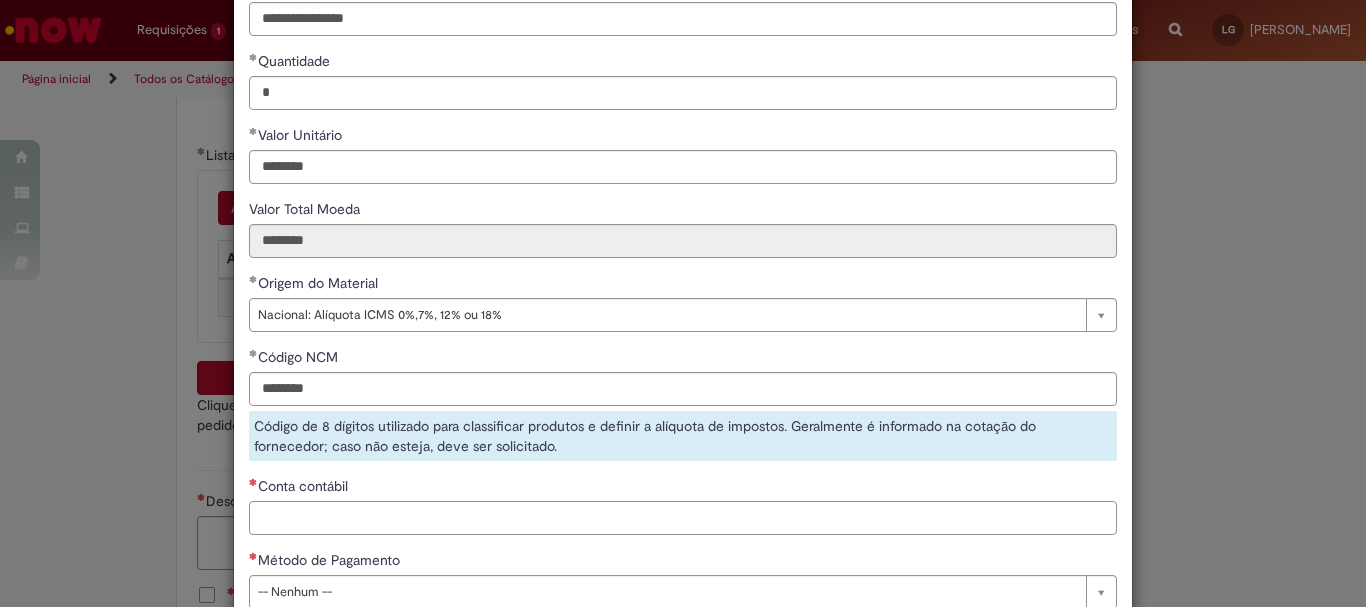 click on "**********" at bounding box center [683, 263] 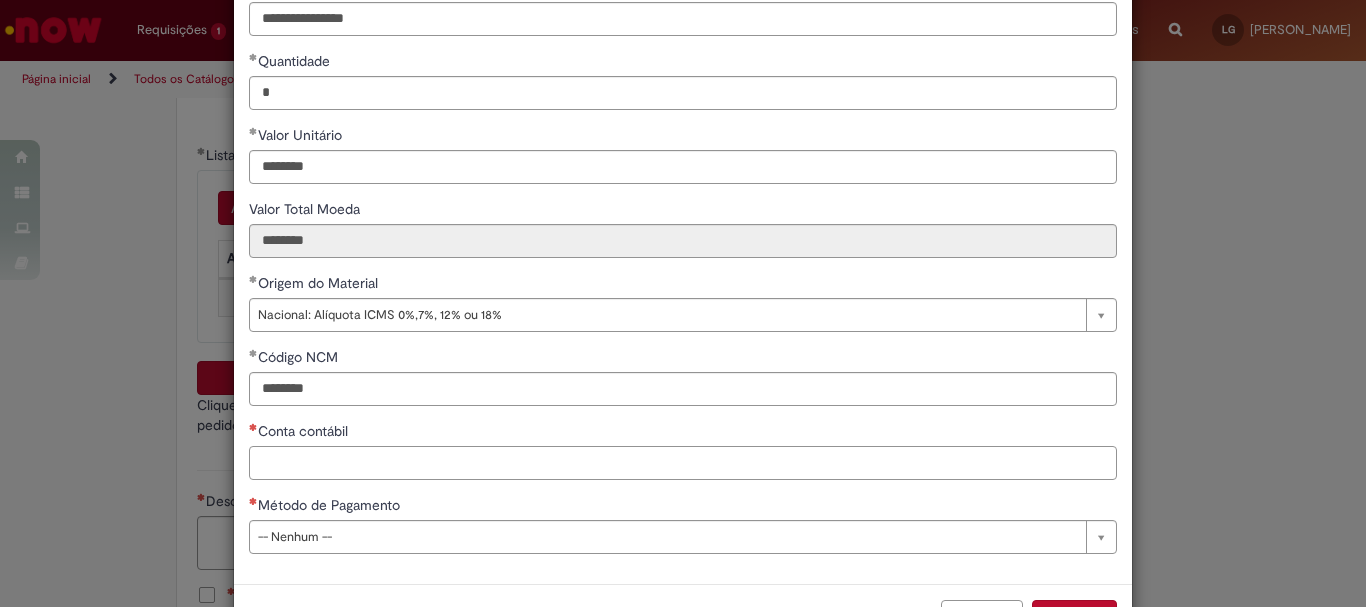 scroll, scrollTop: 273, scrollLeft: 0, axis: vertical 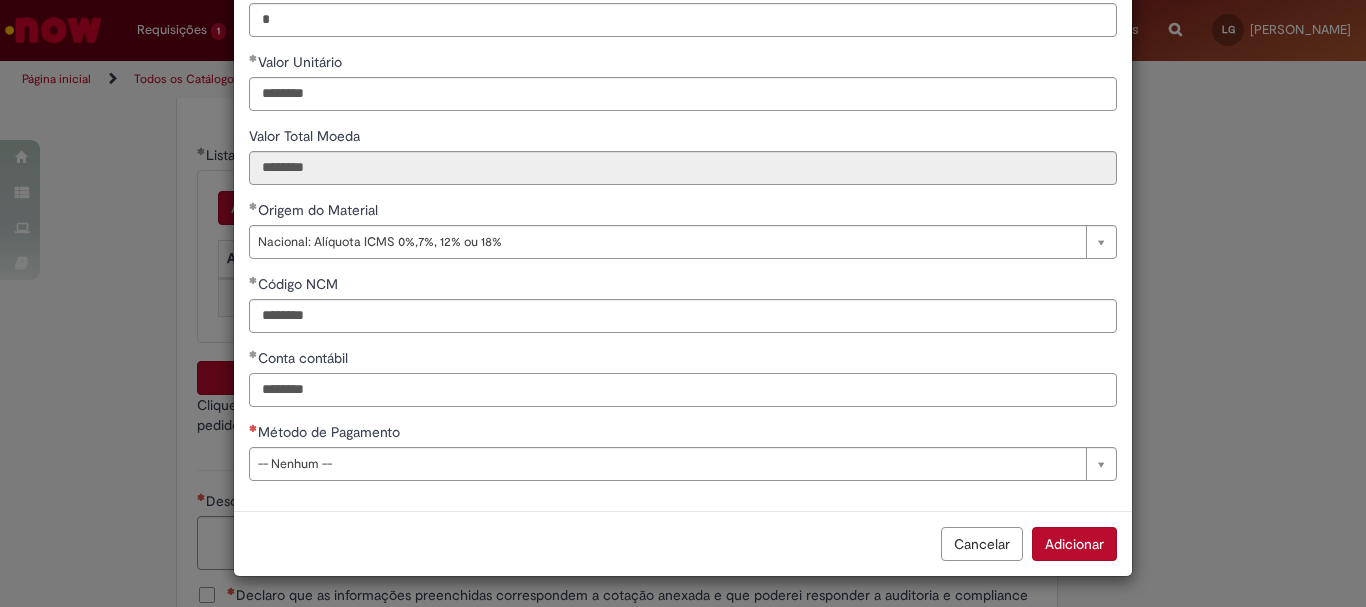 type on "********" 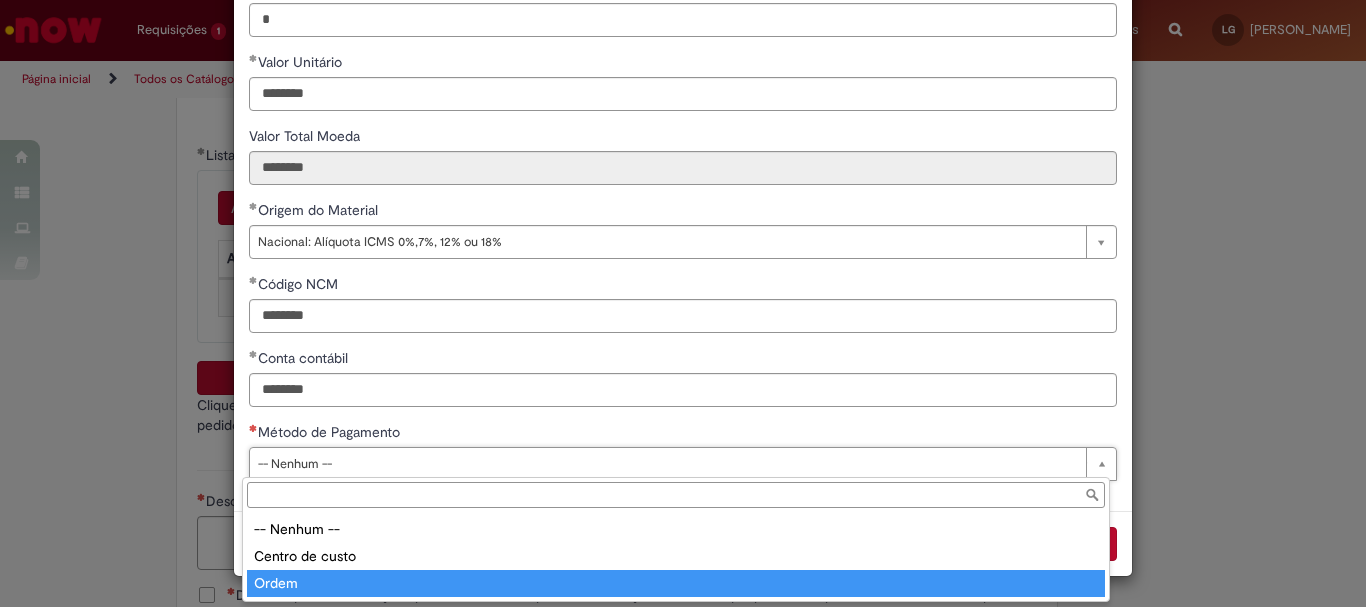 type on "*****" 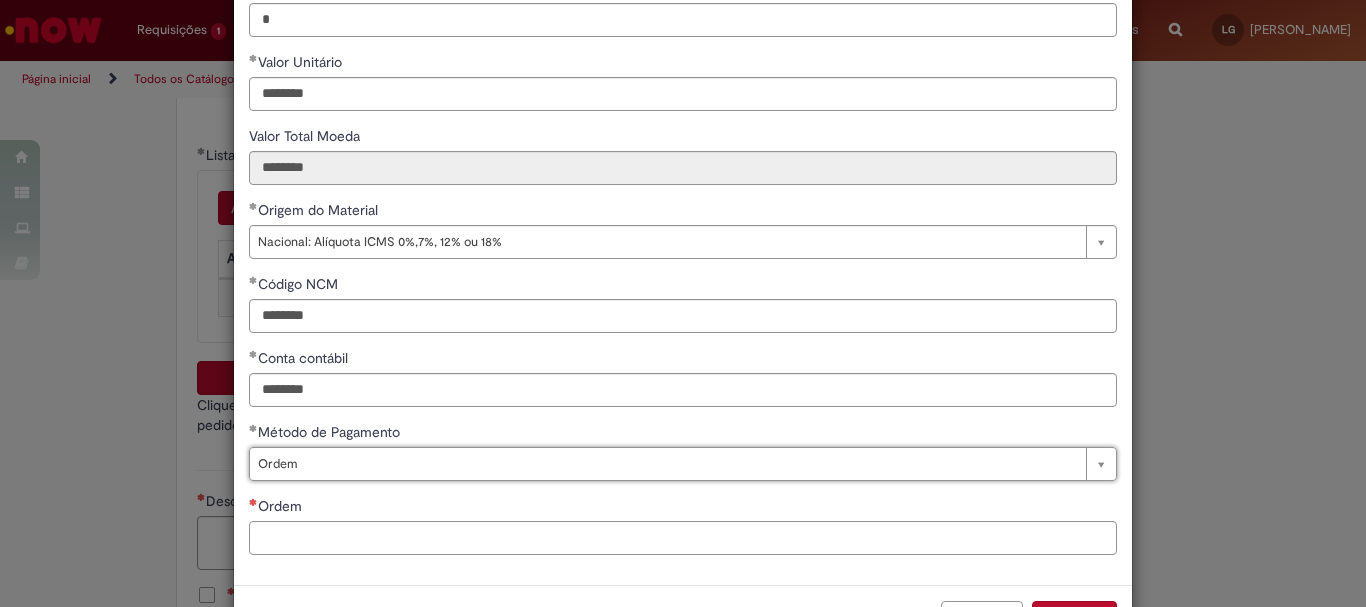 click on "Ordem" at bounding box center (683, 538) 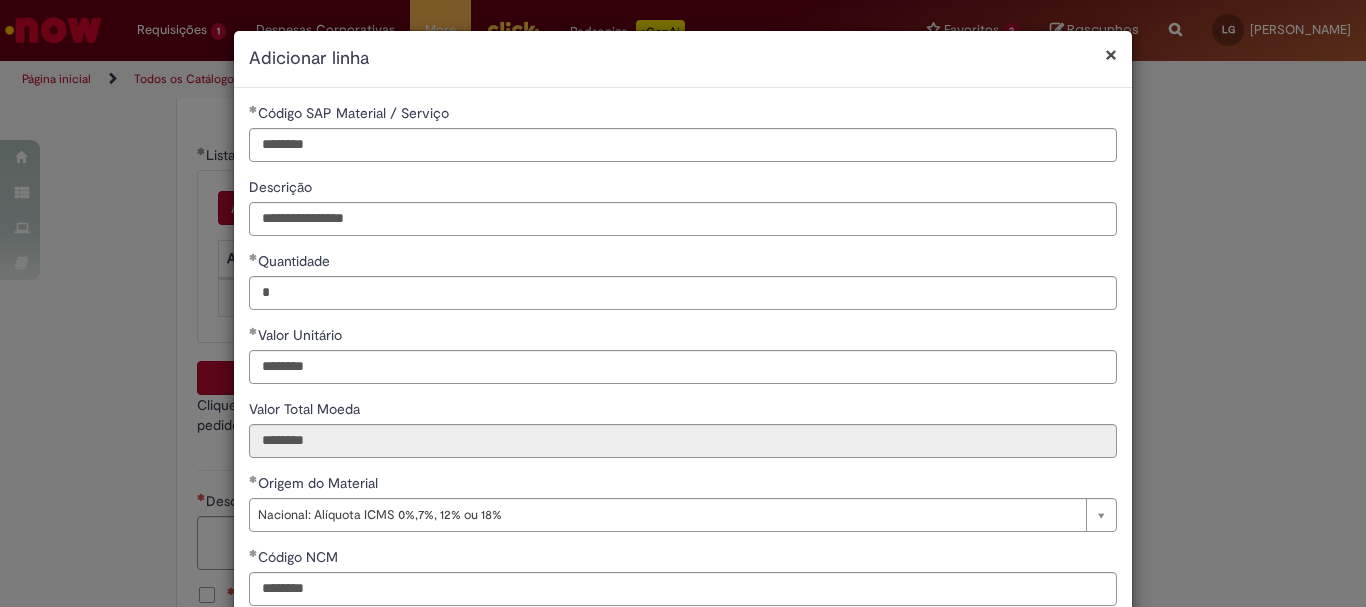 scroll, scrollTop: 347, scrollLeft: 0, axis: vertical 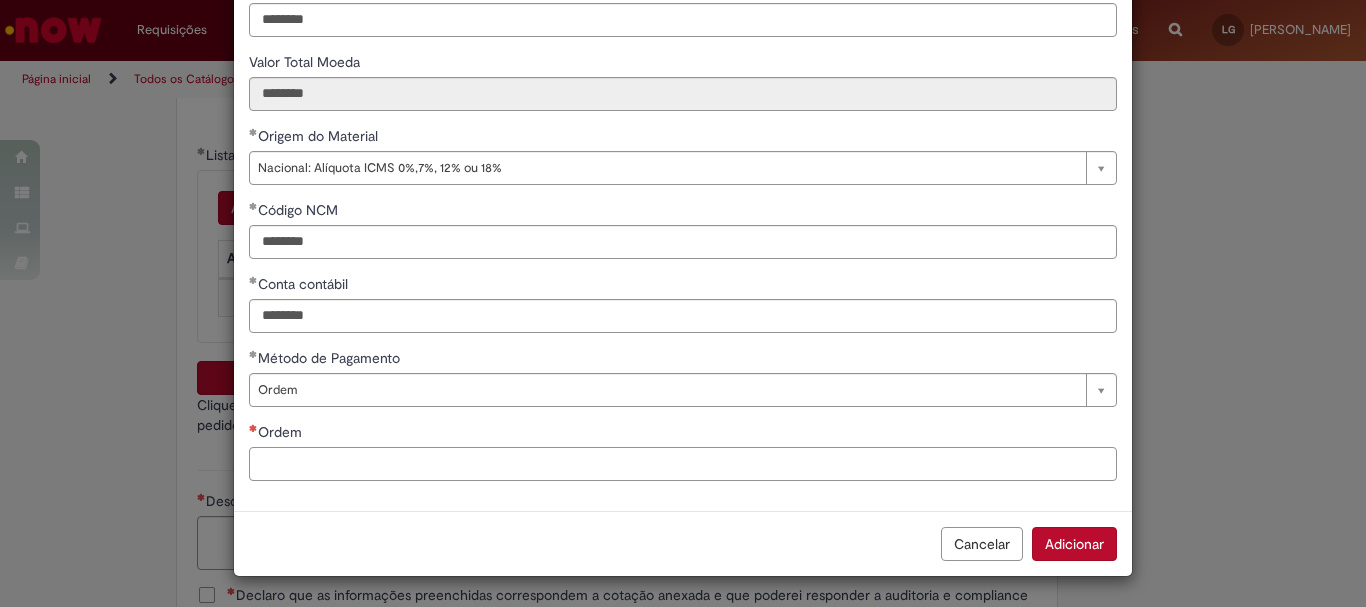 click on "Ordem" at bounding box center (683, 464) 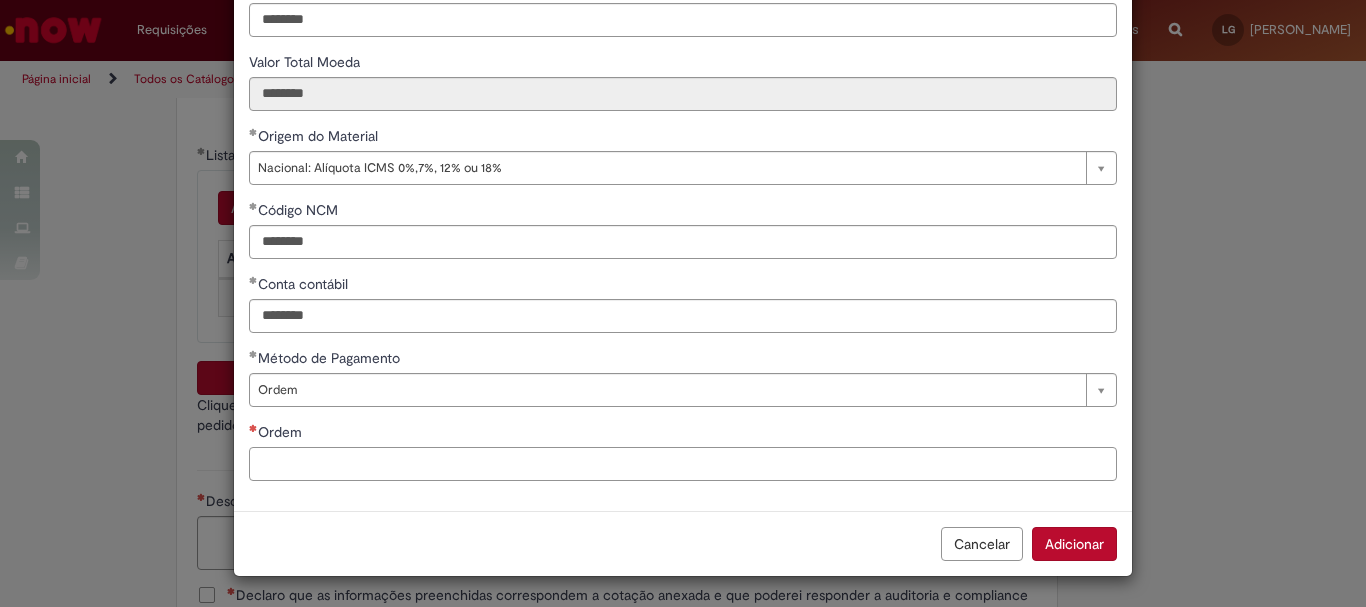 click on "Ordem" at bounding box center (683, 464) 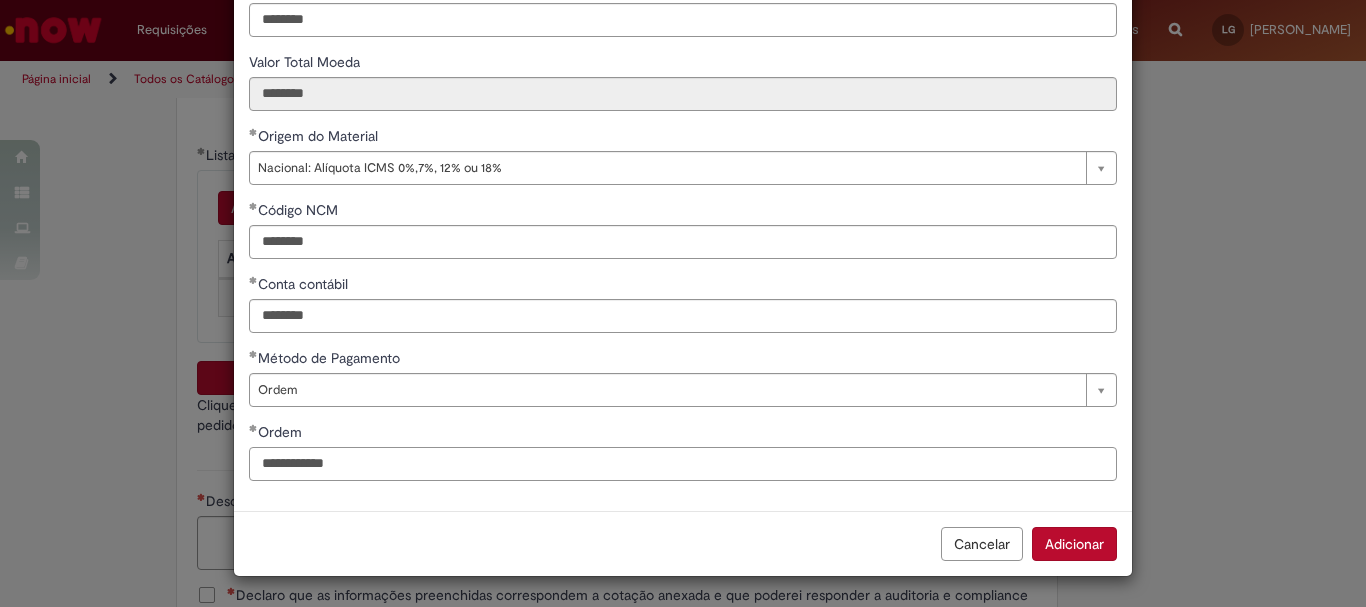 drag, startPoint x: 255, startPoint y: 467, endPoint x: 291, endPoint y: 463, distance: 36.221542 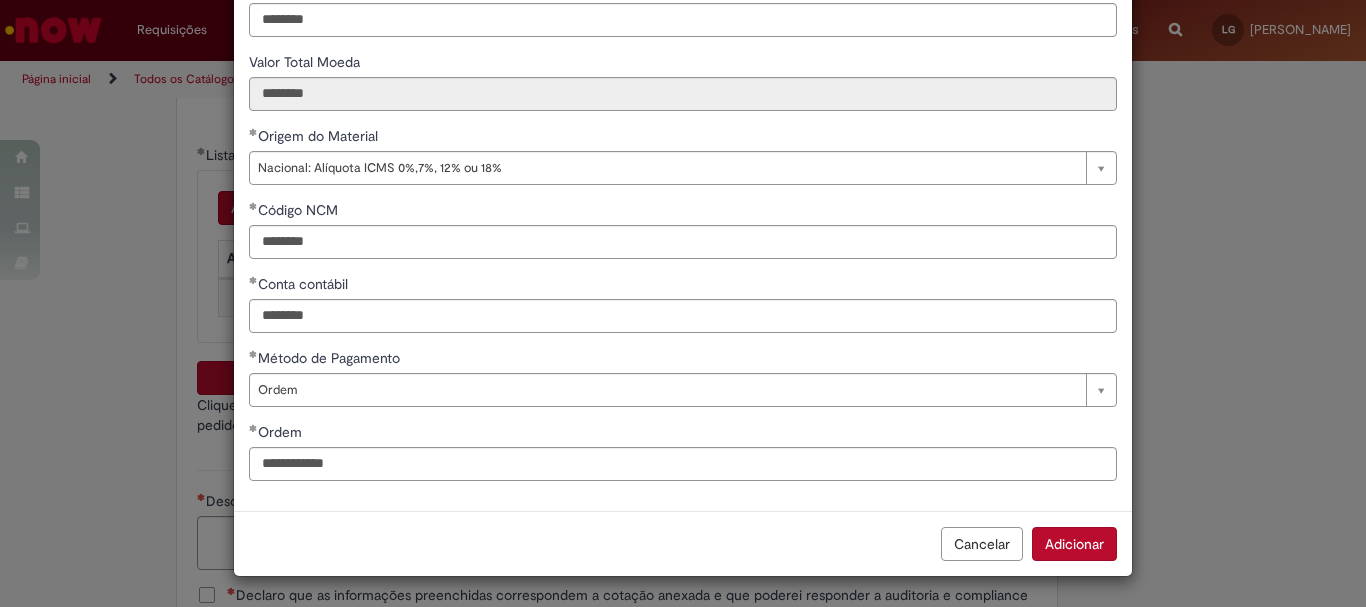 click on "Cancelar   Adicionar" at bounding box center (683, 543) 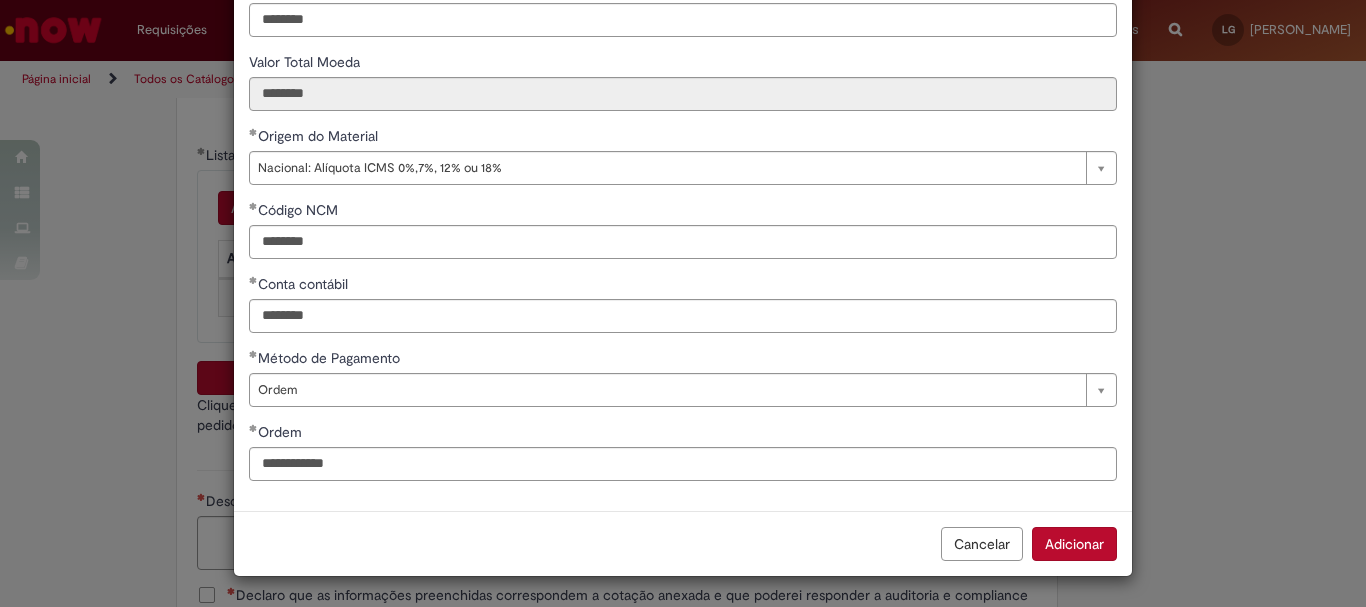 click on "Adicionar" at bounding box center [1074, 544] 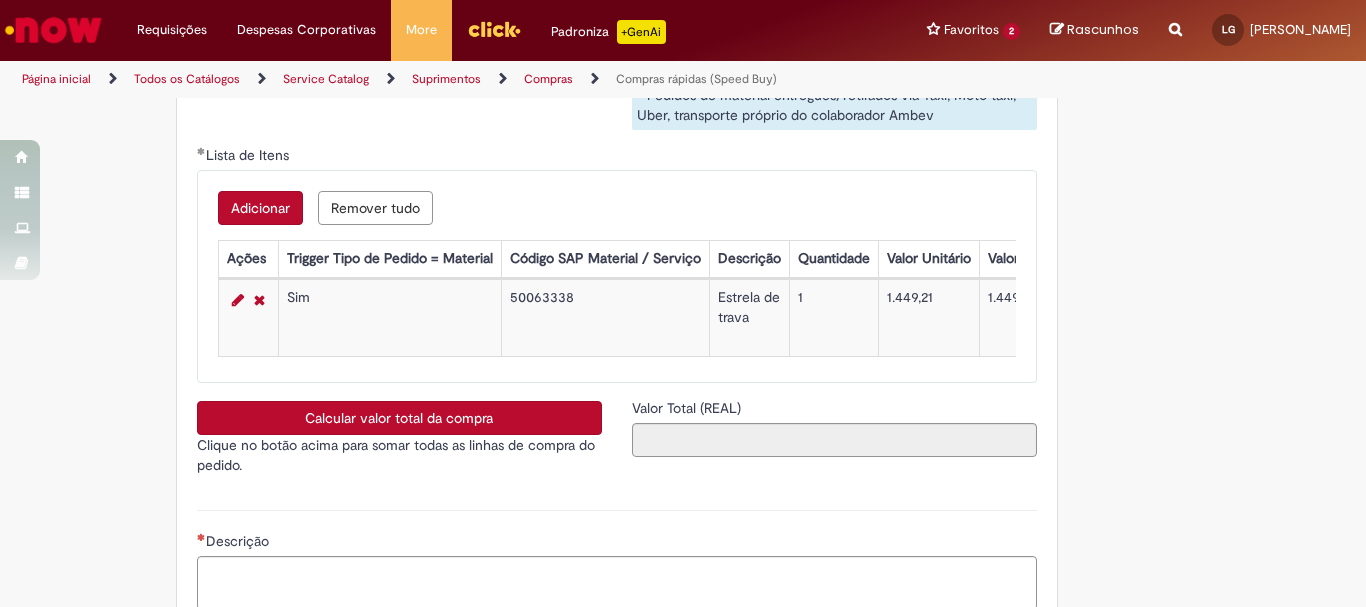 click on "Calcular valor total da compra" at bounding box center [399, 418] 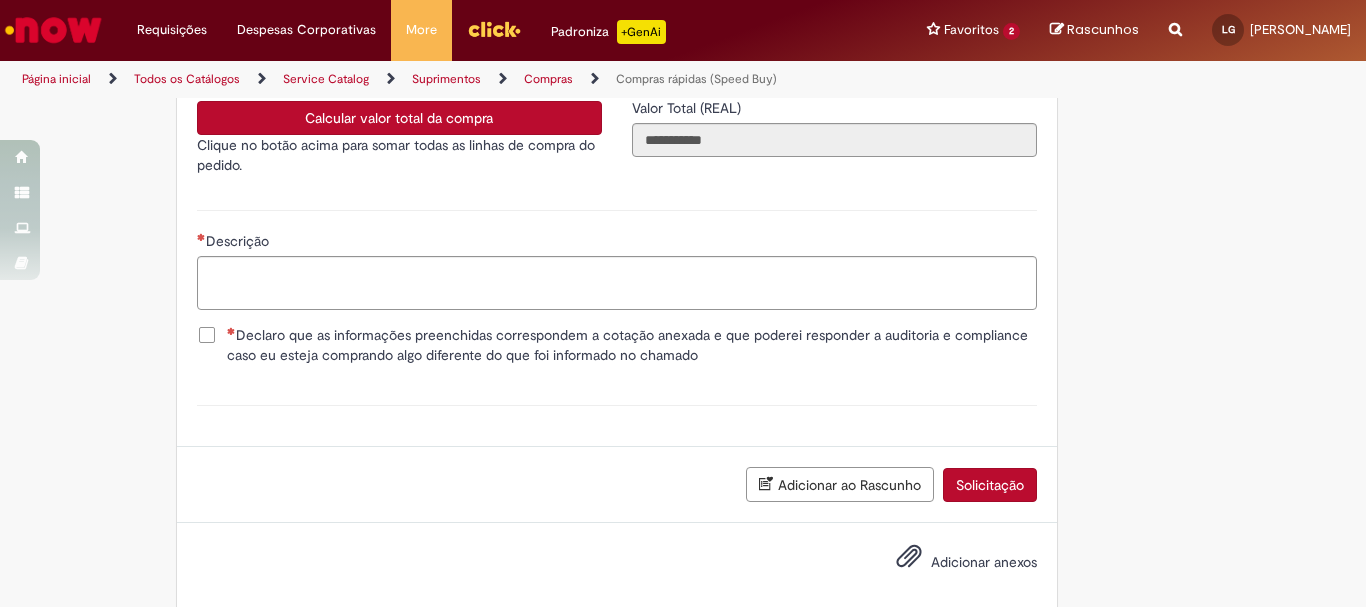 scroll, scrollTop: 3641, scrollLeft: 0, axis: vertical 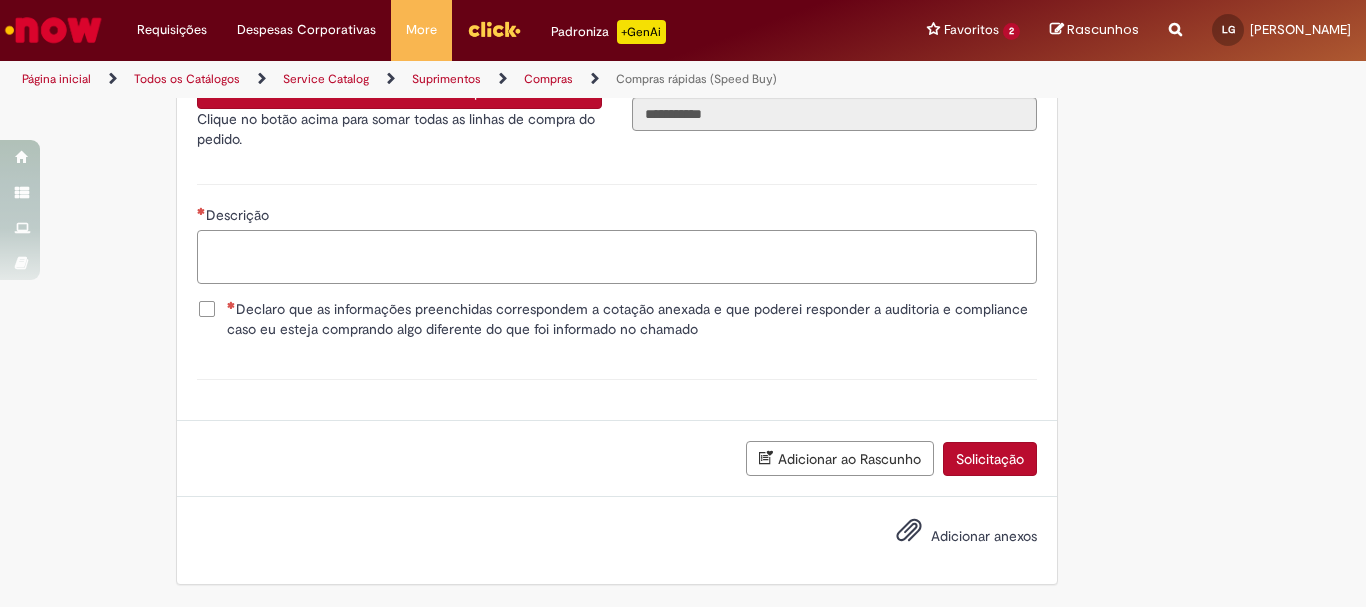 click on "Descrição" at bounding box center (617, 257) 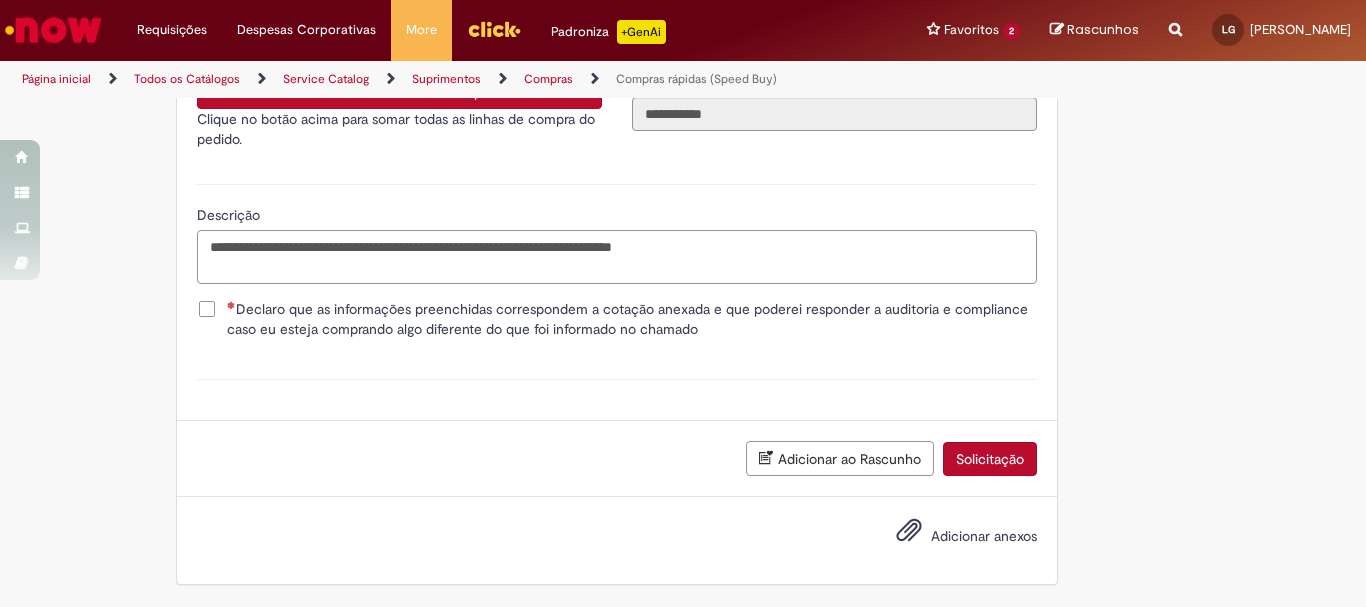 type on "**********" 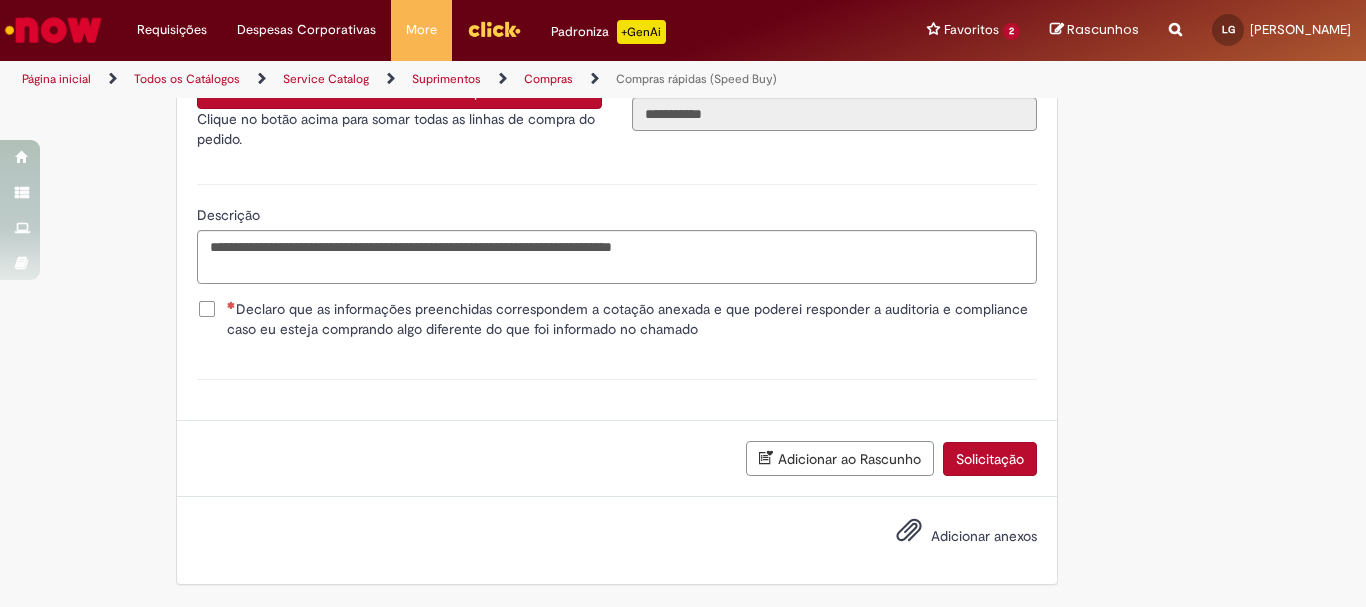click on "Declaro que as informações preenchidas correspondem a cotação anexada e que poderei responder a auditoria e compliance caso eu esteja comprando algo diferente do que foi informado no chamado" at bounding box center (632, 319) 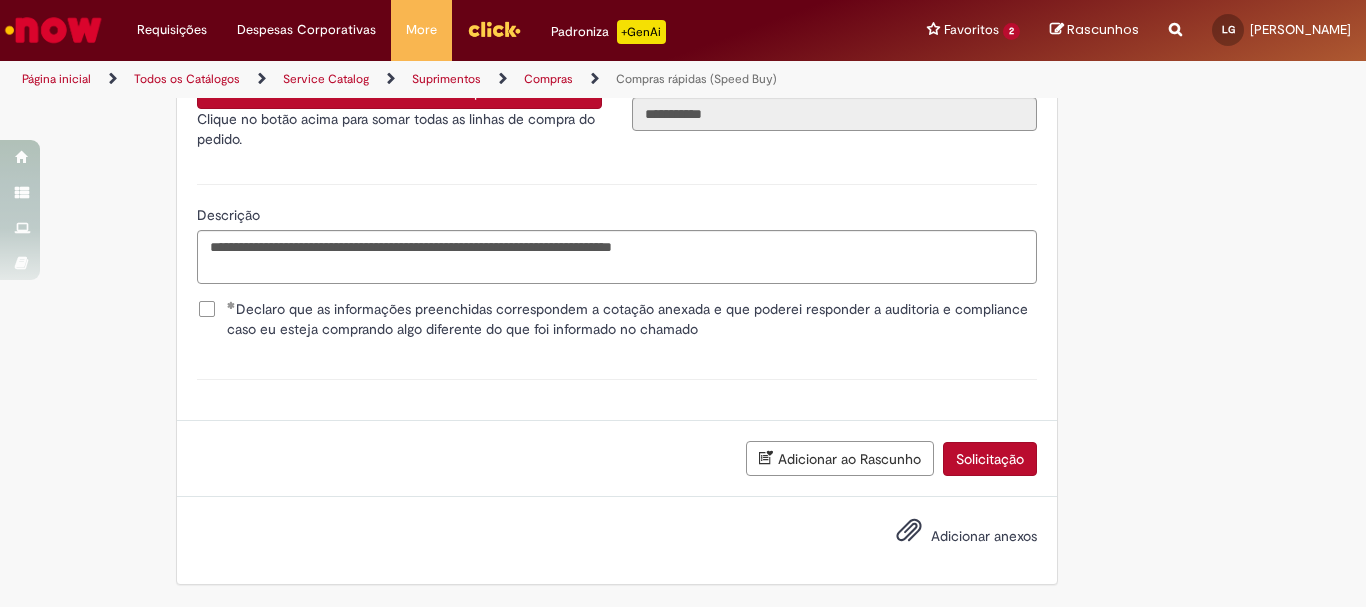 click on "Adicionar anexos" at bounding box center (617, 540) 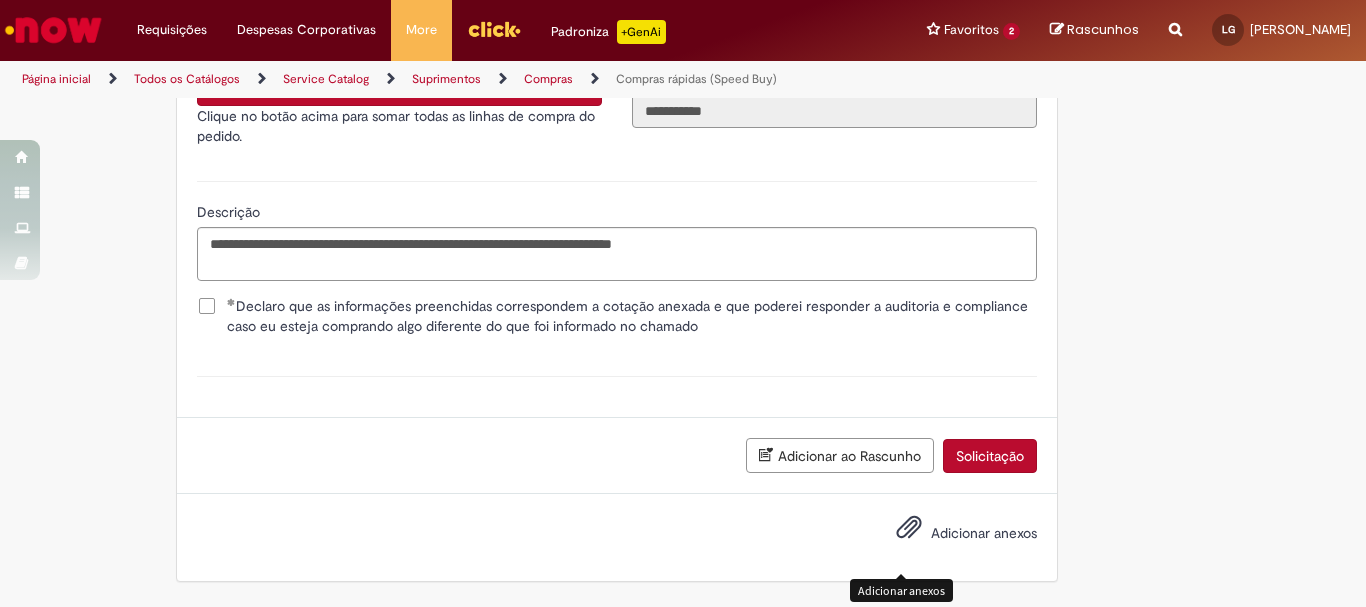 click at bounding box center (909, 528) 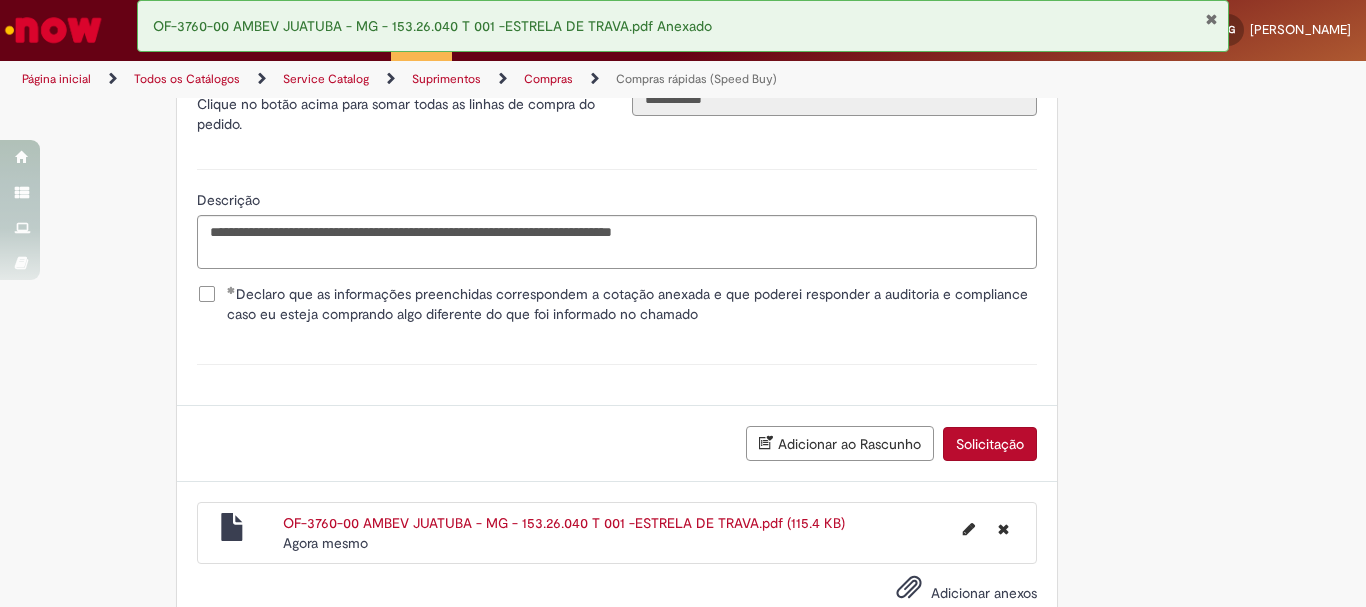 click on "Solicitação" at bounding box center (990, 444) 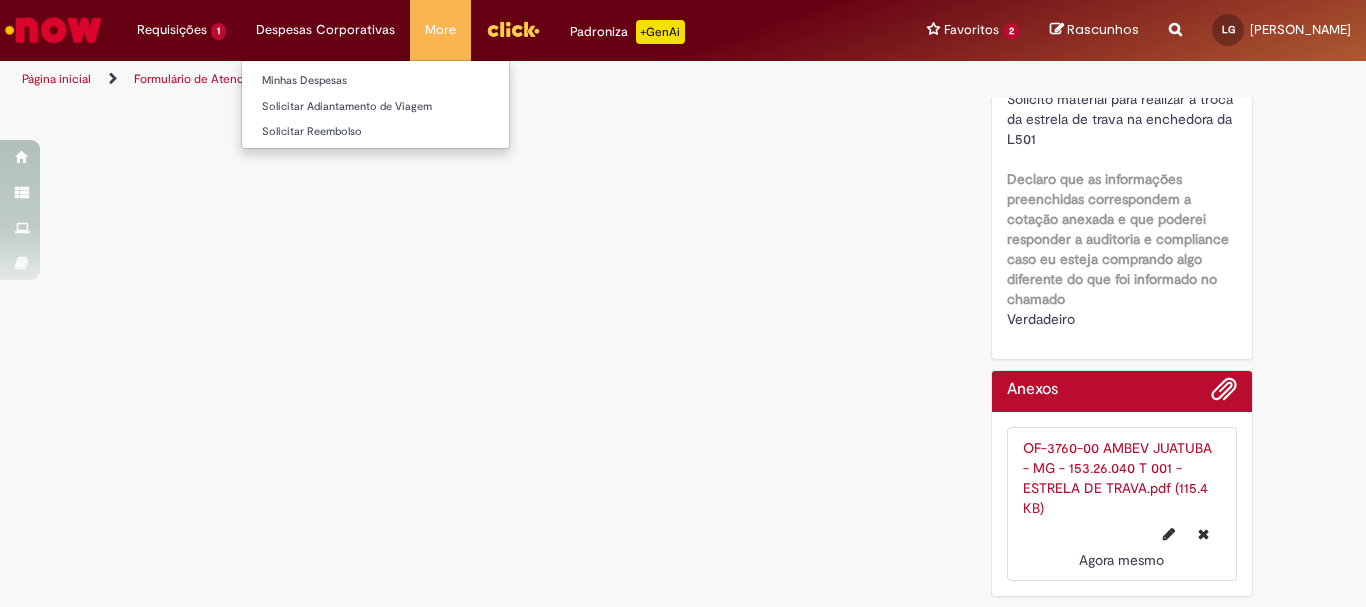 scroll, scrollTop: 0, scrollLeft: 0, axis: both 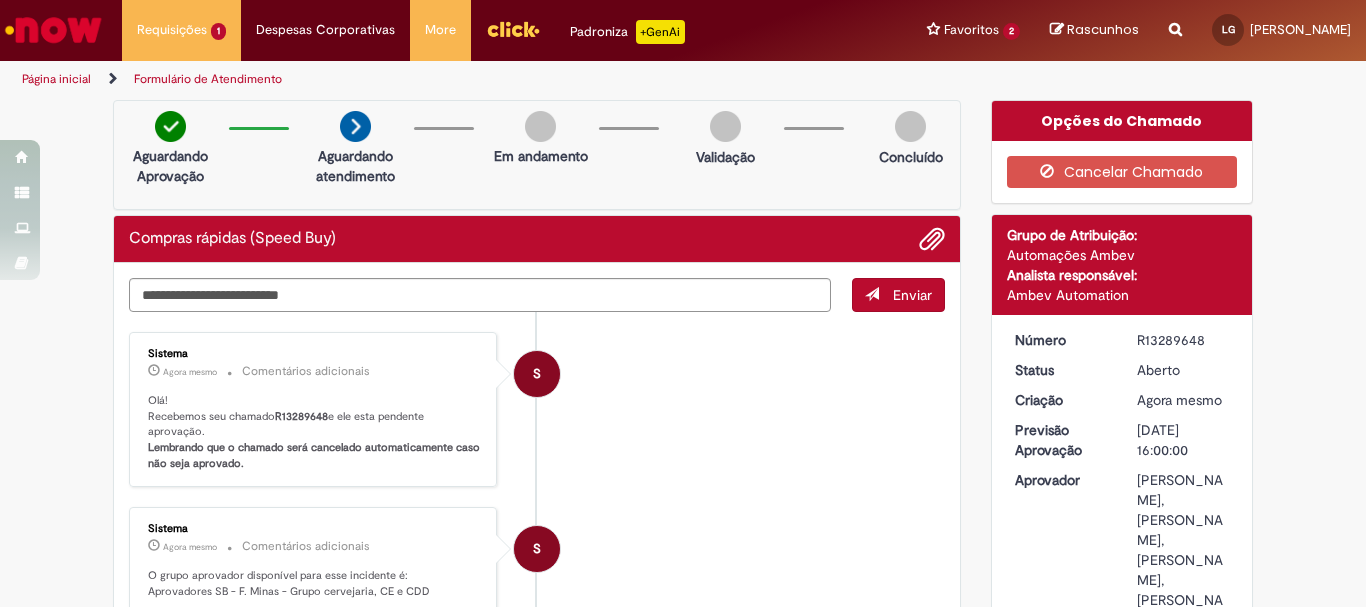 click on "R13289648" at bounding box center [301, 416] 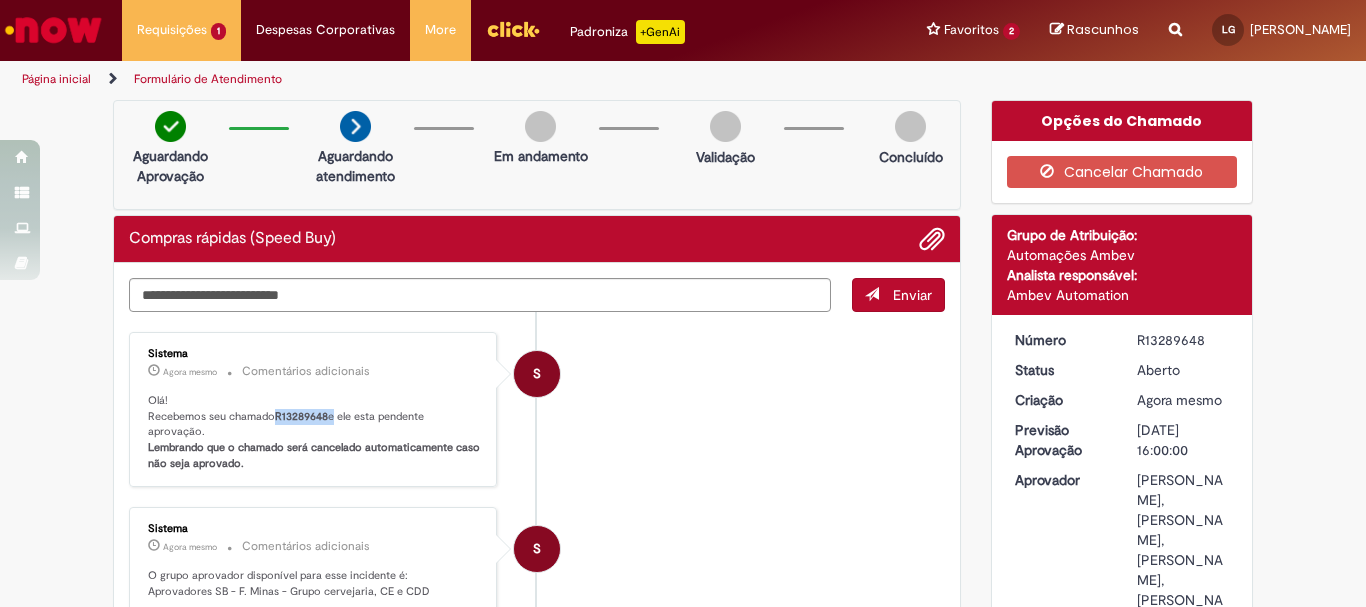 click on "R13289648" at bounding box center [301, 416] 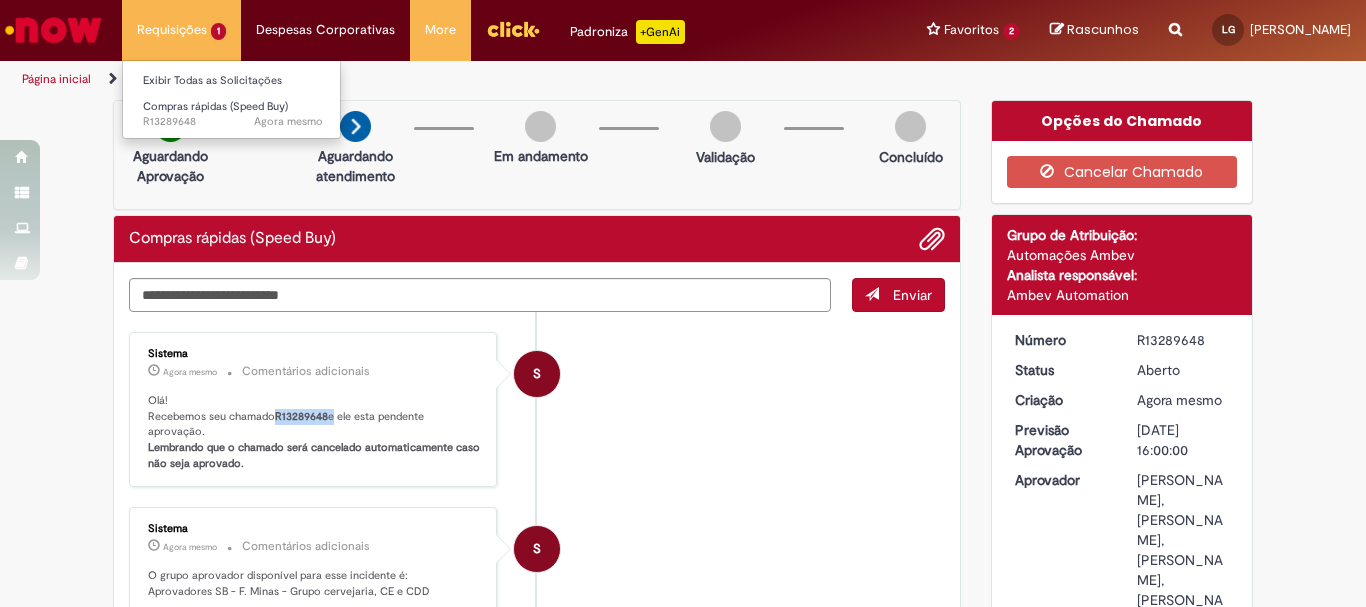 copy on "R13289648" 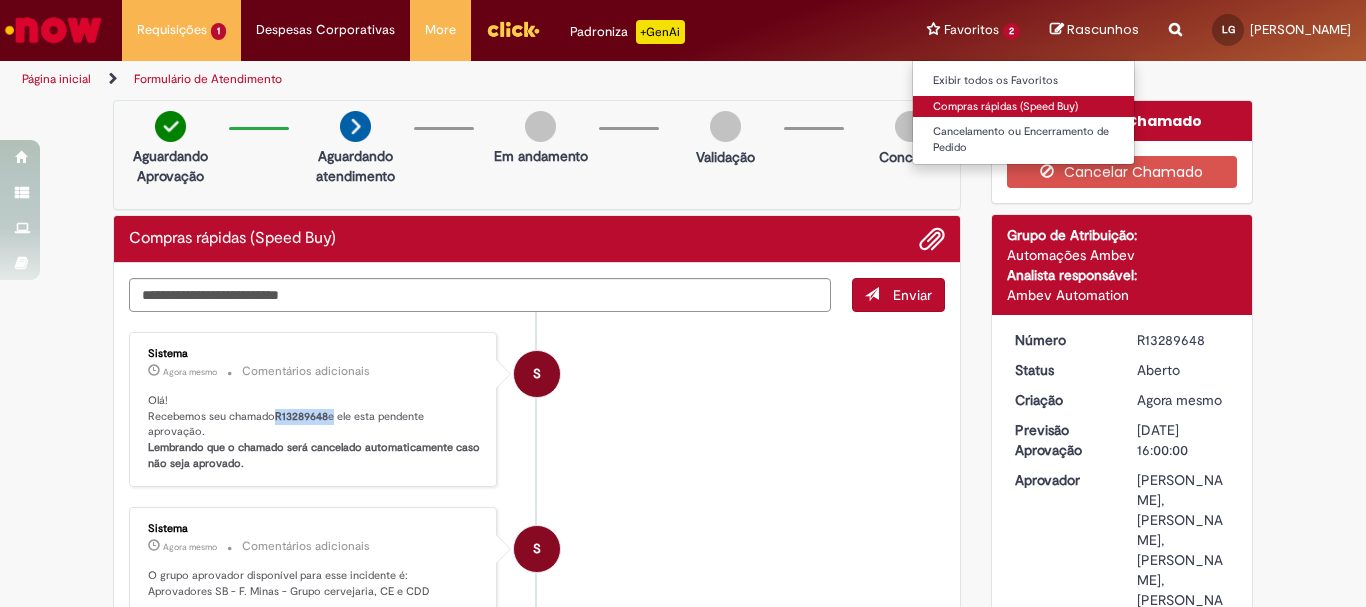 click on "Compras rápidas (Speed Buy)" at bounding box center [1023, 107] 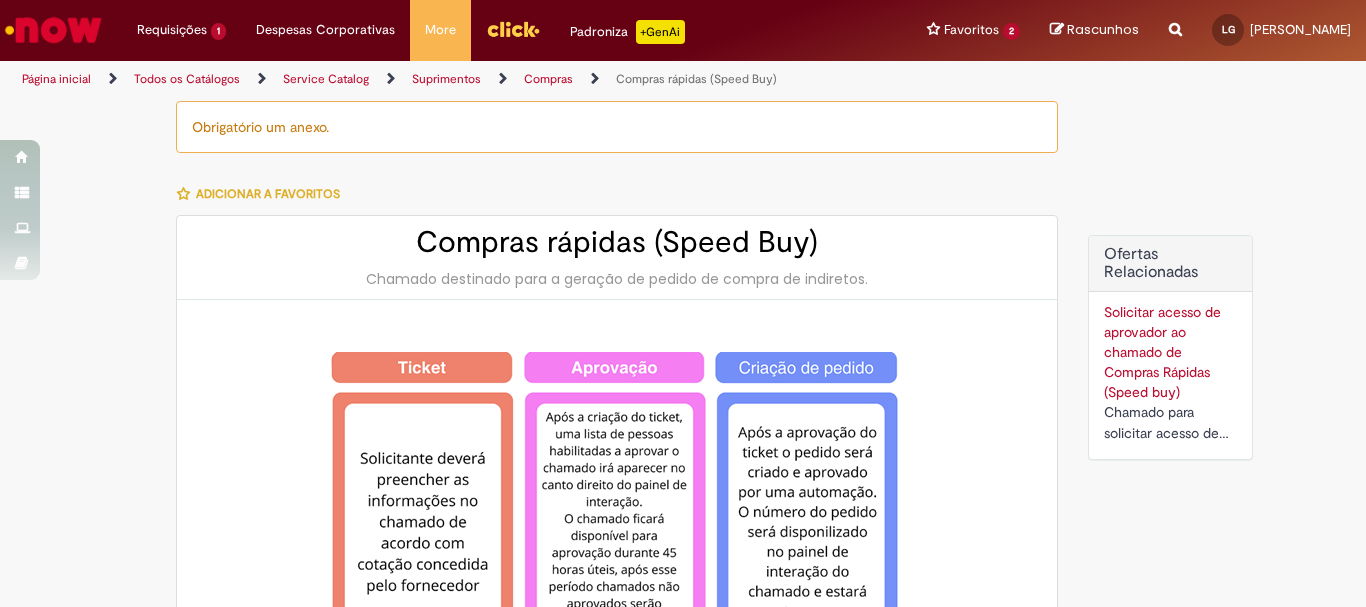 type on "********" 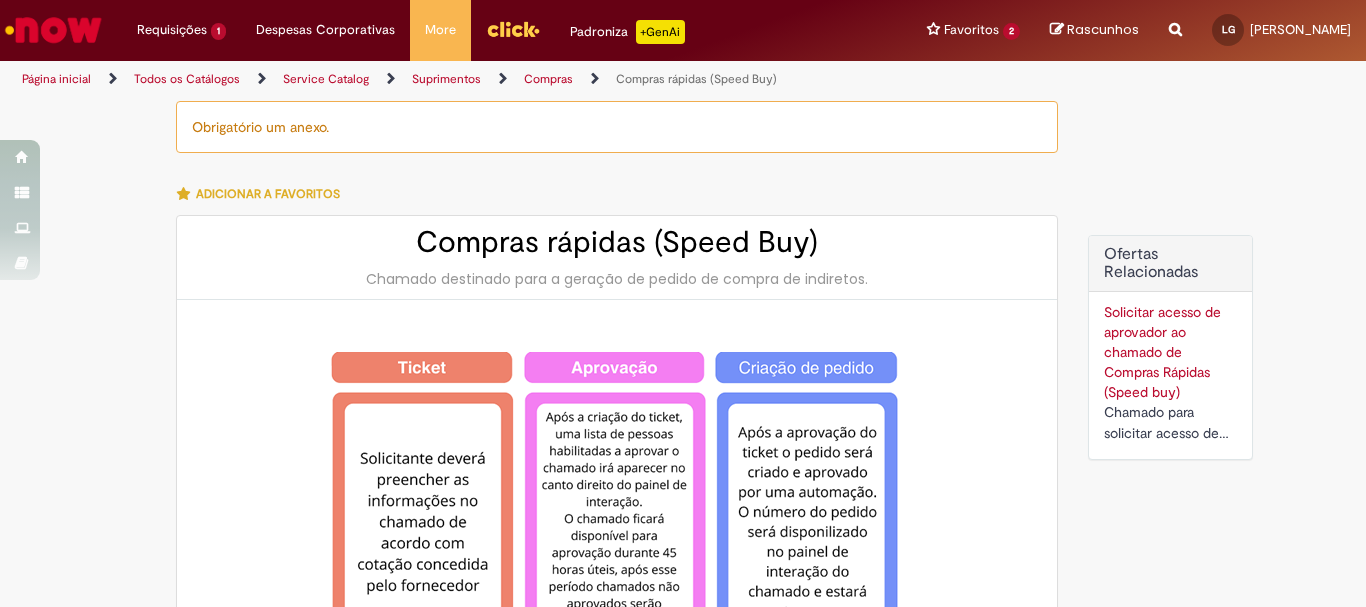 type on "**********" 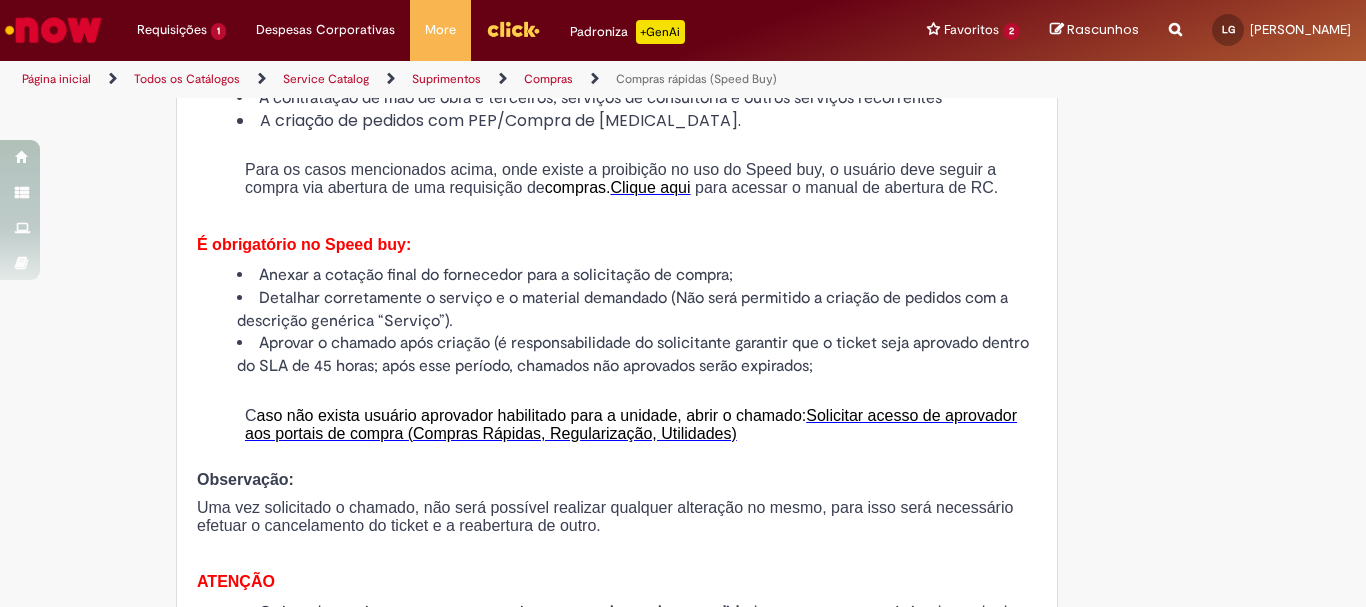 scroll, scrollTop: 2200, scrollLeft: 0, axis: vertical 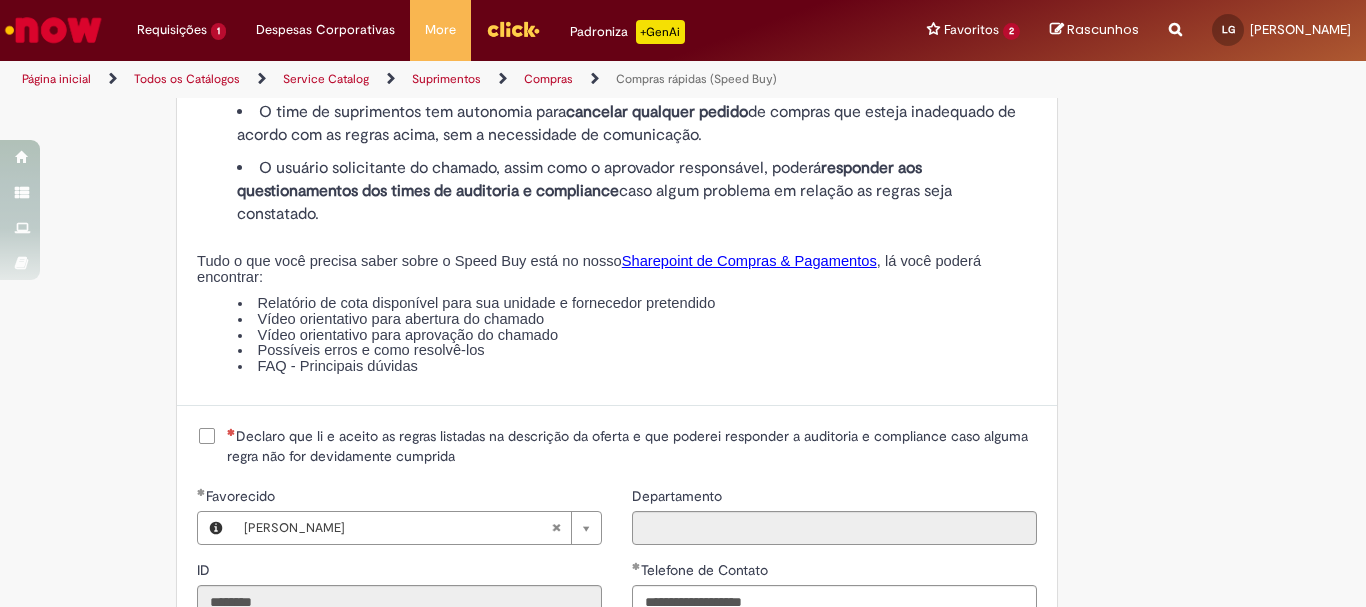 click on "Declaro que li e aceito as regras listadas na descrição da oferta e que poderei responder a auditoria e compliance caso alguma regra não for devidamente cumprida" at bounding box center (632, 446) 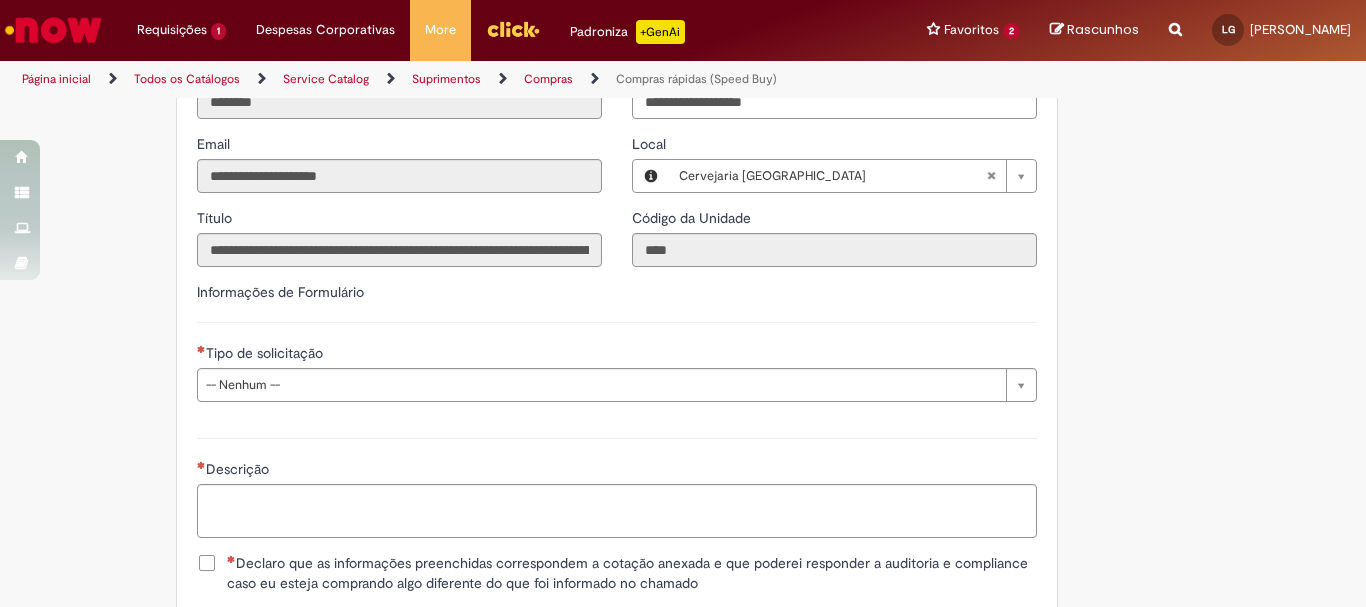 scroll, scrollTop: 2800, scrollLeft: 0, axis: vertical 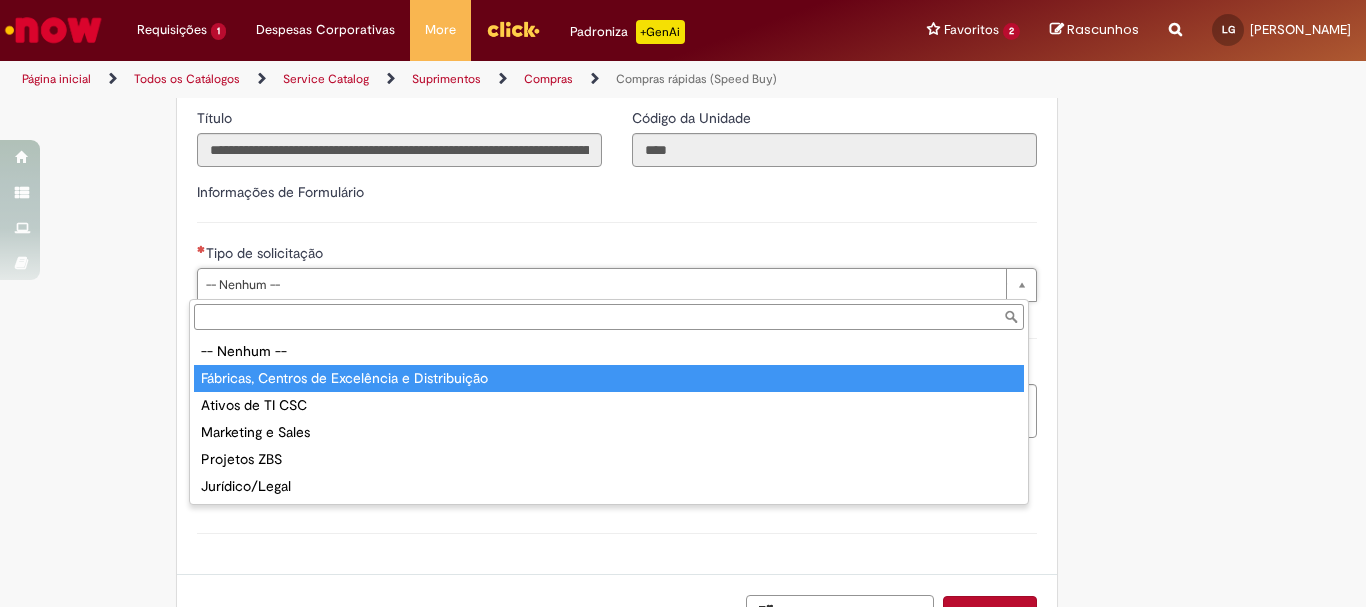 type on "**********" 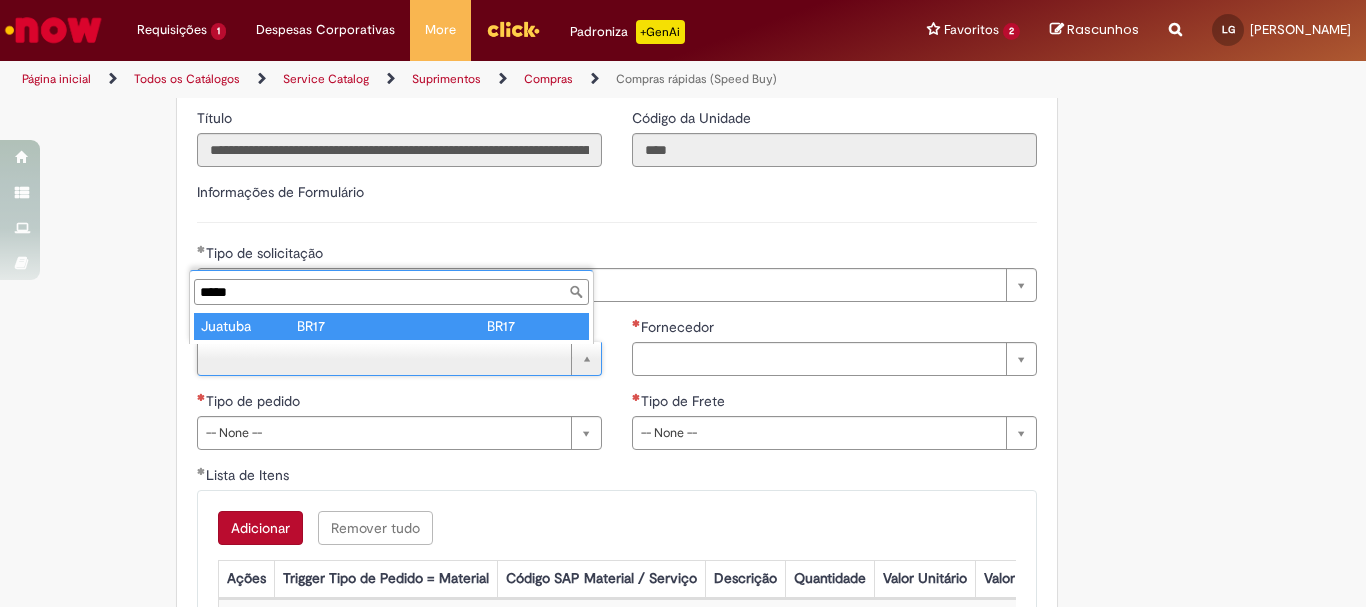 type on "*****" 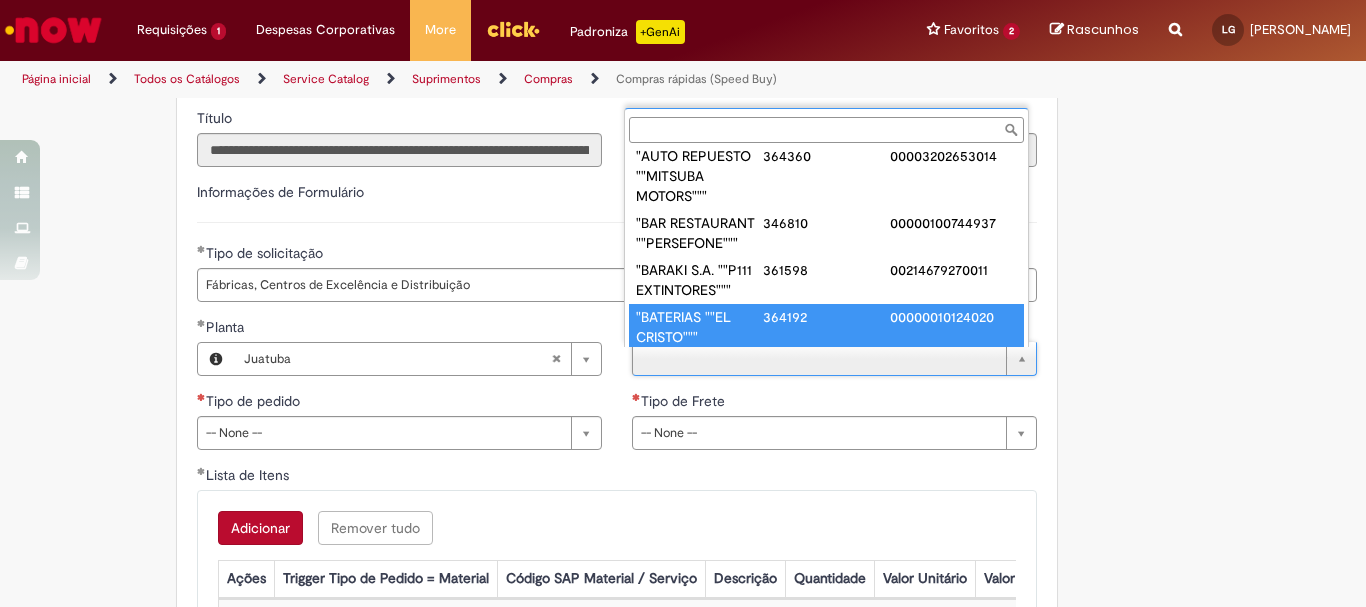 scroll, scrollTop: 0, scrollLeft: 0, axis: both 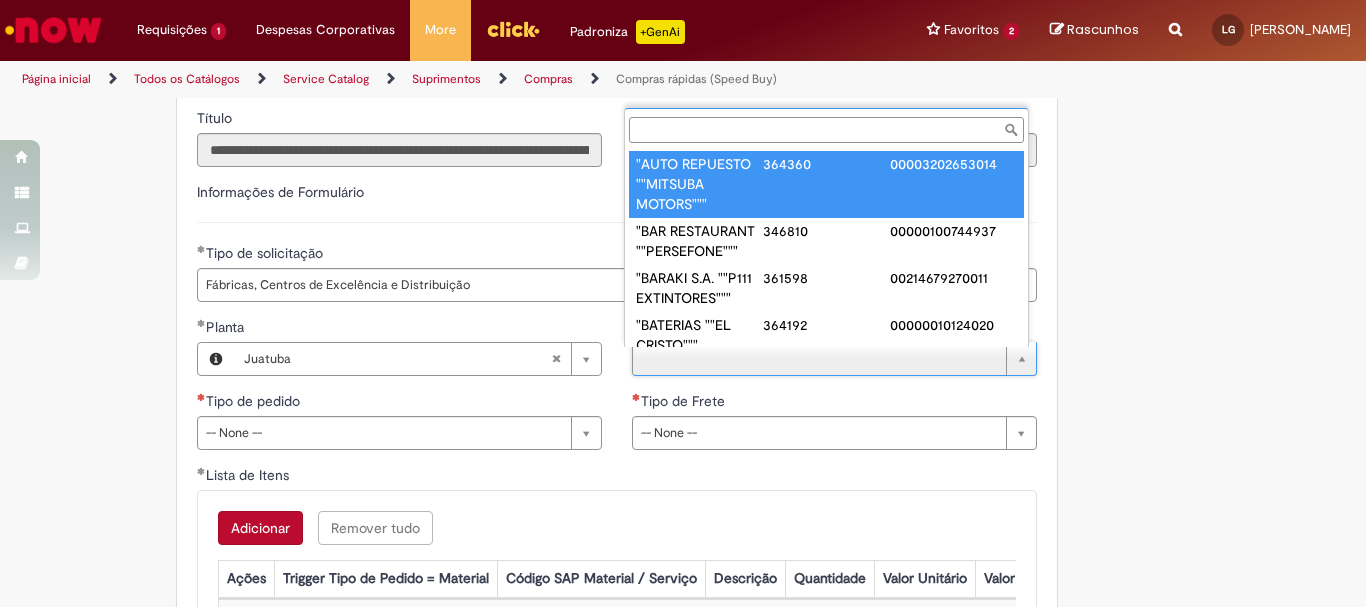 paste on "**********" 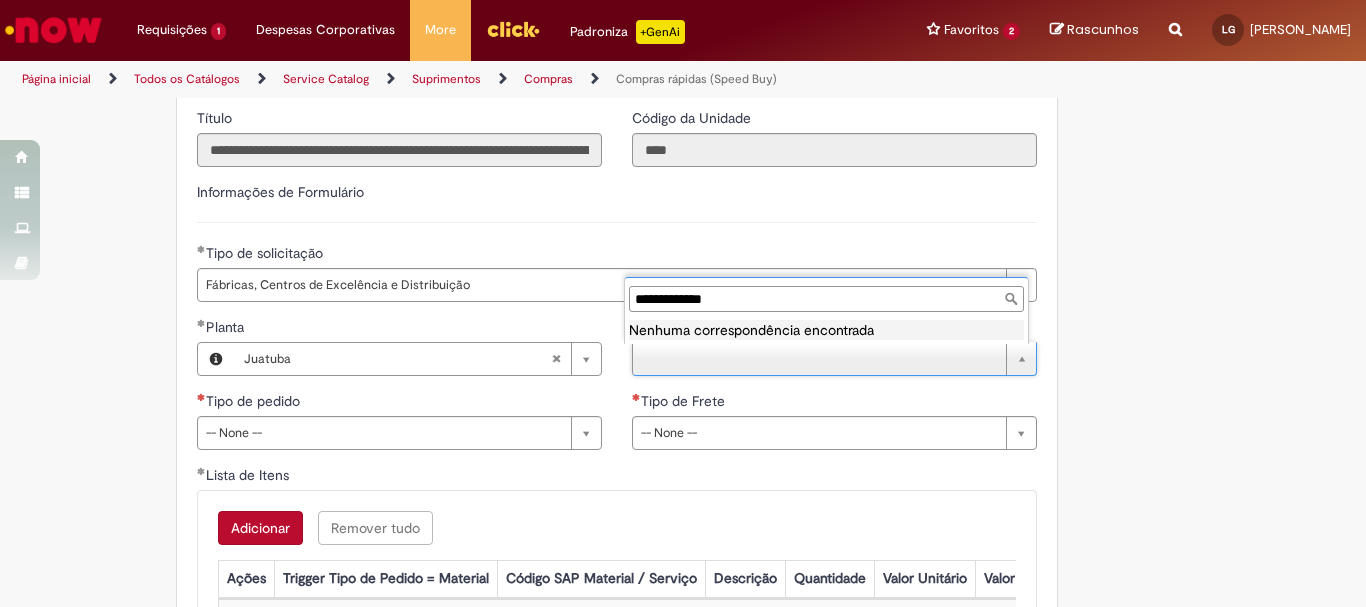 type on "**********" 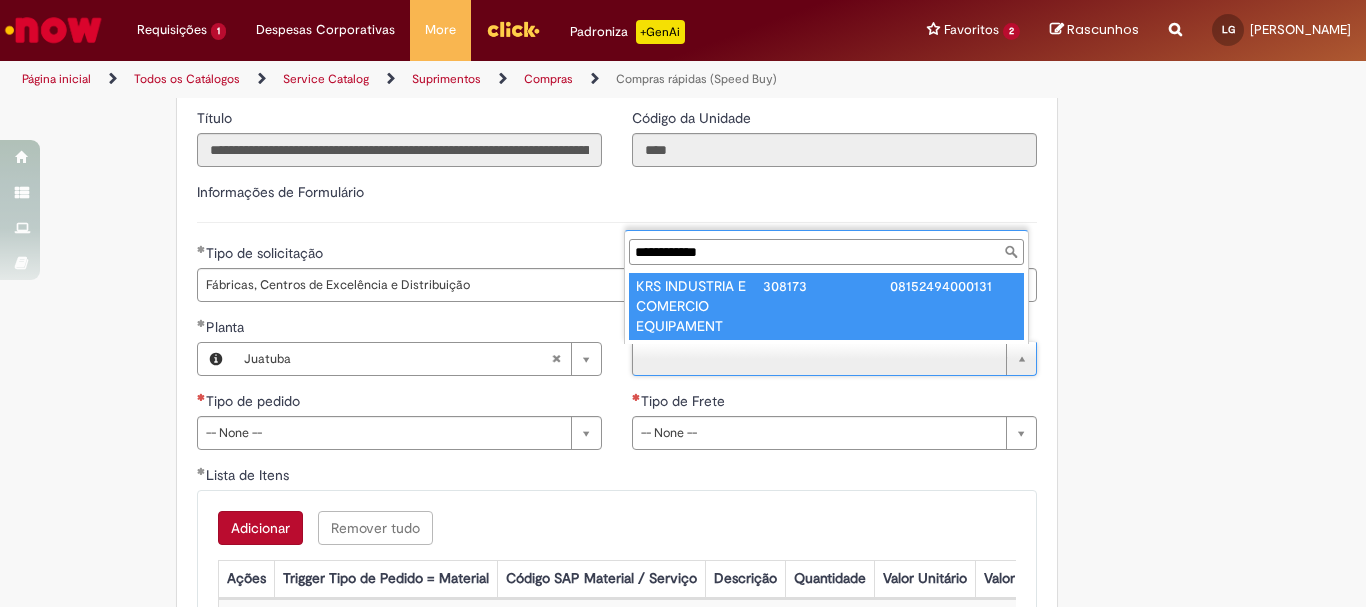type on "**********" 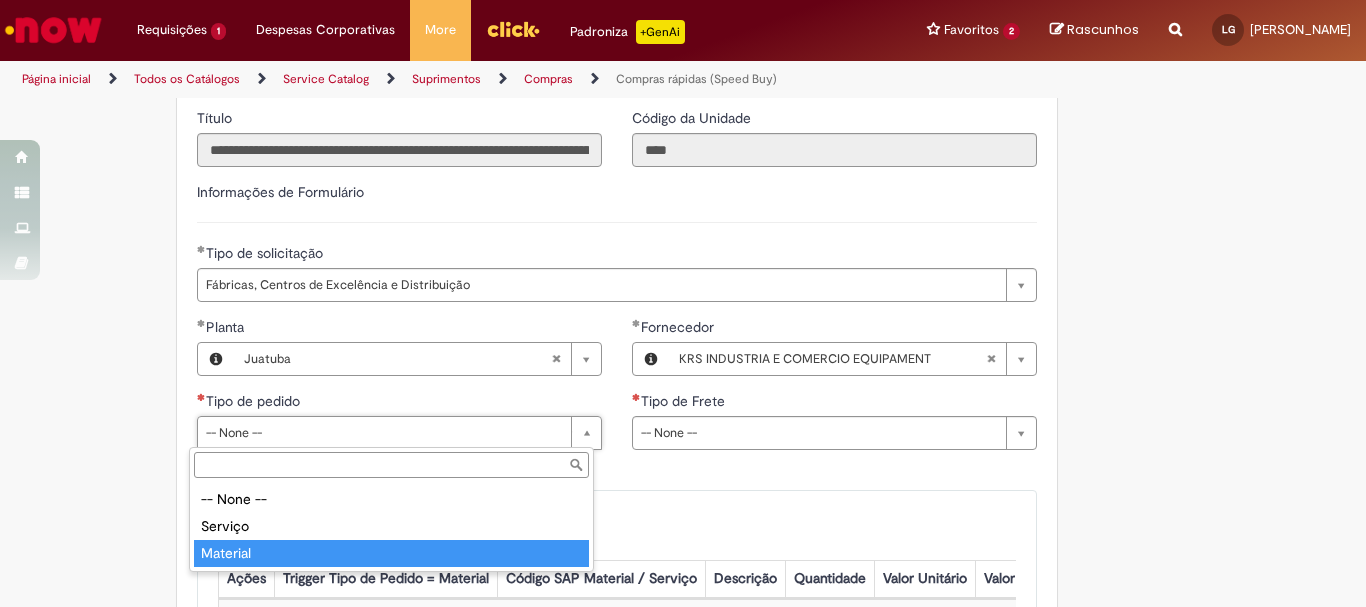 type on "********" 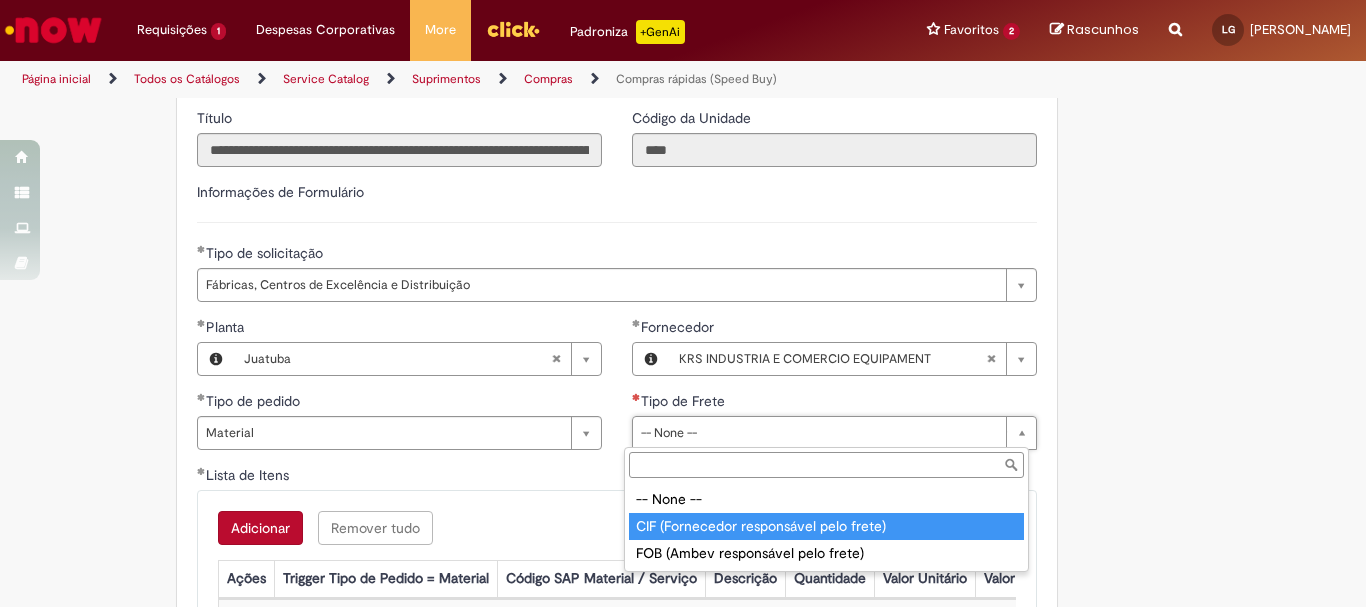 type on "**********" 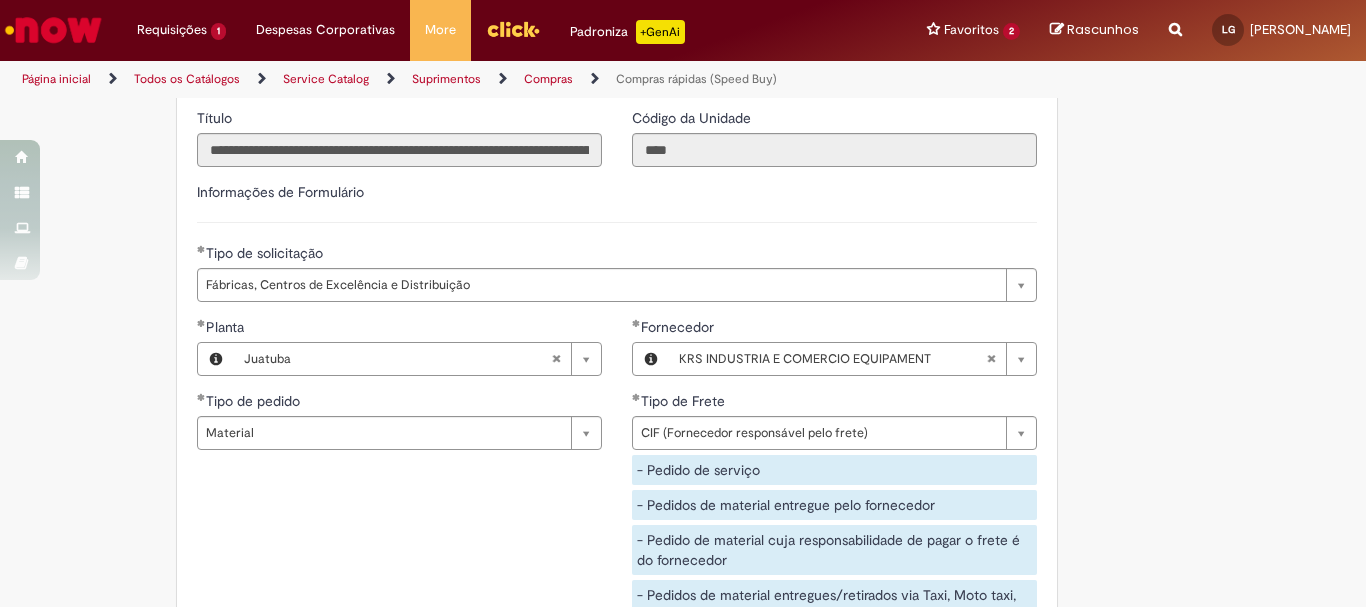 click on "**********" at bounding box center [617, 481] 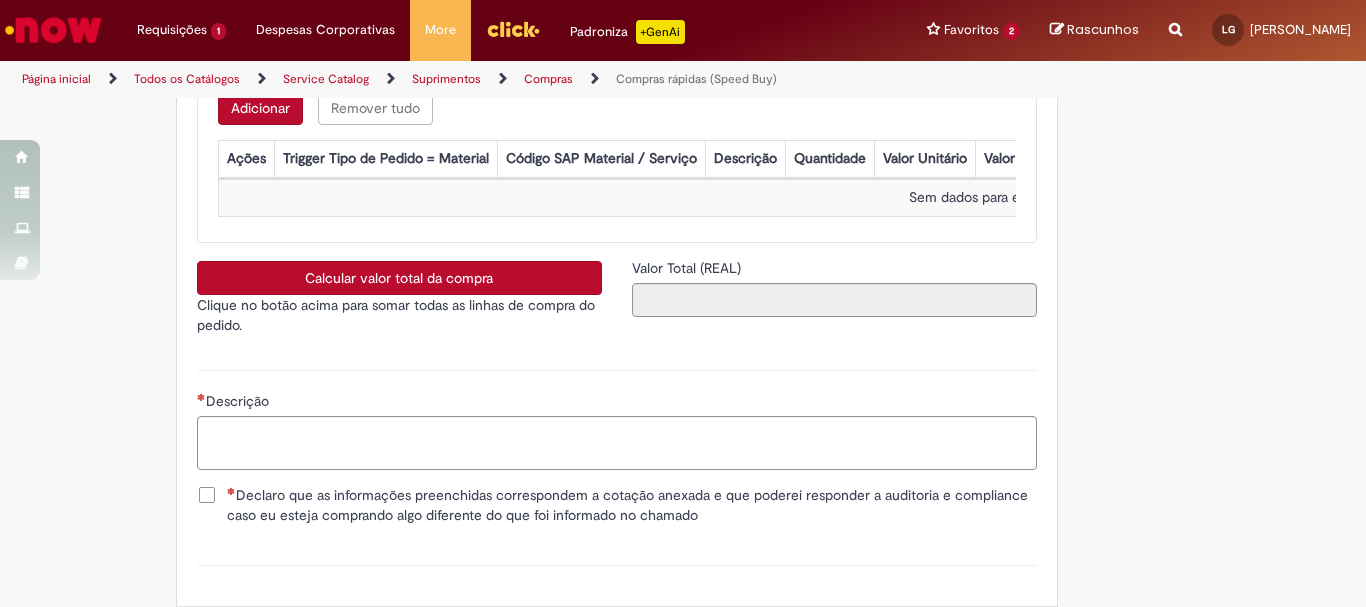 scroll, scrollTop: 3200, scrollLeft: 0, axis: vertical 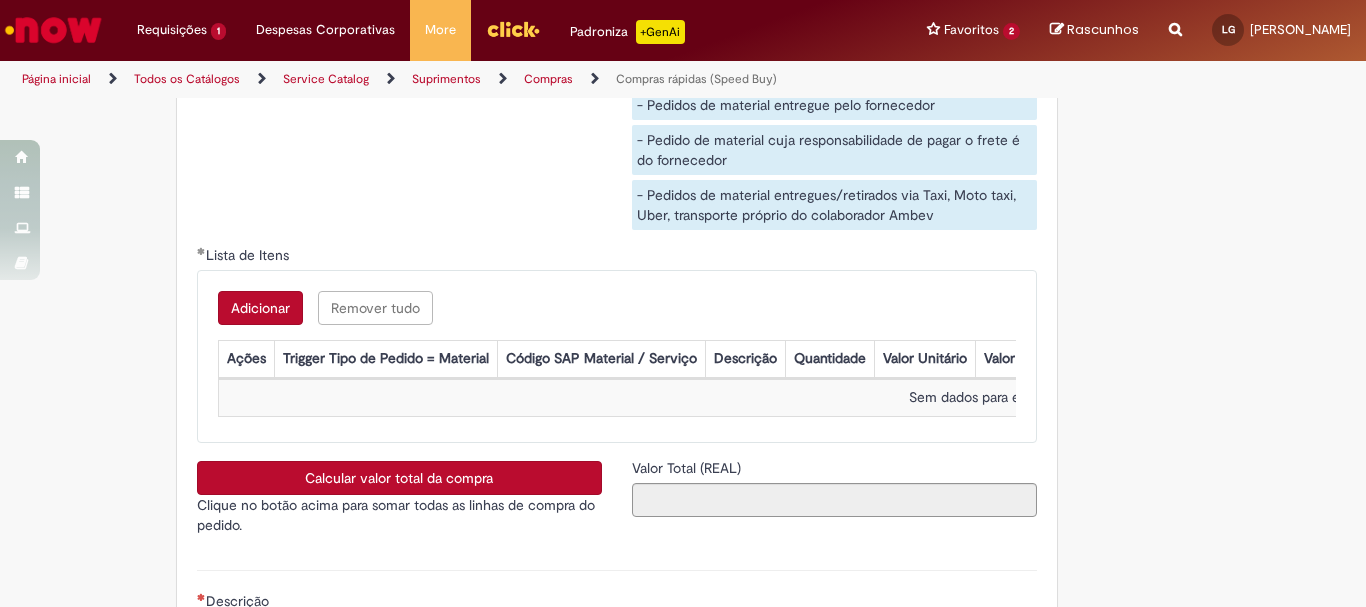 click on "Adicionar" at bounding box center (260, 308) 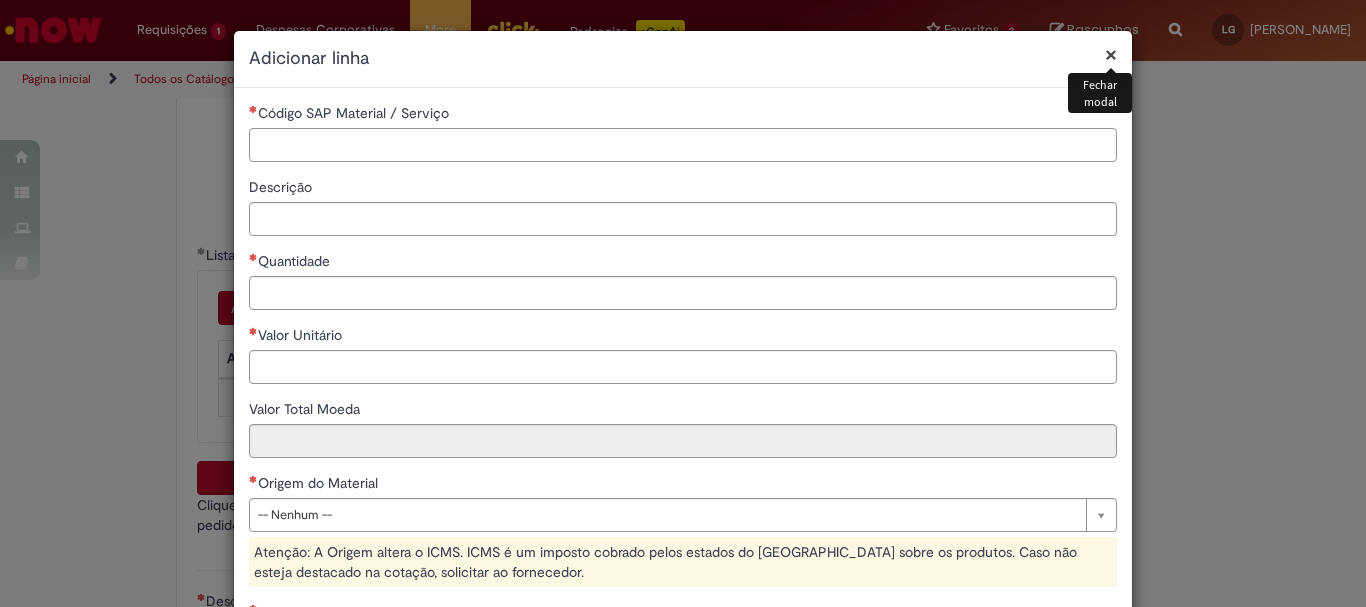 click on "Código SAP Material / Serviço" at bounding box center (683, 145) 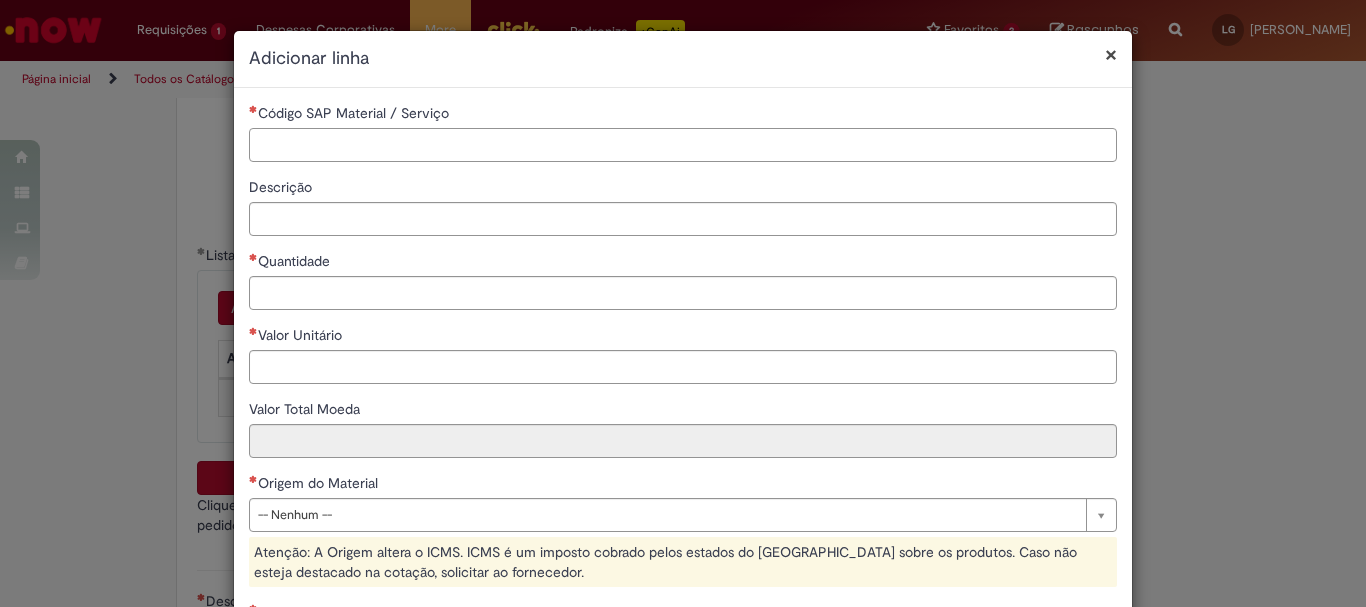 paste on "********" 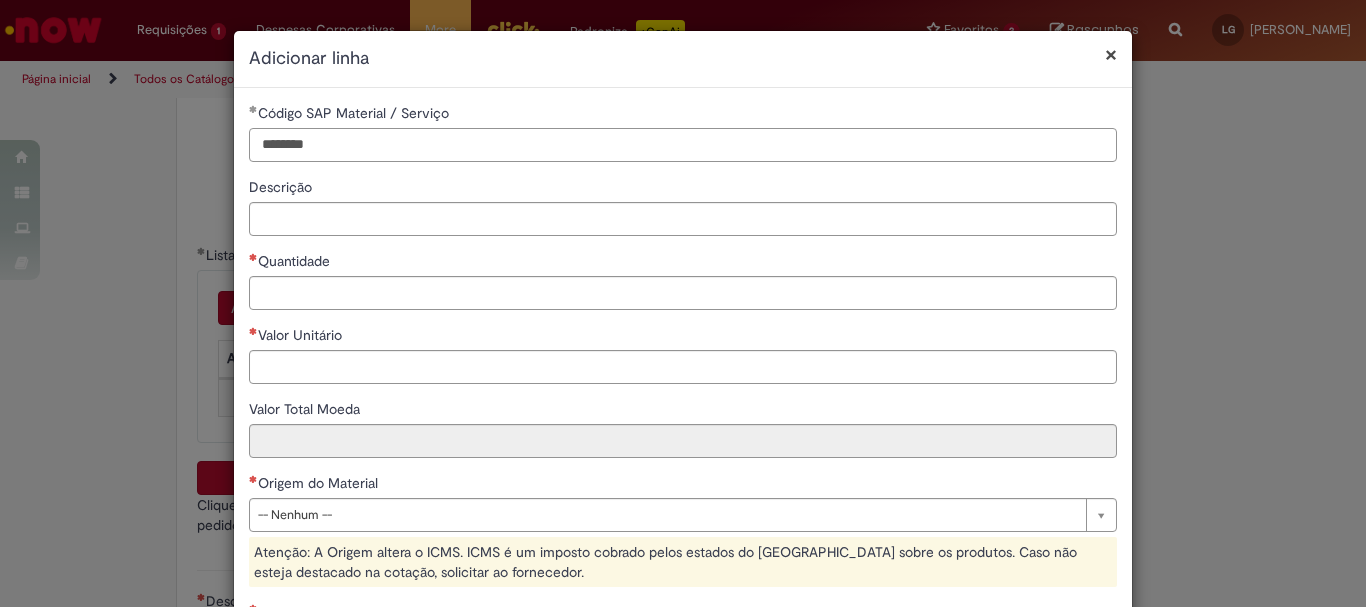 type on "********" 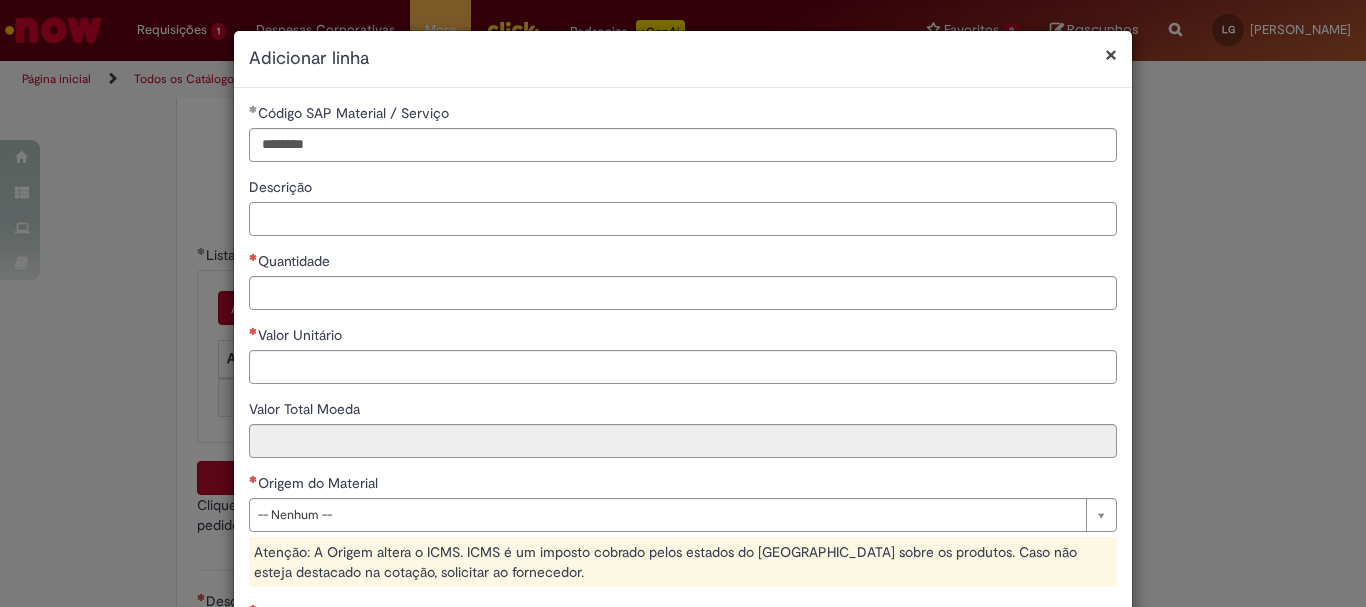 click on "Descrição" at bounding box center (683, 219) 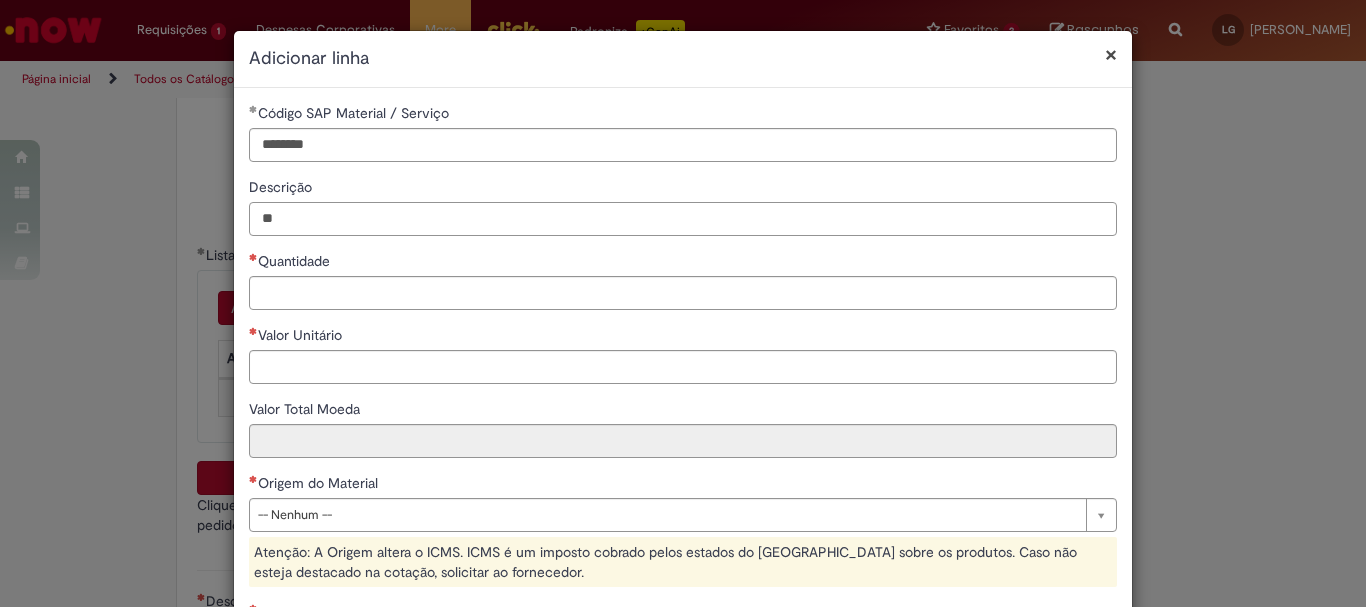 type on "*" 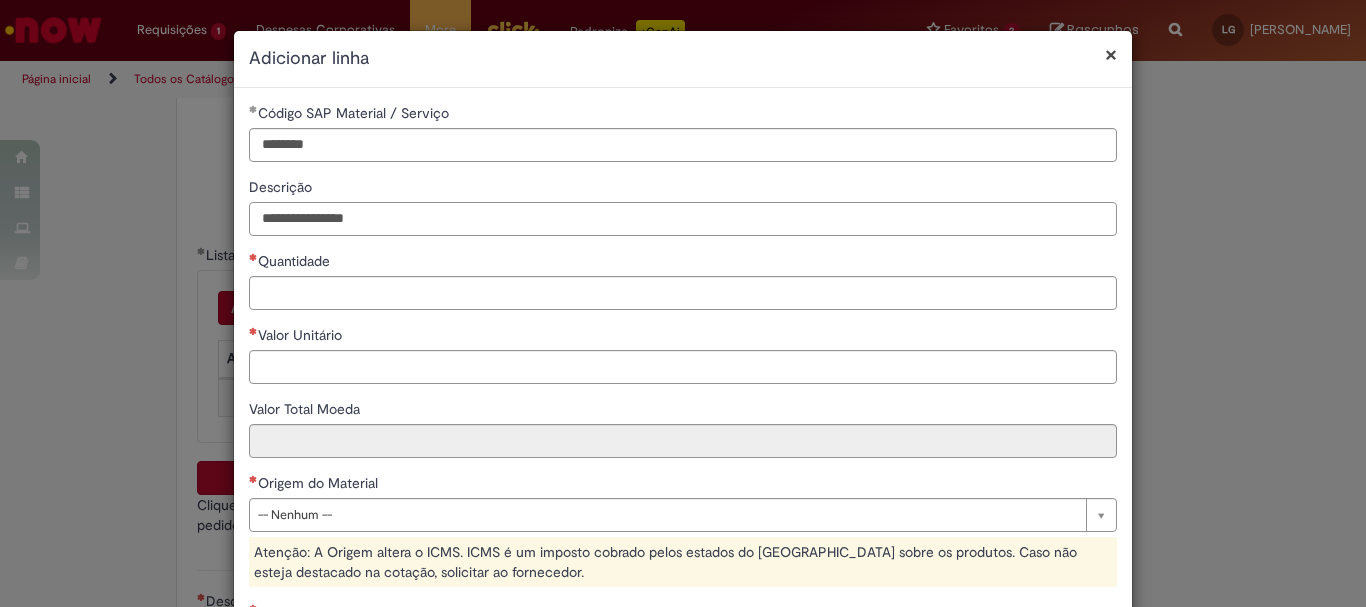 type on "**********" 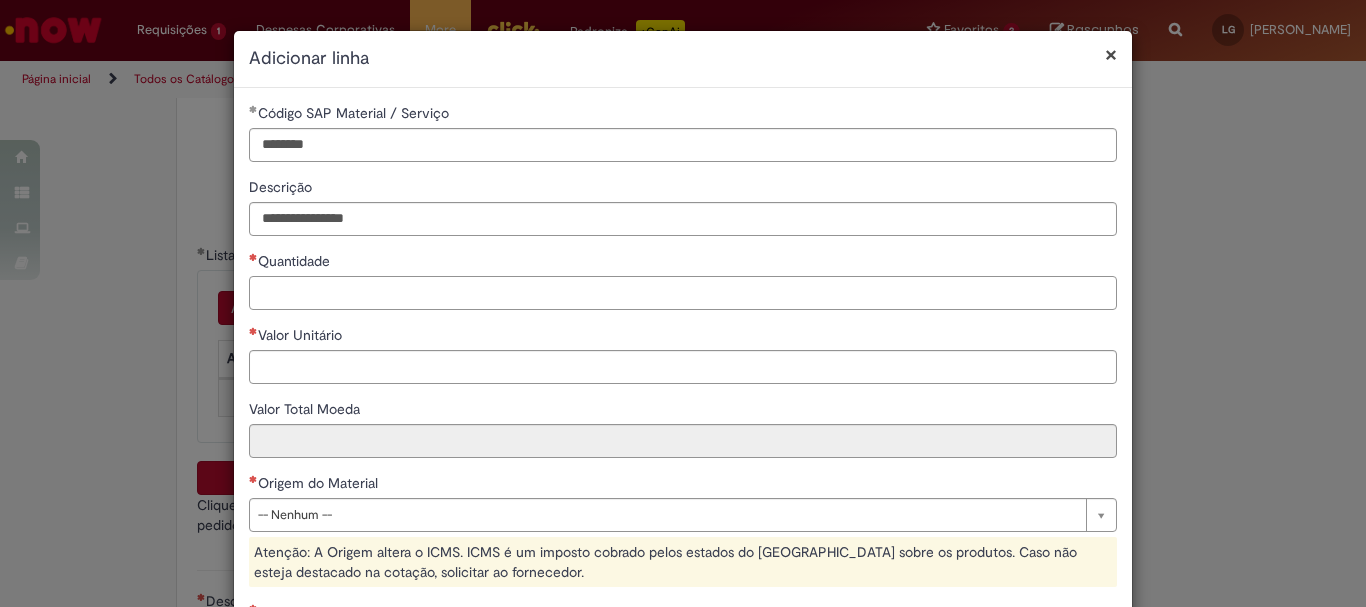 click on "Quantidade" at bounding box center [683, 293] 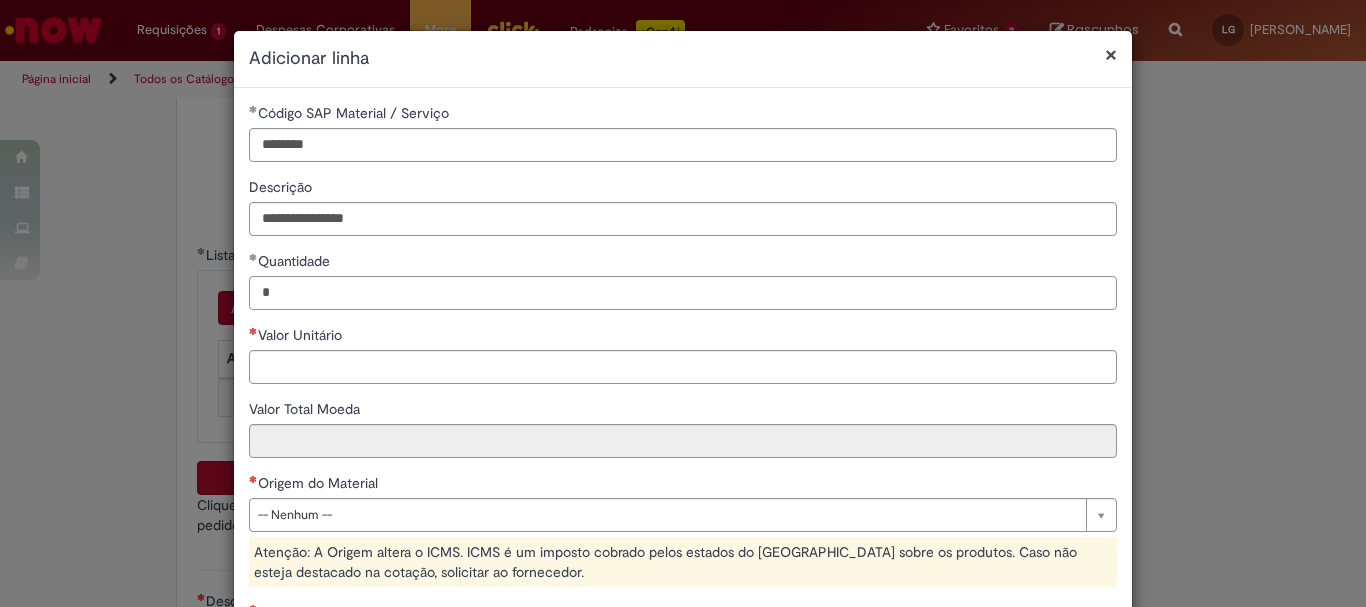 type on "*" 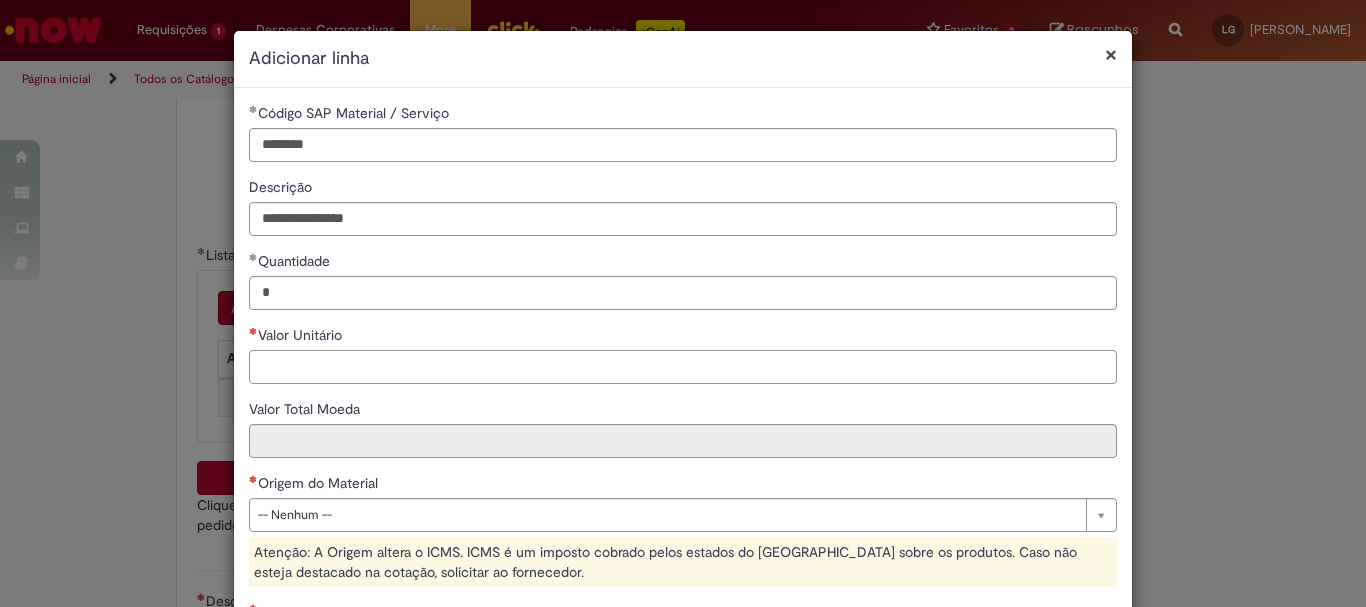 click on "Valor Unitário" at bounding box center [683, 367] 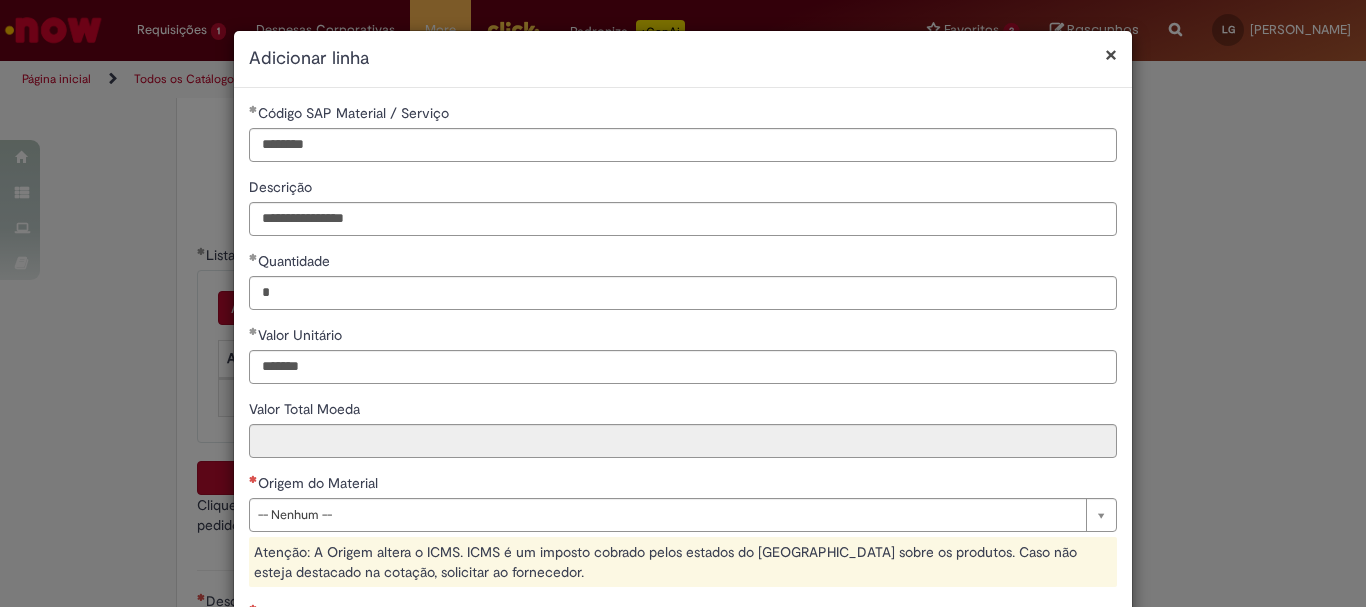 type on "********" 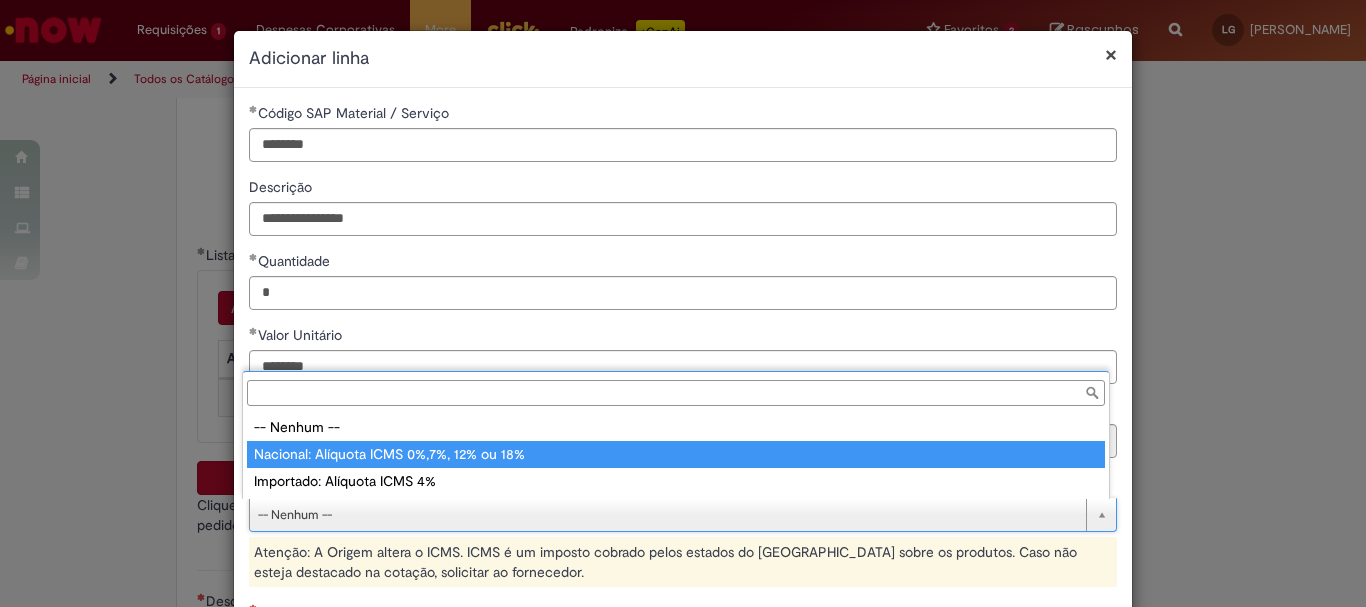 type on "**********" 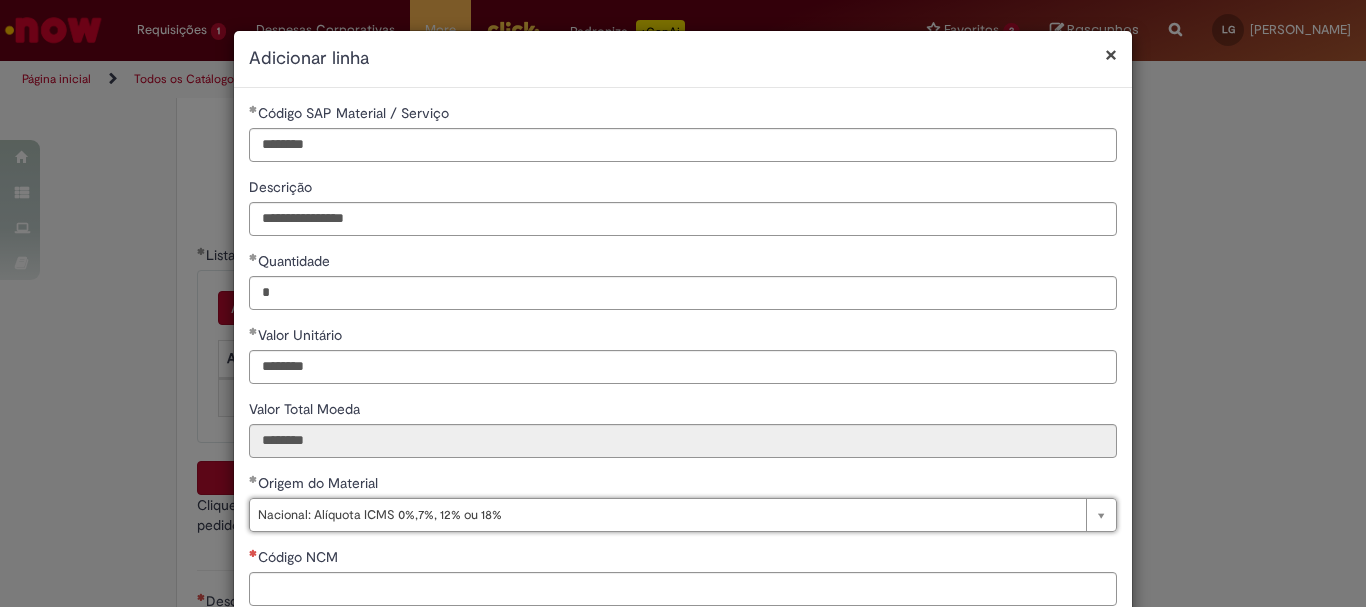 scroll, scrollTop: 328, scrollLeft: 0, axis: vertical 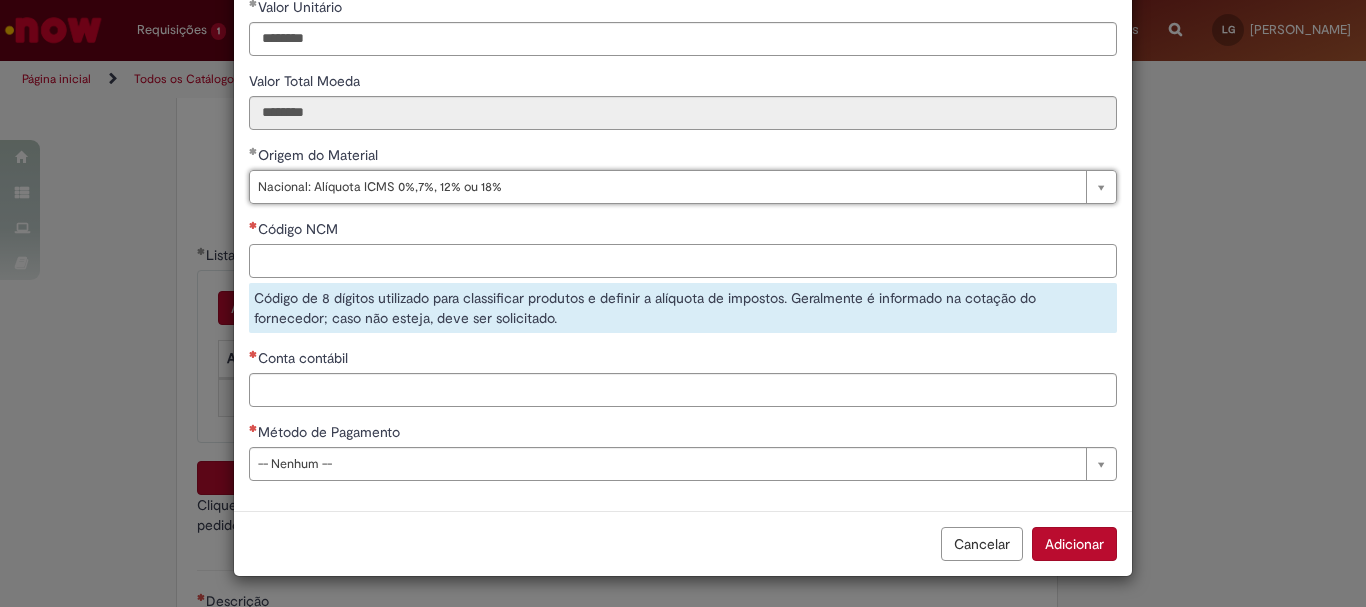 click on "Código NCM" at bounding box center [683, 261] 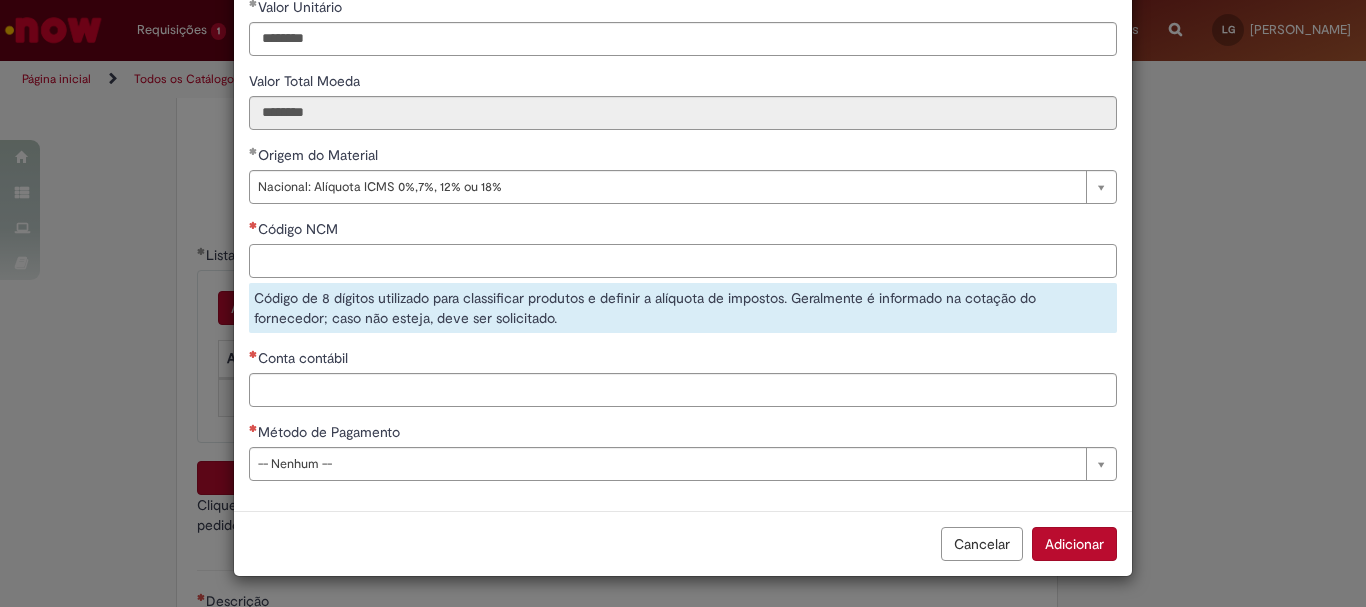paste on "********" 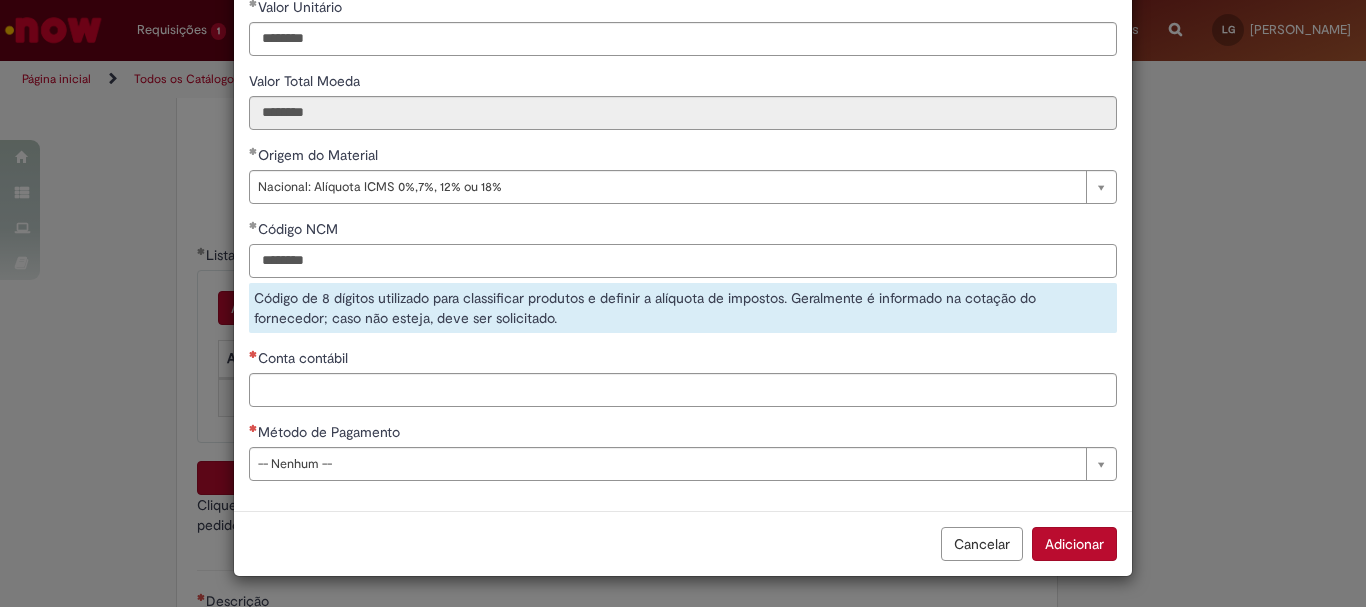 type on "********" 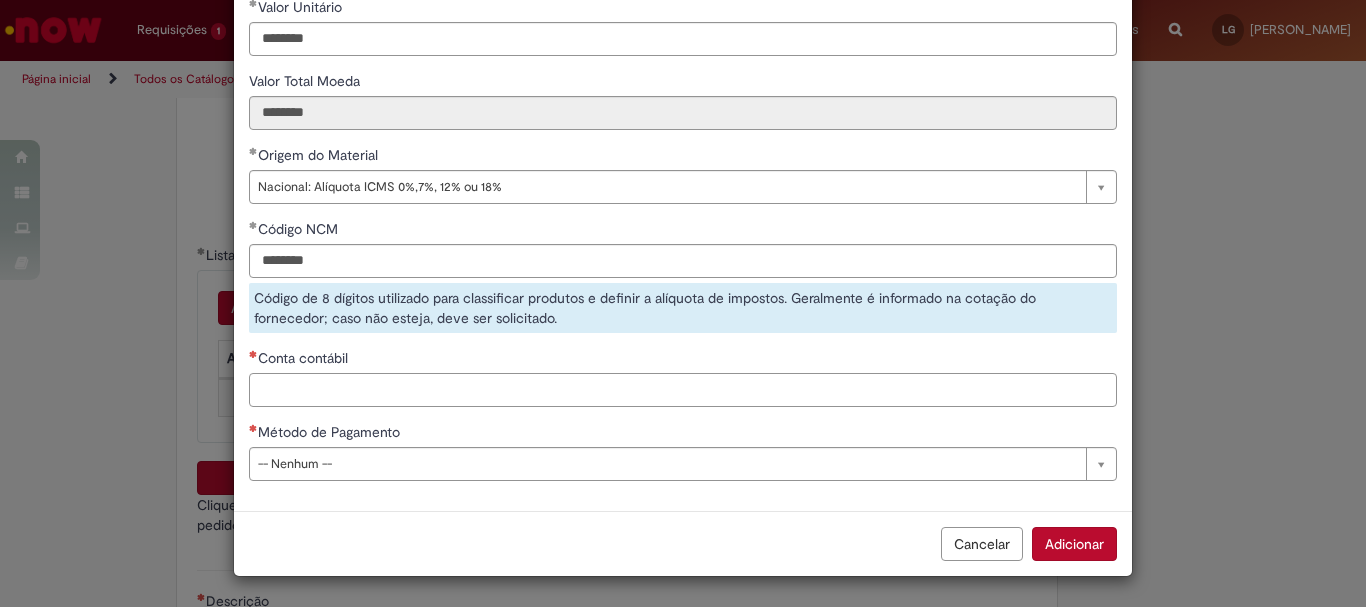 click on "Conta contábil" at bounding box center (683, 390) 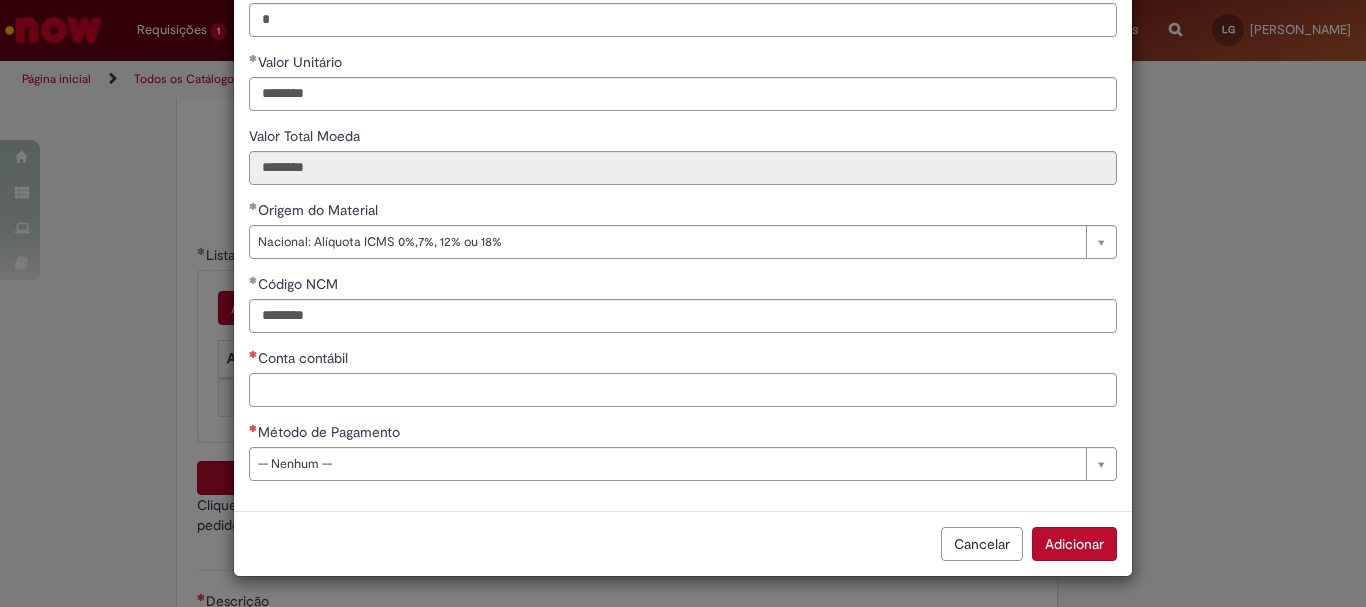 scroll, scrollTop: 273, scrollLeft: 0, axis: vertical 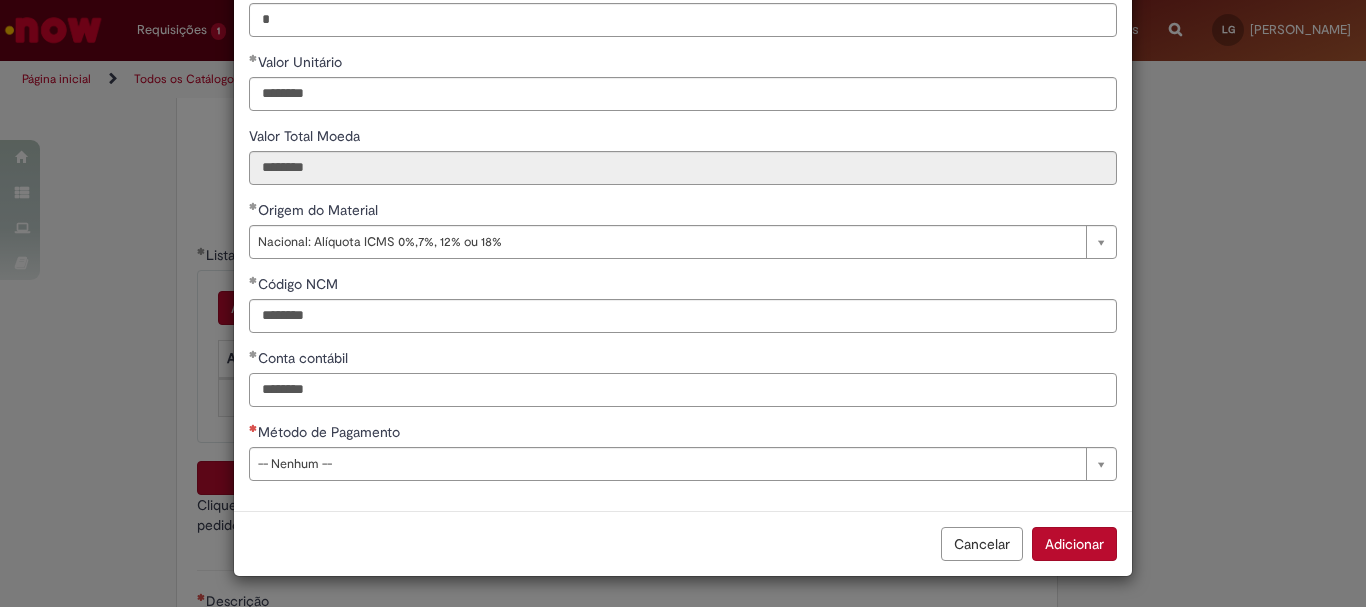 type on "********" 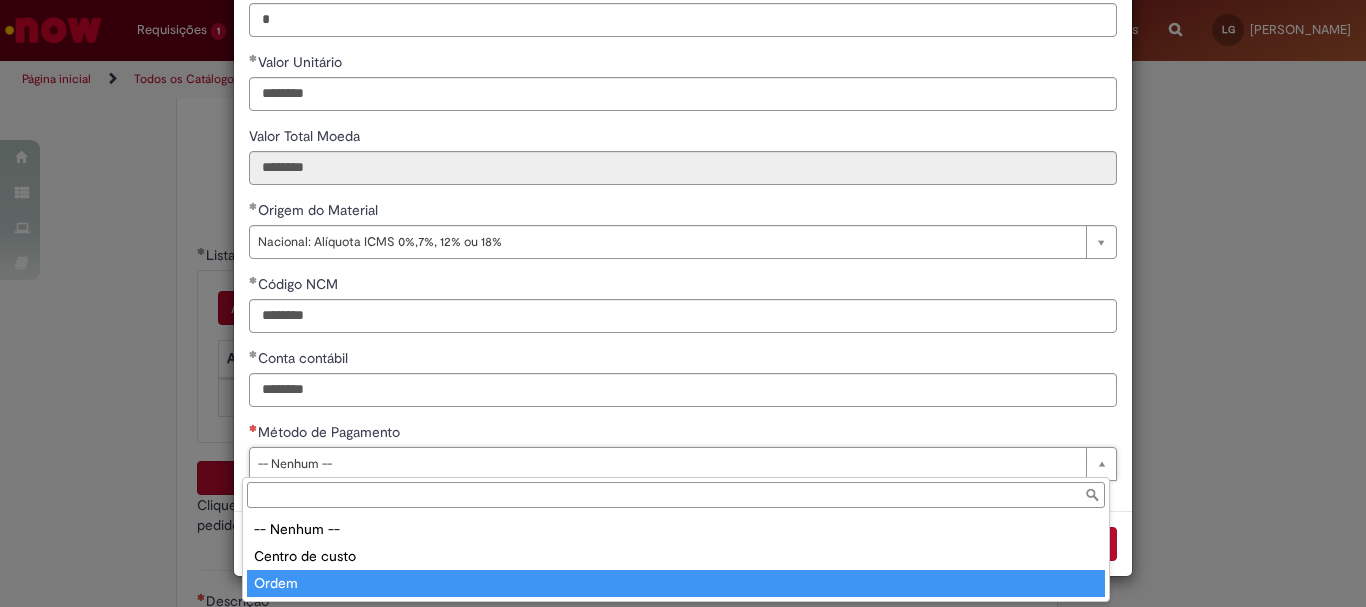 type on "*****" 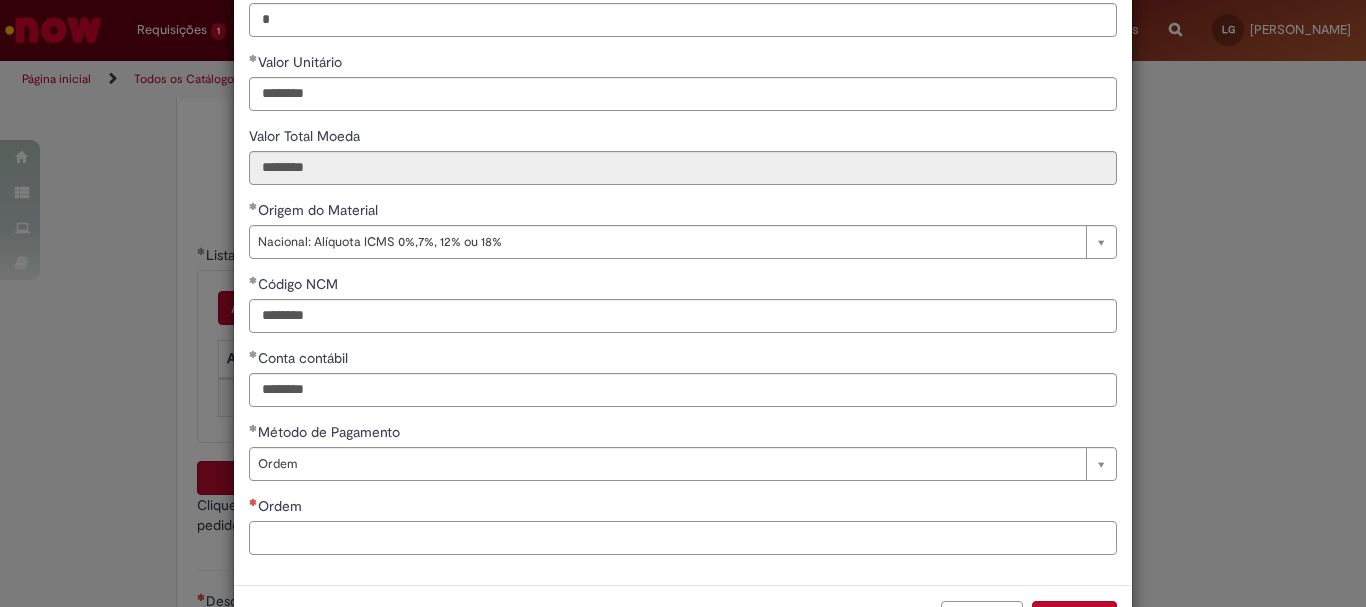 click on "Ordem" at bounding box center (683, 538) 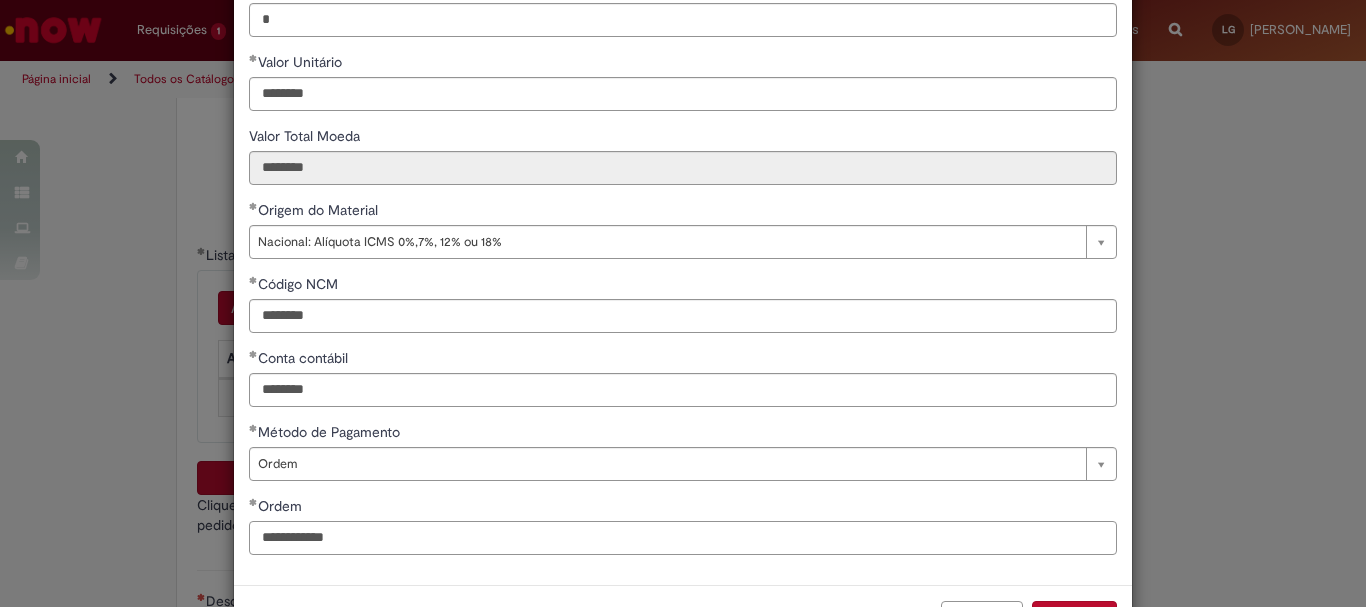 scroll, scrollTop: 347, scrollLeft: 0, axis: vertical 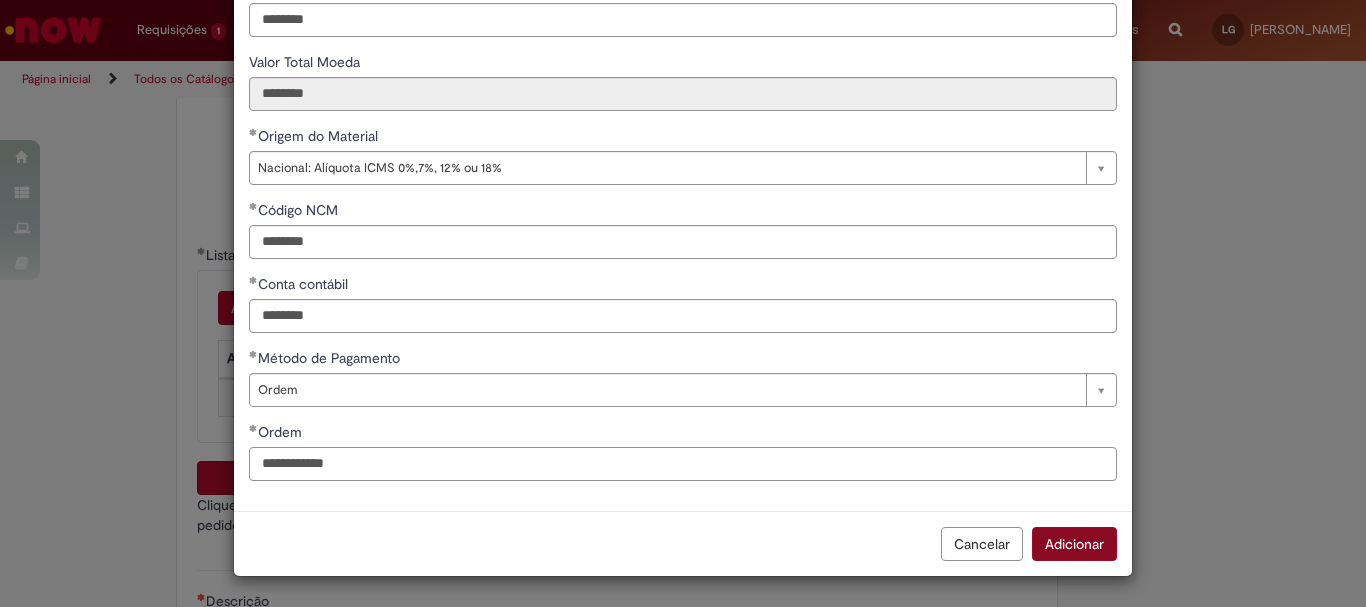 type on "**********" 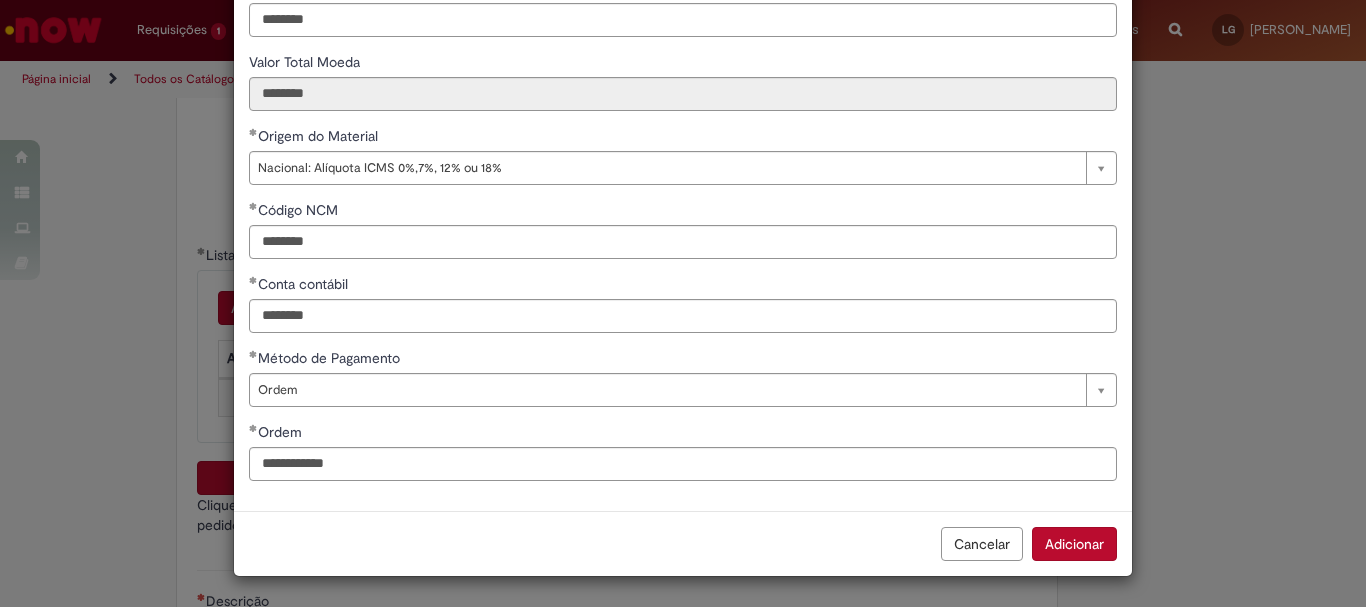 click on "Adicionar" at bounding box center (1074, 544) 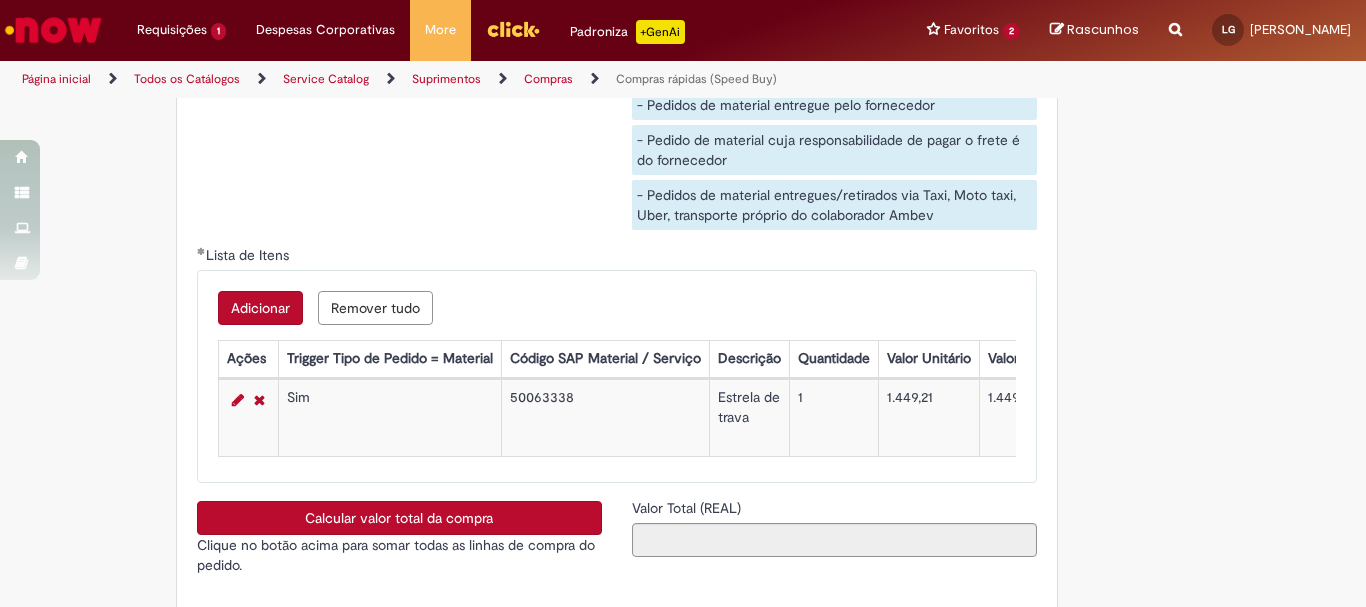 scroll, scrollTop: 3300, scrollLeft: 0, axis: vertical 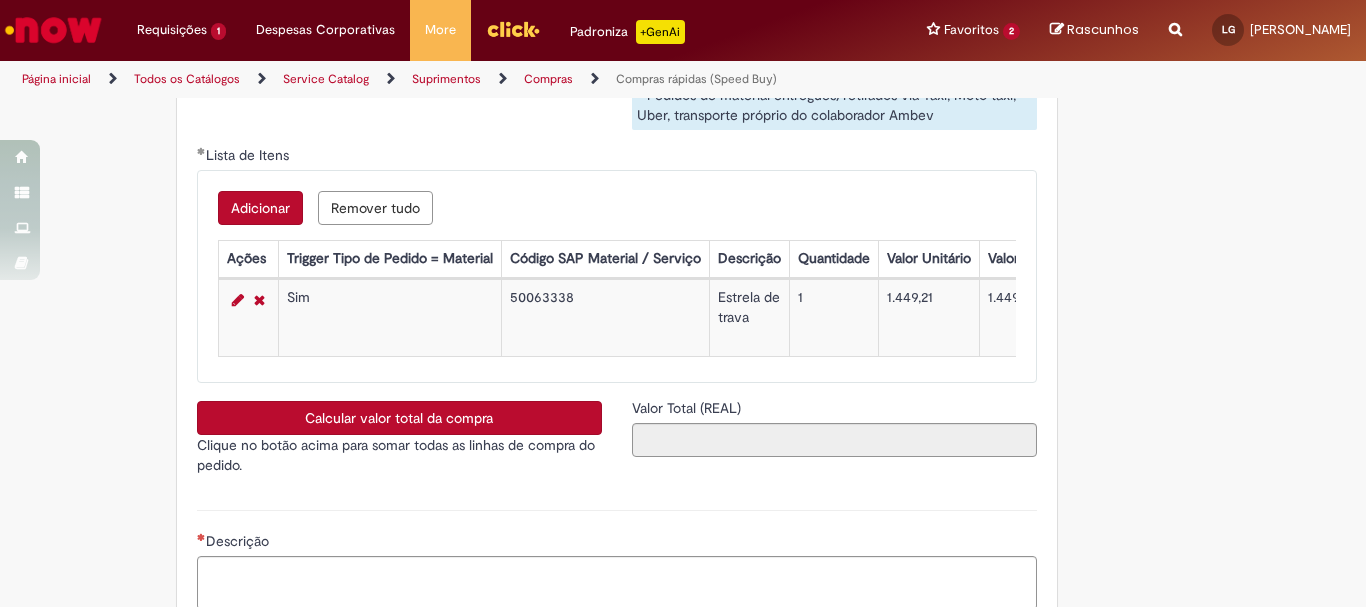 click on "Calcular valor total da compra" at bounding box center (399, 418) 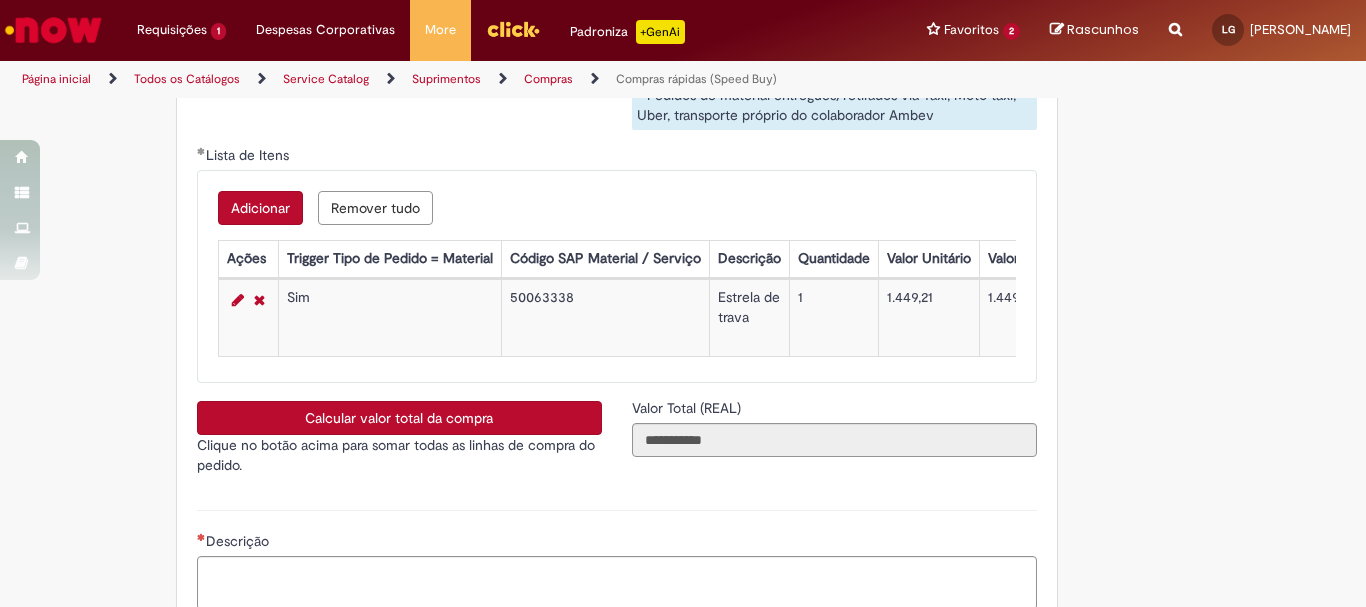 scroll, scrollTop: 3641, scrollLeft: 0, axis: vertical 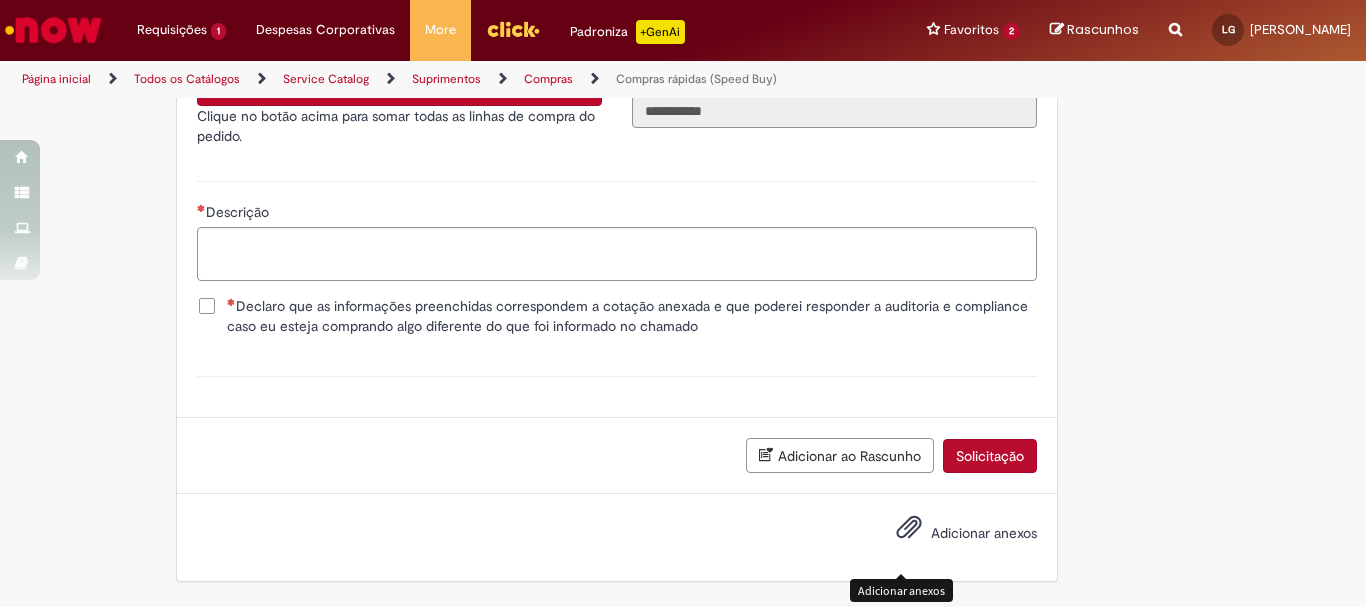 click at bounding box center [909, 528] 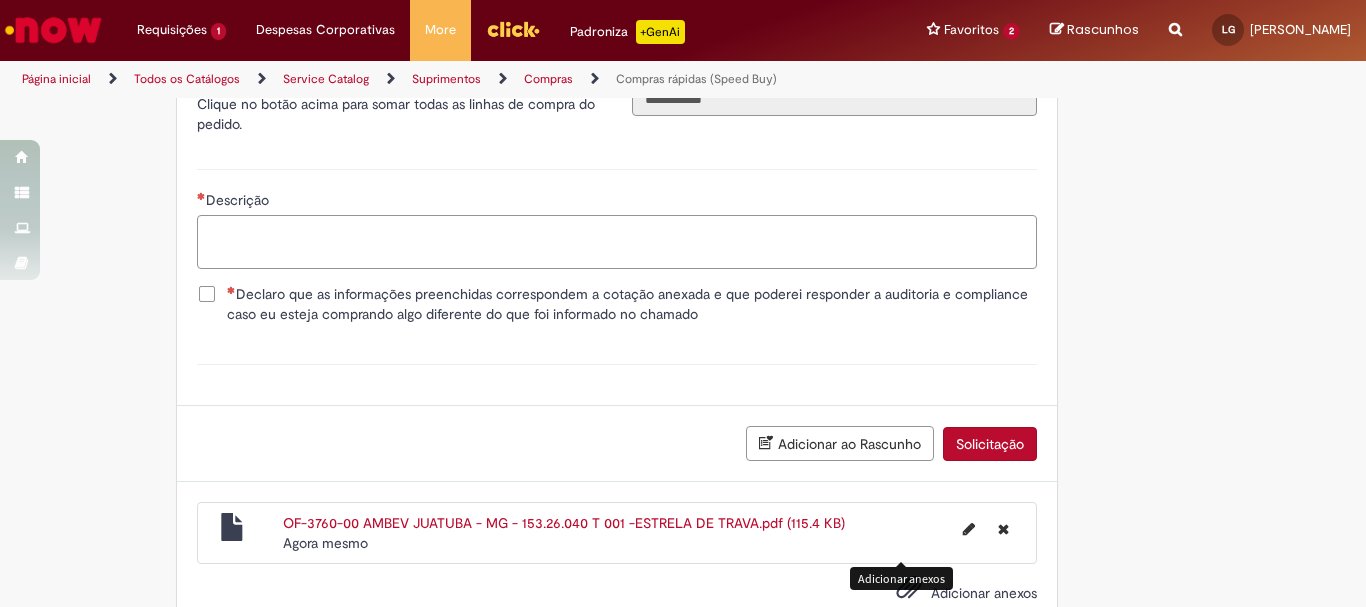 click on "Descrição" at bounding box center [617, 242] 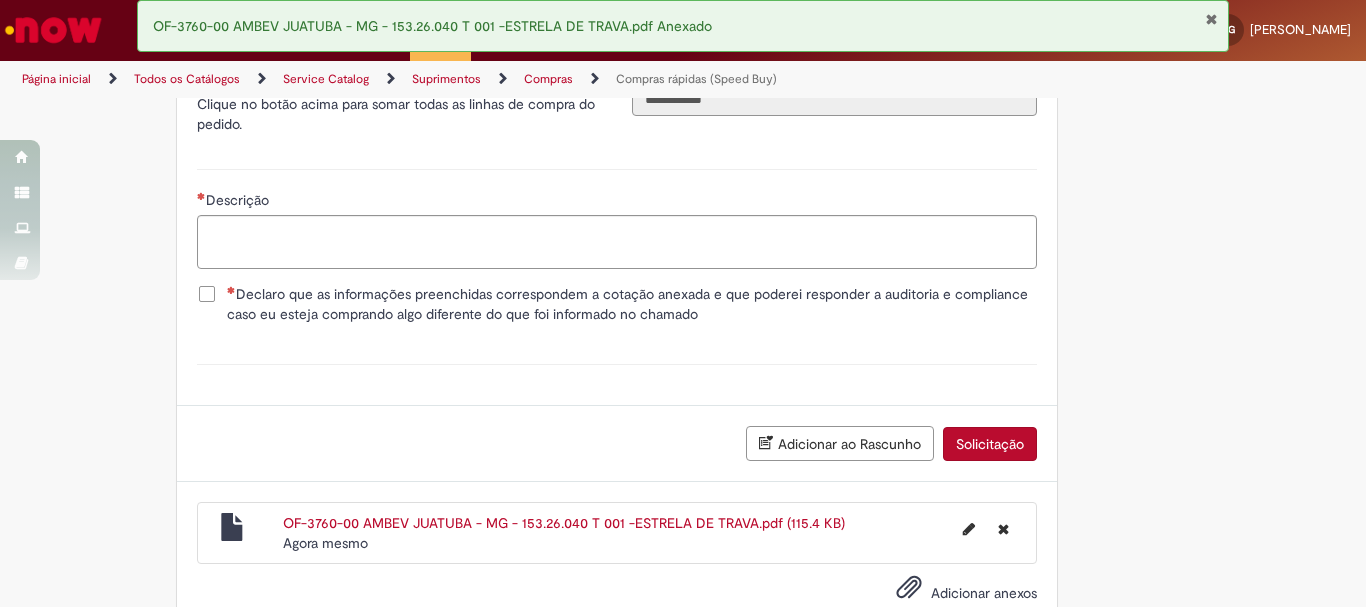 click on "Declaro que as informações preenchidas correspondem a cotação anexada e que poderei responder a auditoria e compliance caso eu esteja comprando algo diferente do que foi informado no chamado" at bounding box center [617, 304] 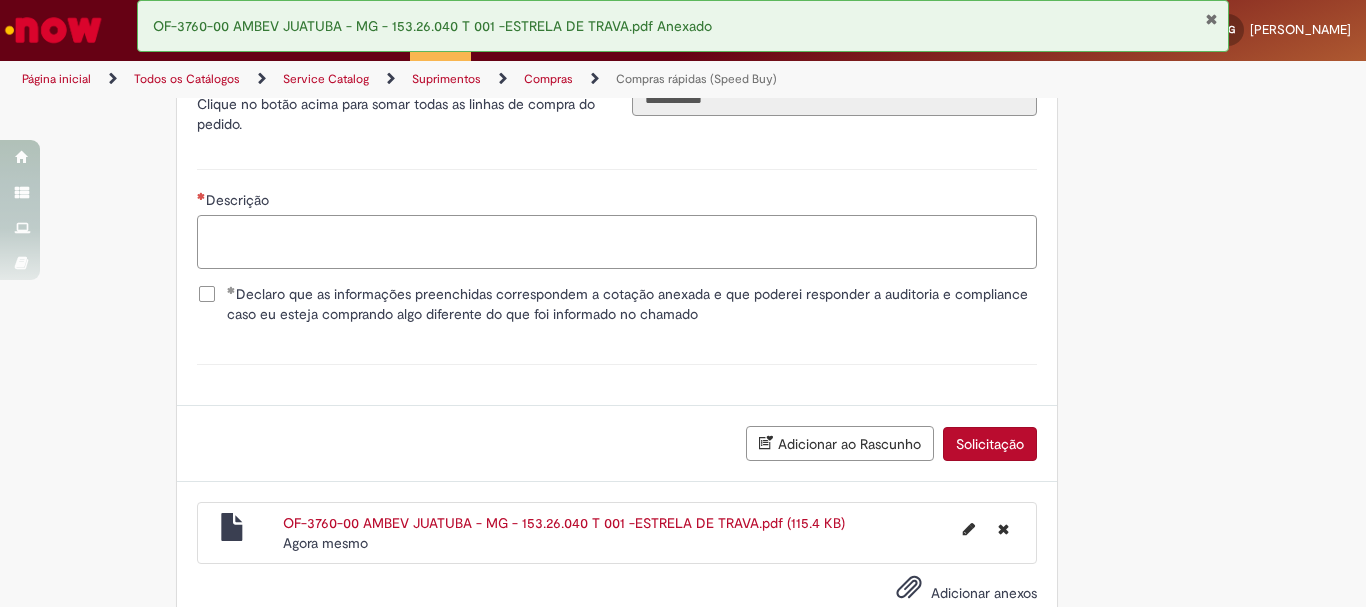 click on "Descrição" at bounding box center [617, 242] 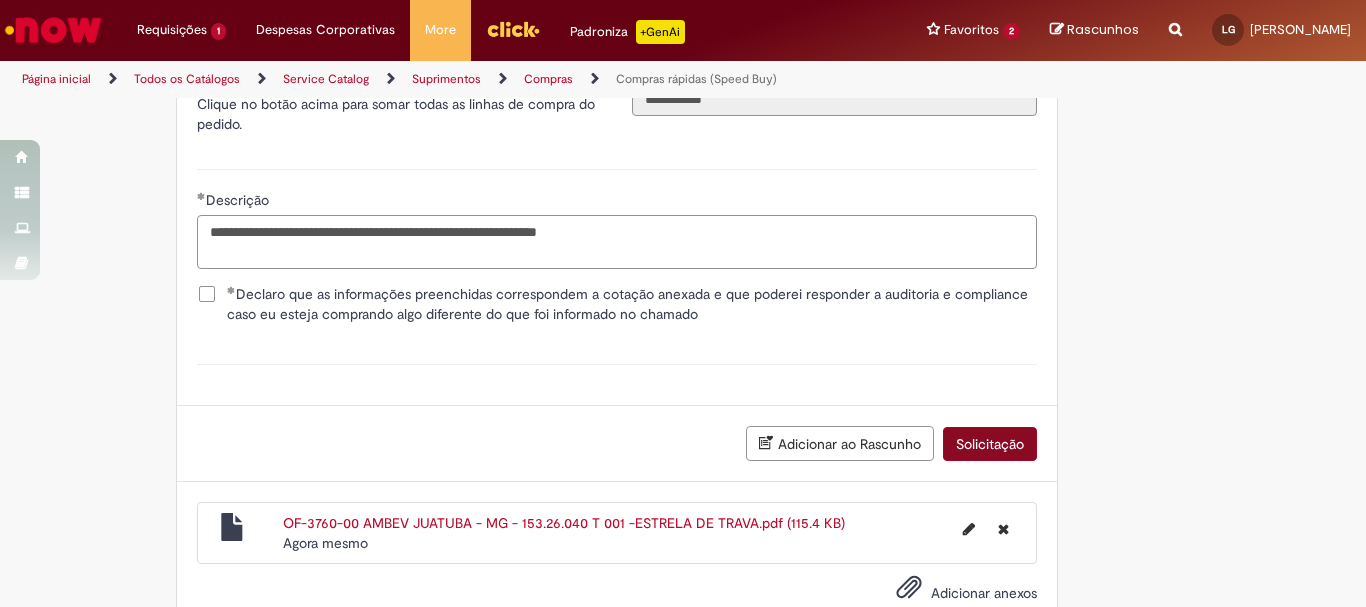 type on "**********" 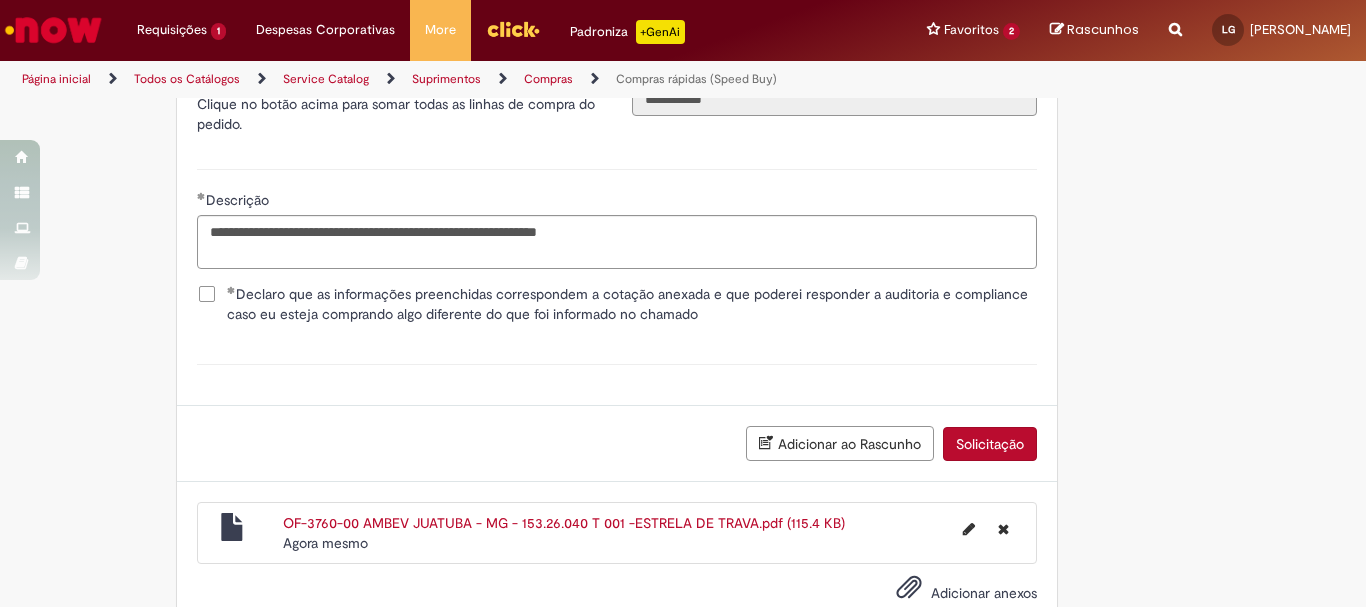 click on "Solicitação" at bounding box center (990, 444) 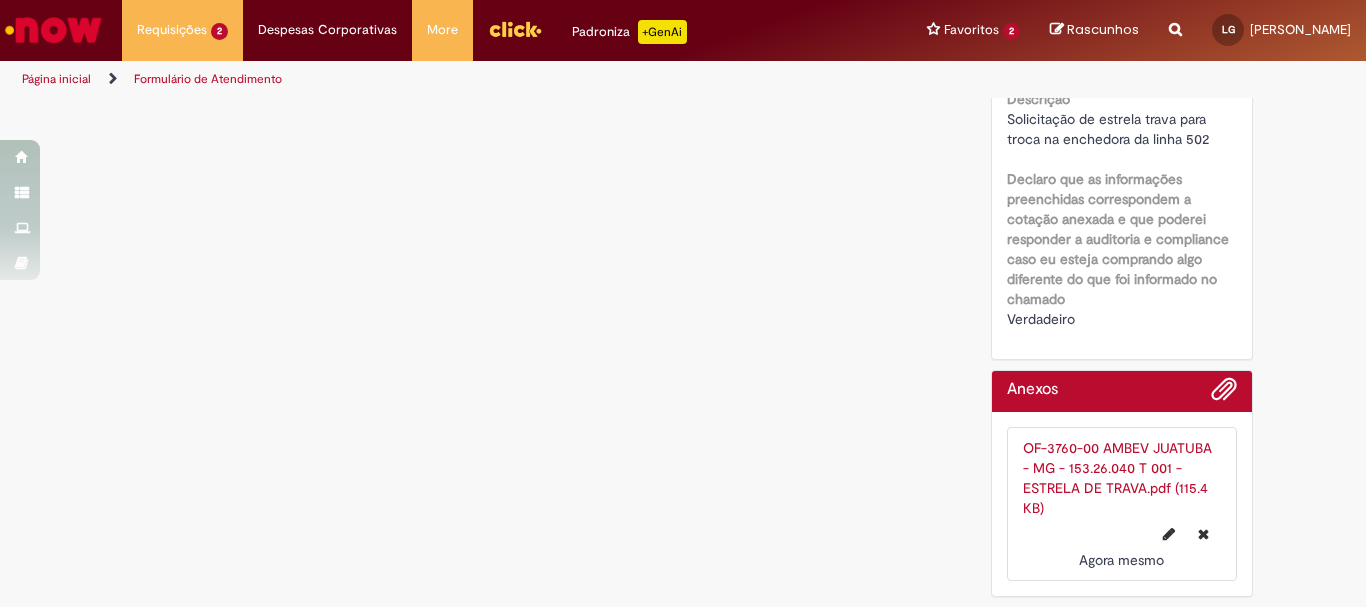 scroll, scrollTop: 0, scrollLeft: 0, axis: both 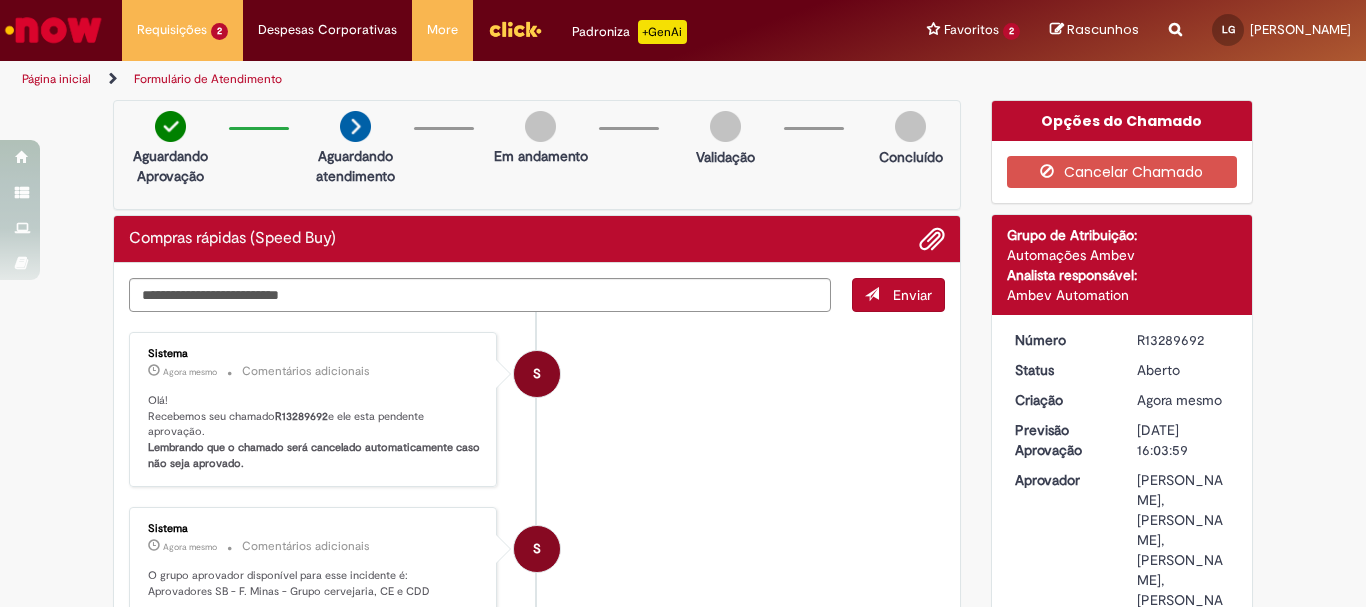 click on "R13289692" at bounding box center [301, 416] 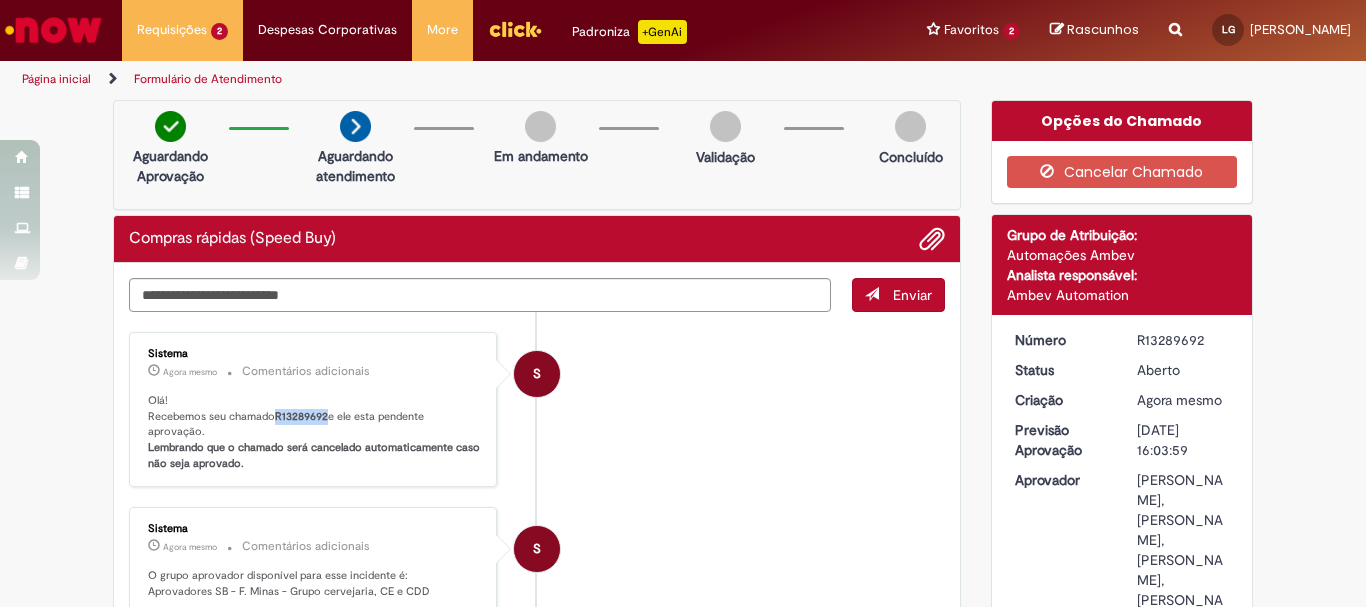 drag, startPoint x: 319, startPoint y: 416, endPoint x: 273, endPoint y: 420, distance: 46.173584 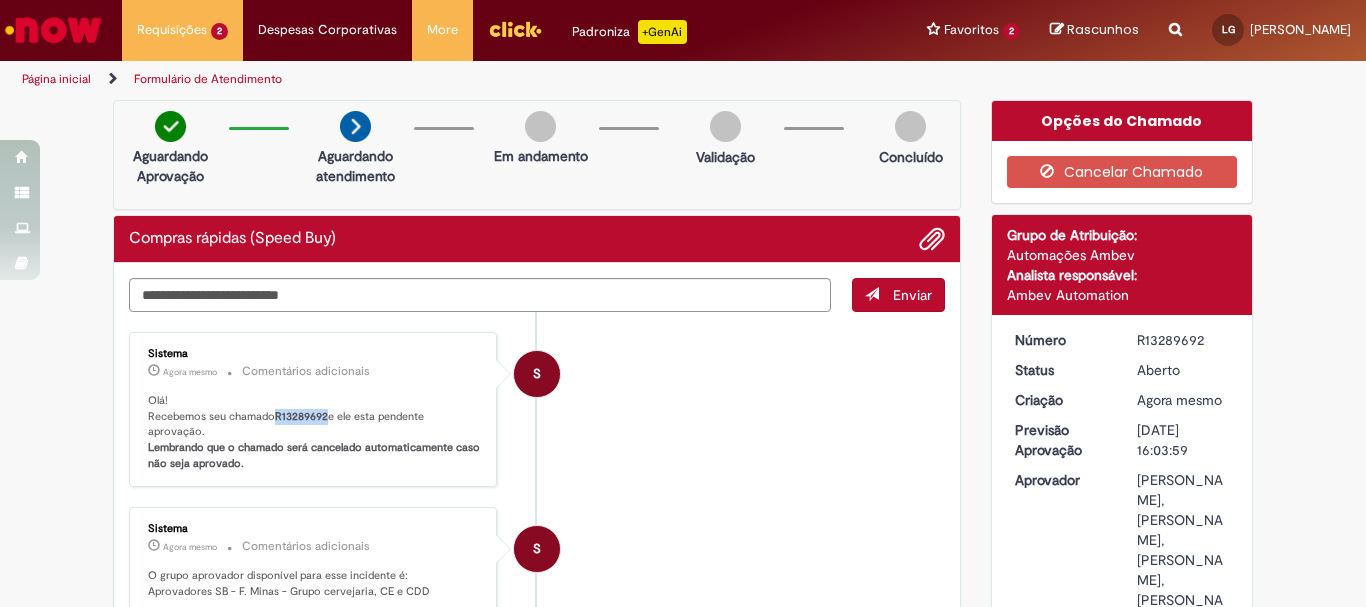 copy on "R13289692" 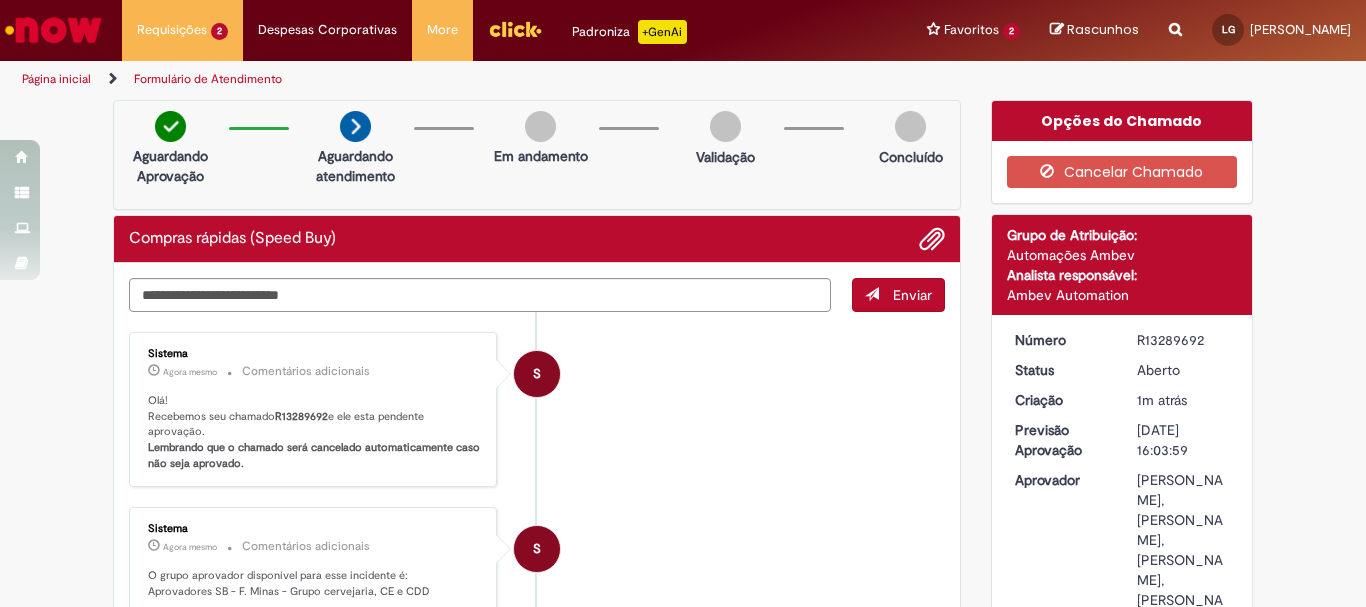 click on "S
Sistema
Agora mesmo Agora mesmo     Comentários adicionais
Olá!  Recebemos seu chamado  R13289692  e ele esta pendente aprovação.  Lembrando que o chamado será cancelado automaticamente caso não seja aprovado." at bounding box center (537, 410) 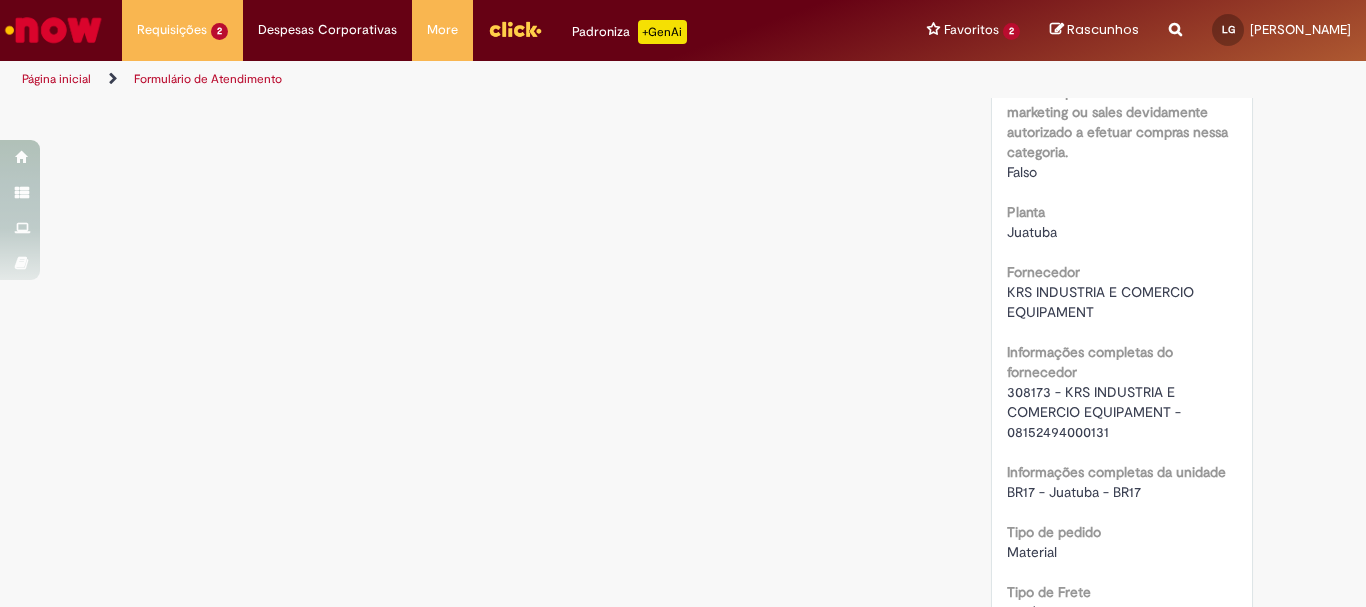 scroll, scrollTop: 2200, scrollLeft: 0, axis: vertical 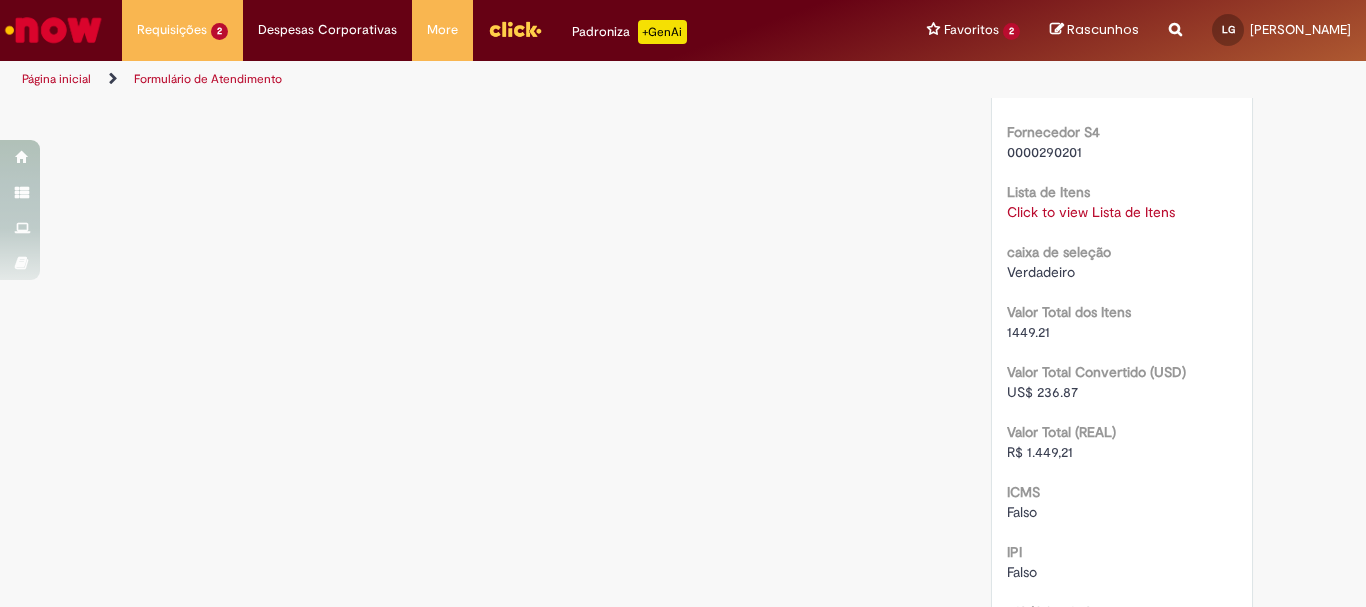 click on "Click to view Lista de Itens" at bounding box center (1091, 212) 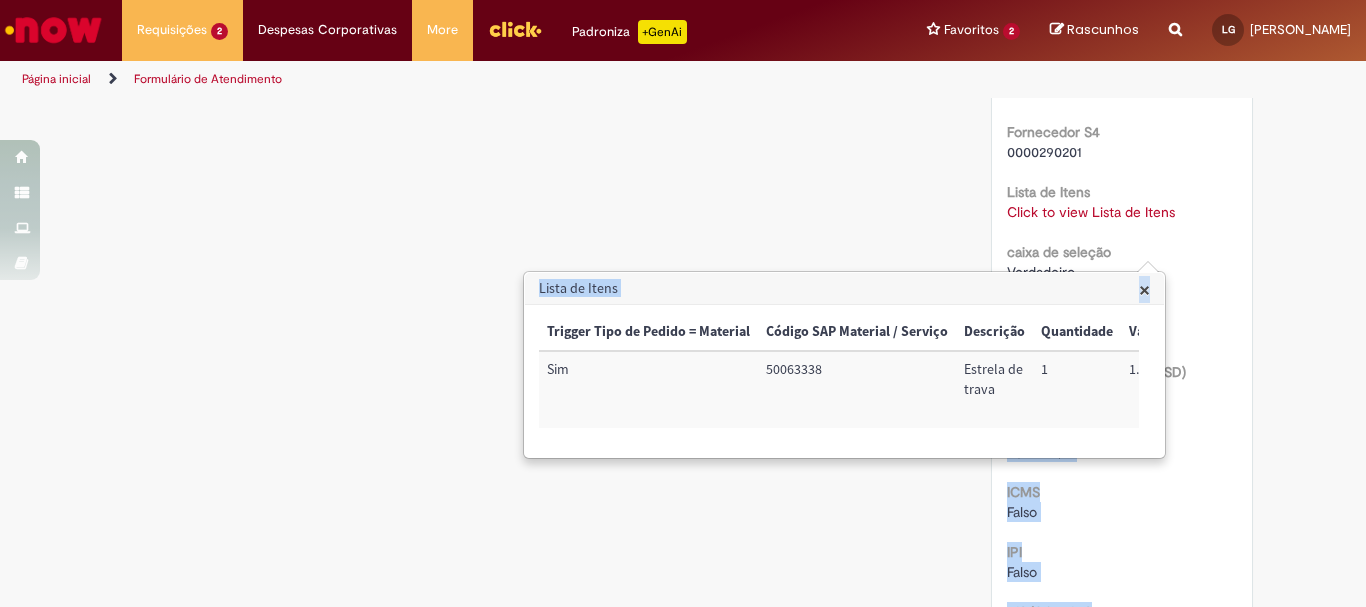 drag, startPoint x: 730, startPoint y: 447, endPoint x: 1270, endPoint y: 447, distance: 540 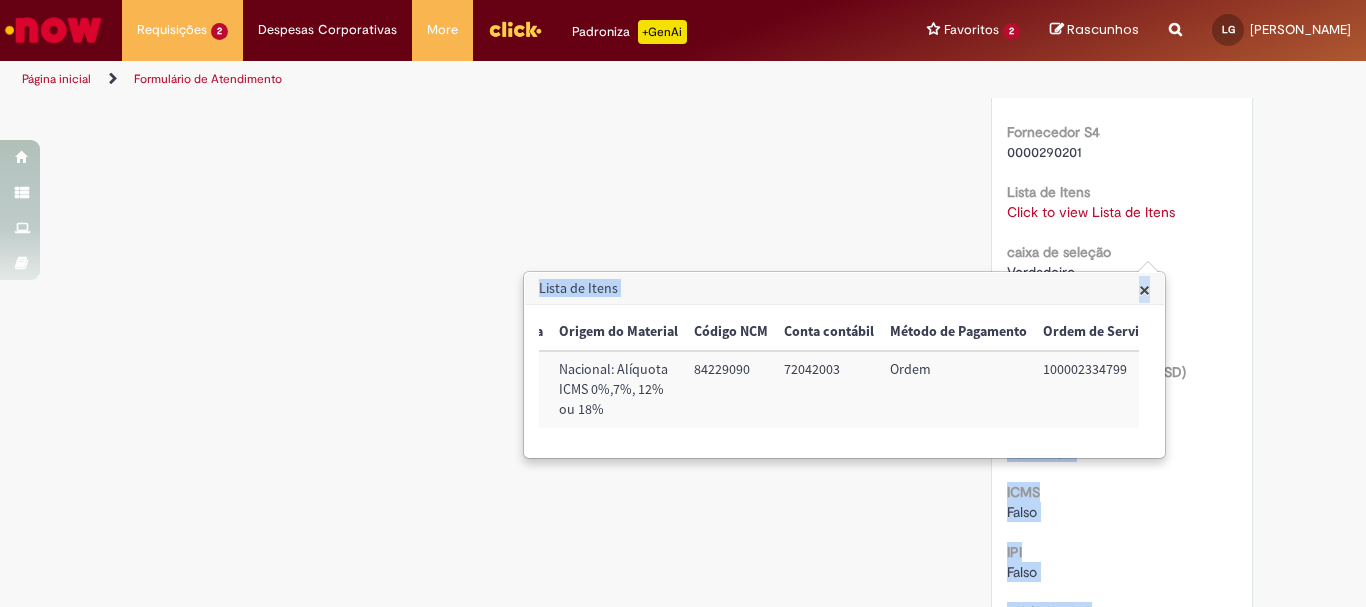scroll, scrollTop: 0, scrollLeft: 813, axis: horizontal 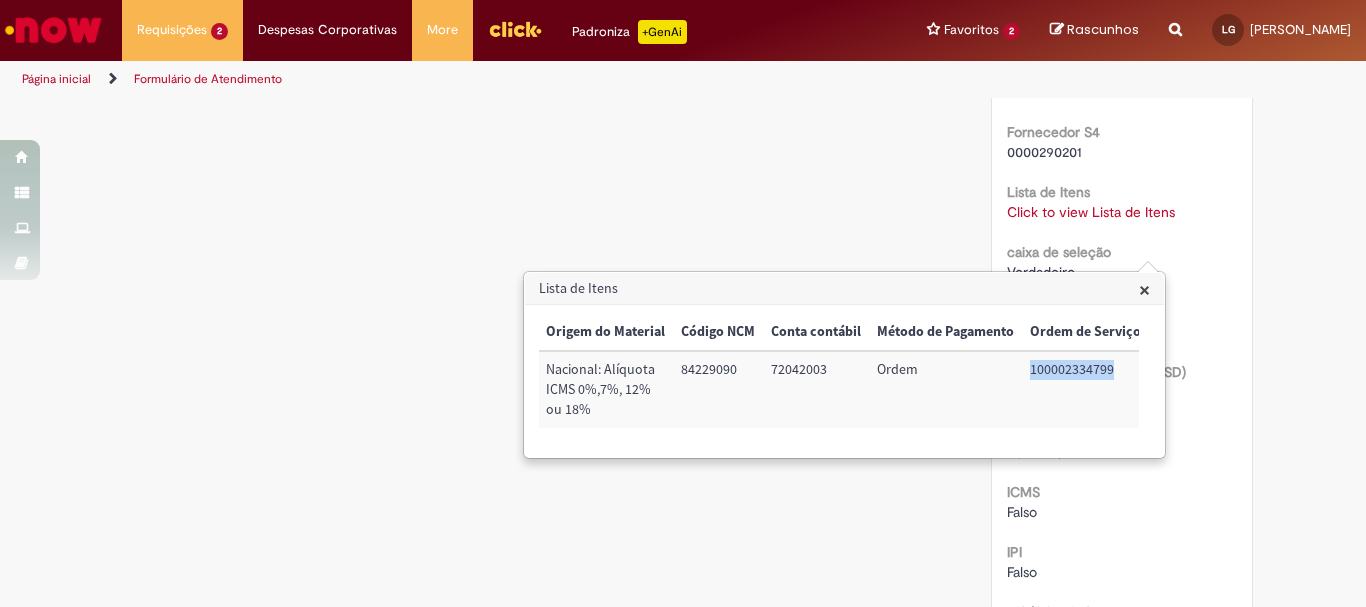 drag, startPoint x: 1113, startPoint y: 371, endPoint x: 1021, endPoint y: 365, distance: 92.19544 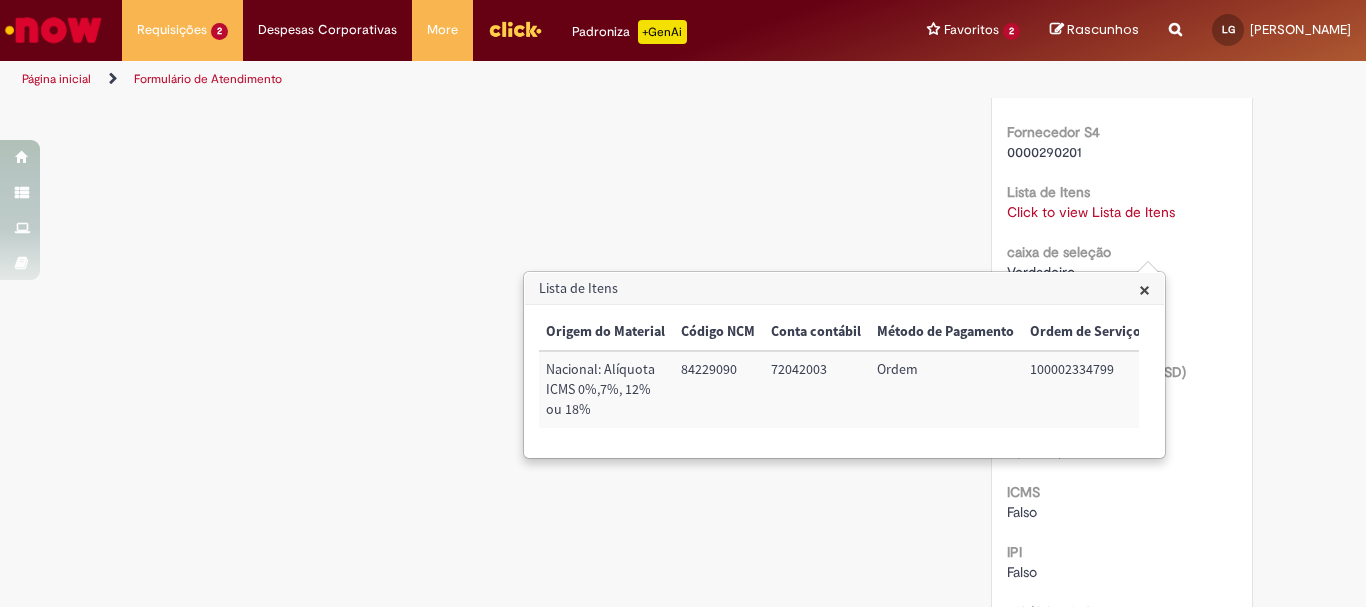click on "Verificar Código de Barras
Aguardando Aprovação
Aguardando atendimento
Em andamento
Validação
Concluído
Compras rápidas (Speed Buy)
Enviar
S
Sistema
5m atrás 5 minutos atrás     Comentários adicionais
Olá!  Recebemos seu chamado  R13289692  e ele esta pendente aprovação.  Lembrando que o chamado será cancelado automaticamente caso não seja aprovado.
S" at bounding box center (683, -370) 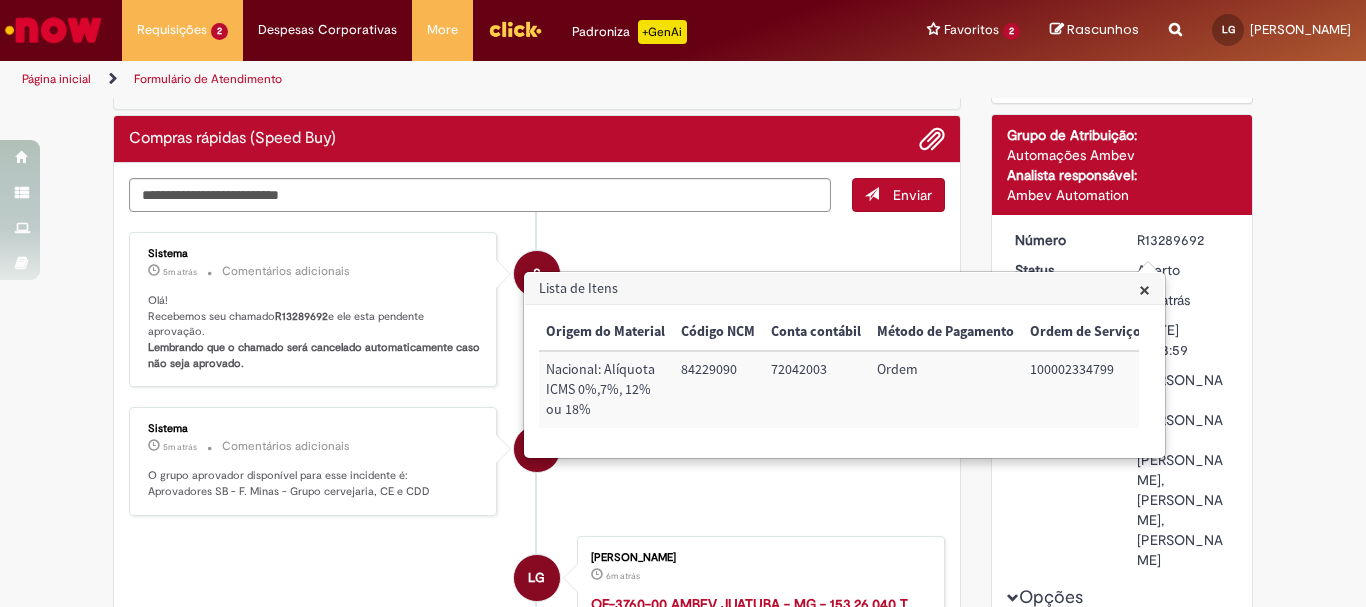 click on "×" at bounding box center (1144, 289) 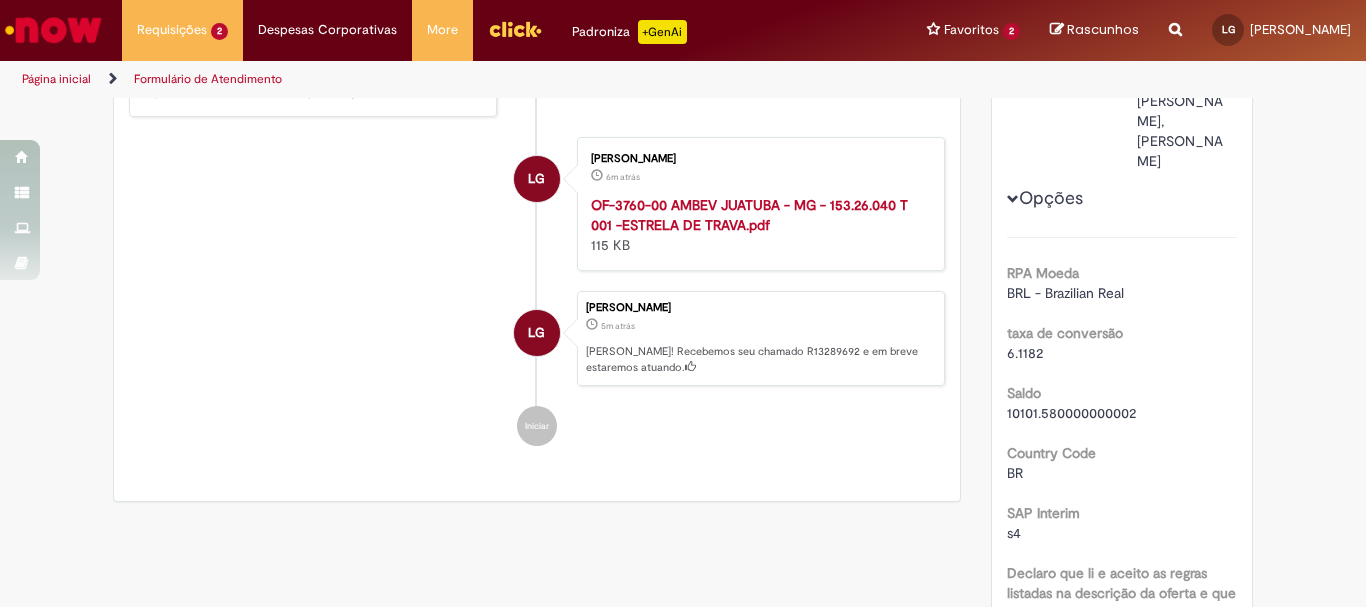 scroll, scrollTop: 0, scrollLeft: 0, axis: both 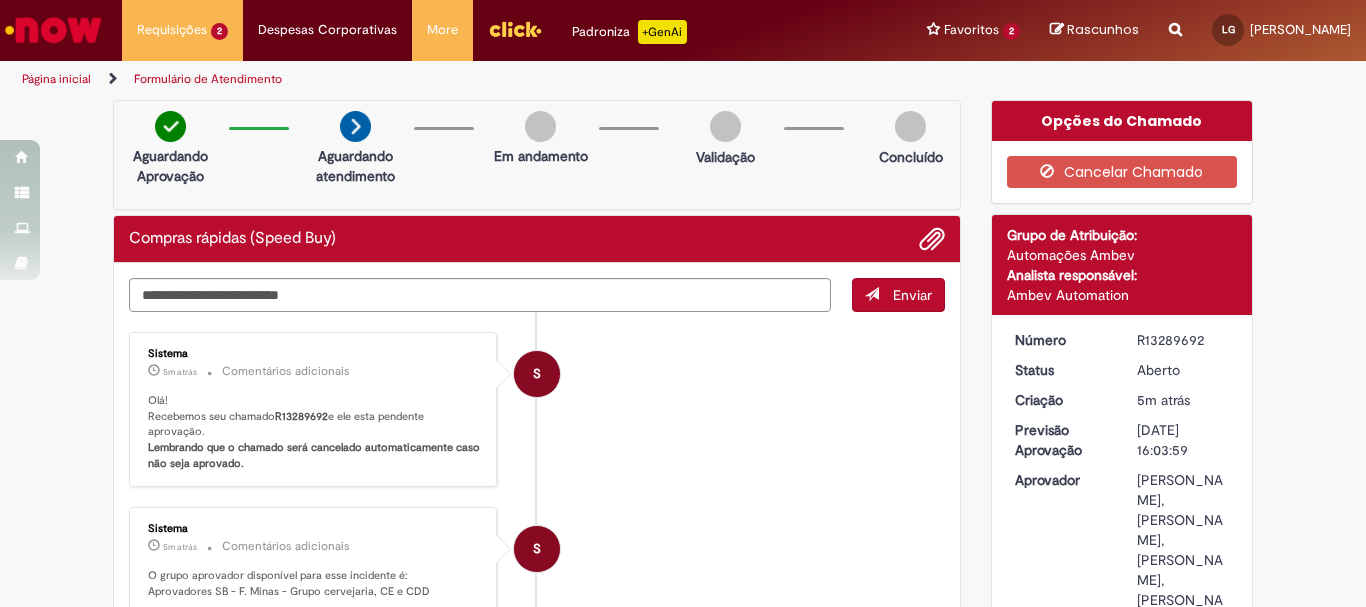 click on "S
Sistema
5m atrás 5 minutos atrás     Comentários adicionais
Olá!  Recebemos seu chamado  R13289692  e ele esta pendente aprovação.  Lembrando que o chamado será cancelado automaticamente caso não seja aprovado." at bounding box center [537, 410] 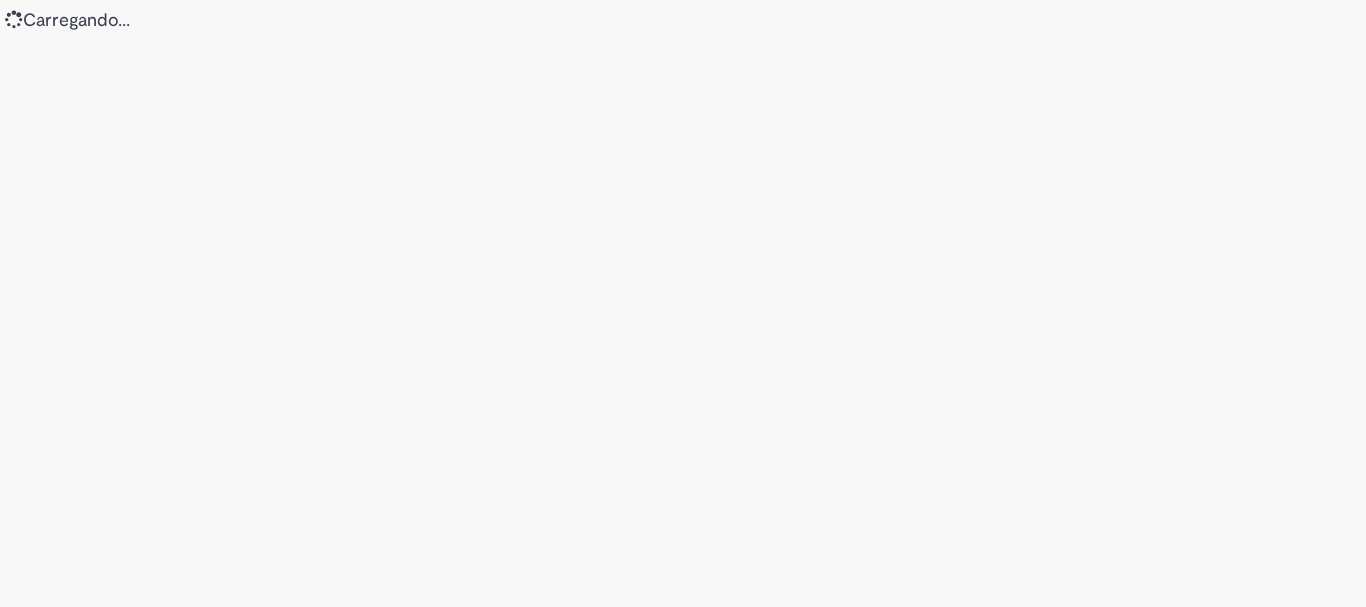 scroll, scrollTop: 0, scrollLeft: 0, axis: both 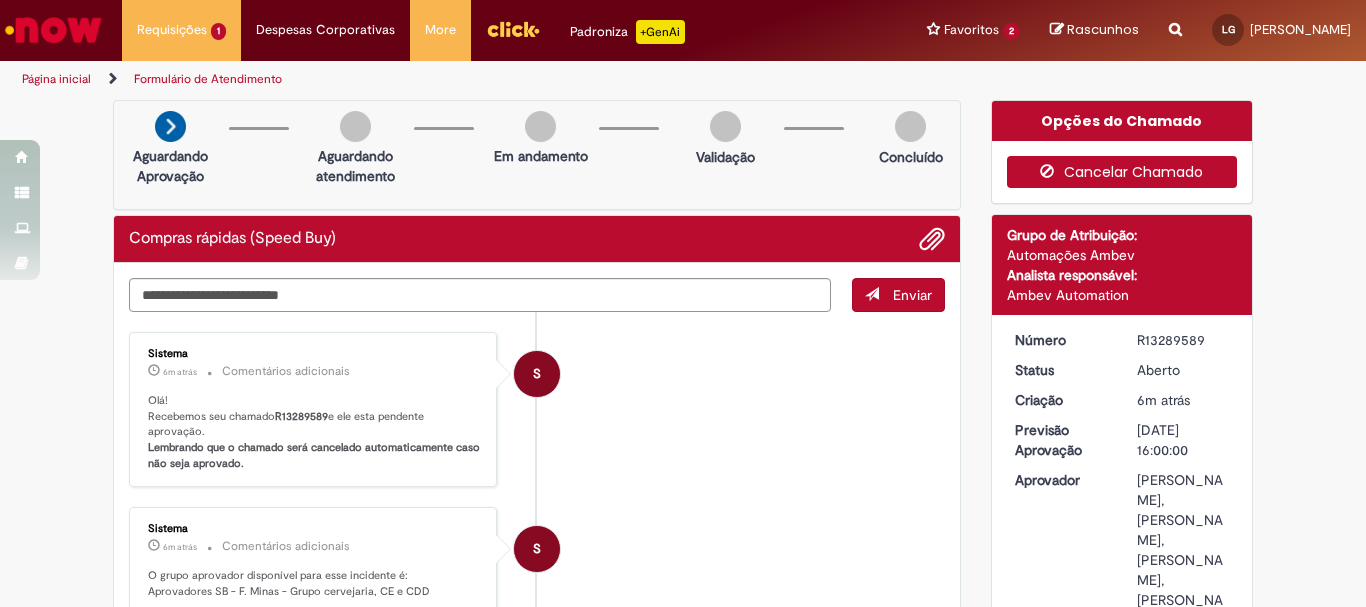 click on "Cancelar Chamado" at bounding box center (1122, 172) 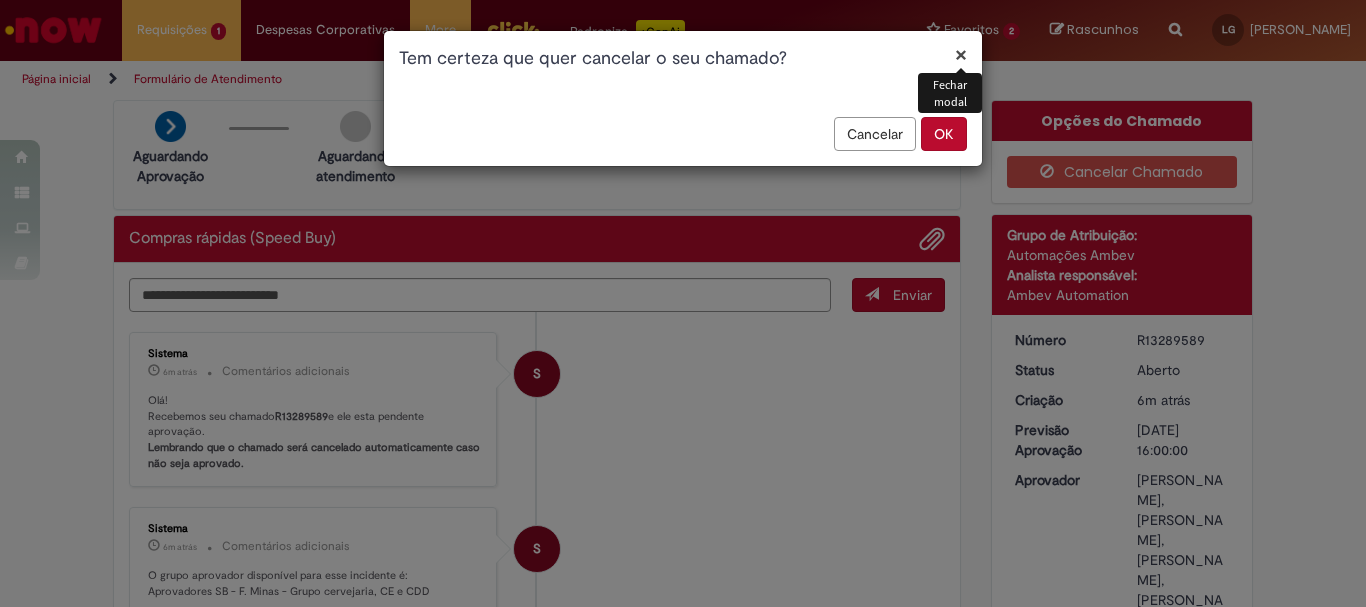 click on "OK" at bounding box center (944, 134) 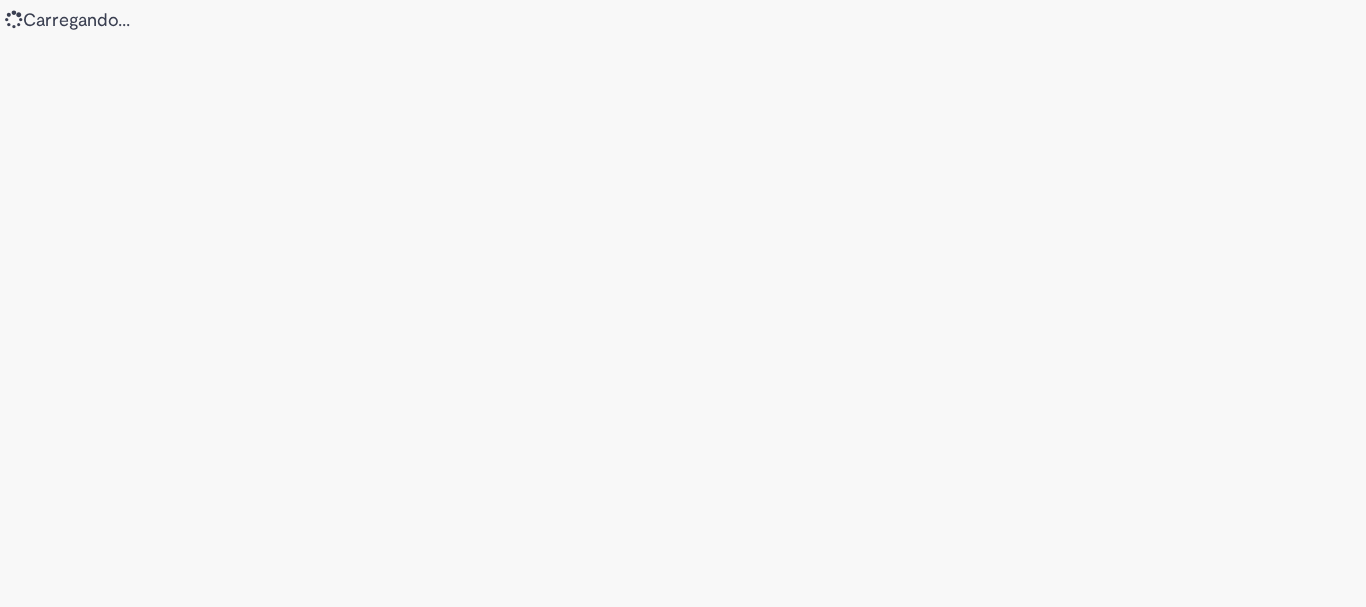 scroll, scrollTop: 0, scrollLeft: 0, axis: both 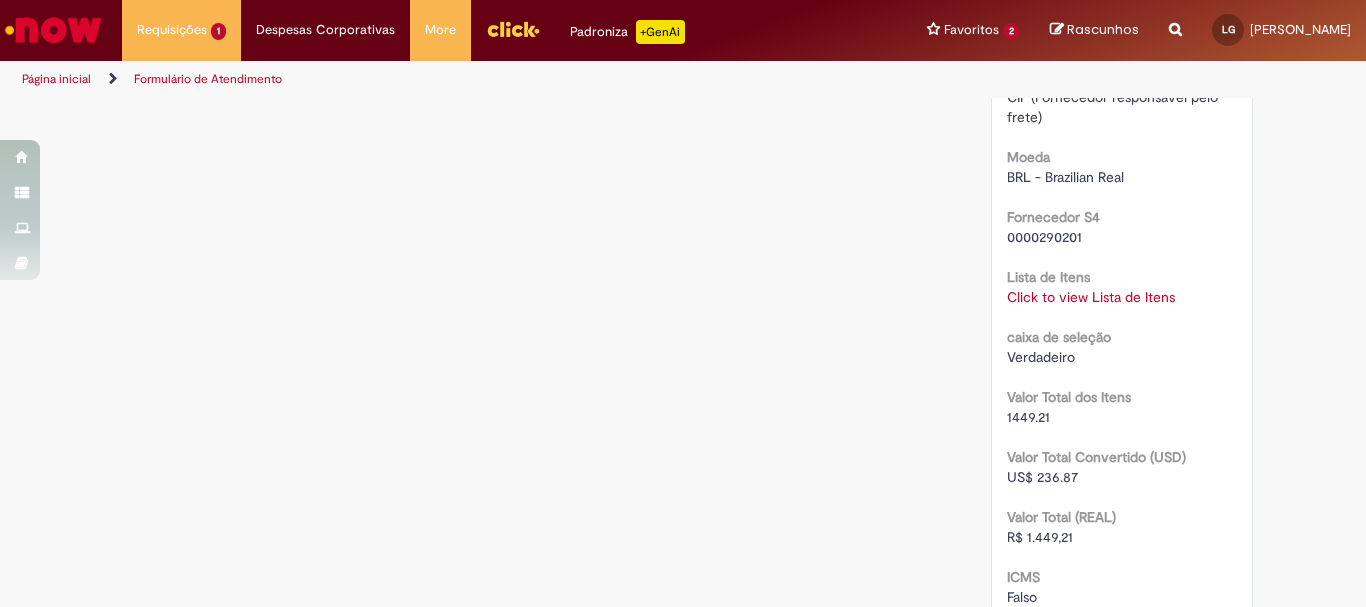 click on "Click to view Lista de Itens" at bounding box center [1091, 297] 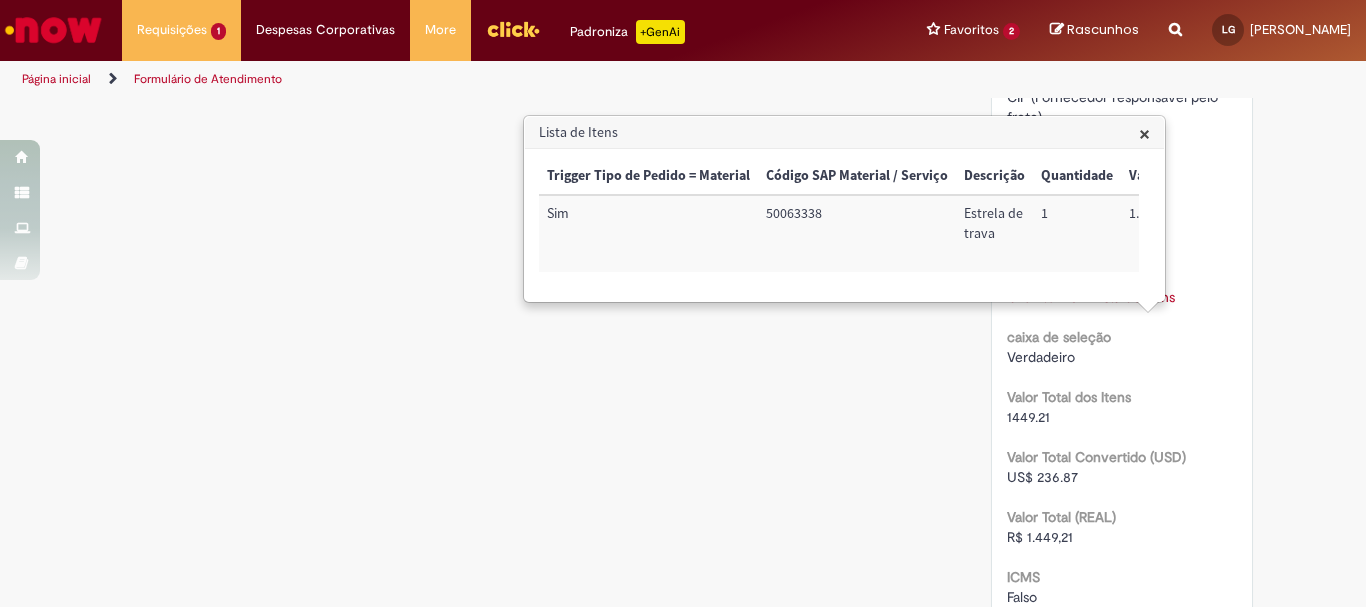 click on "50063338" at bounding box center (857, 233) 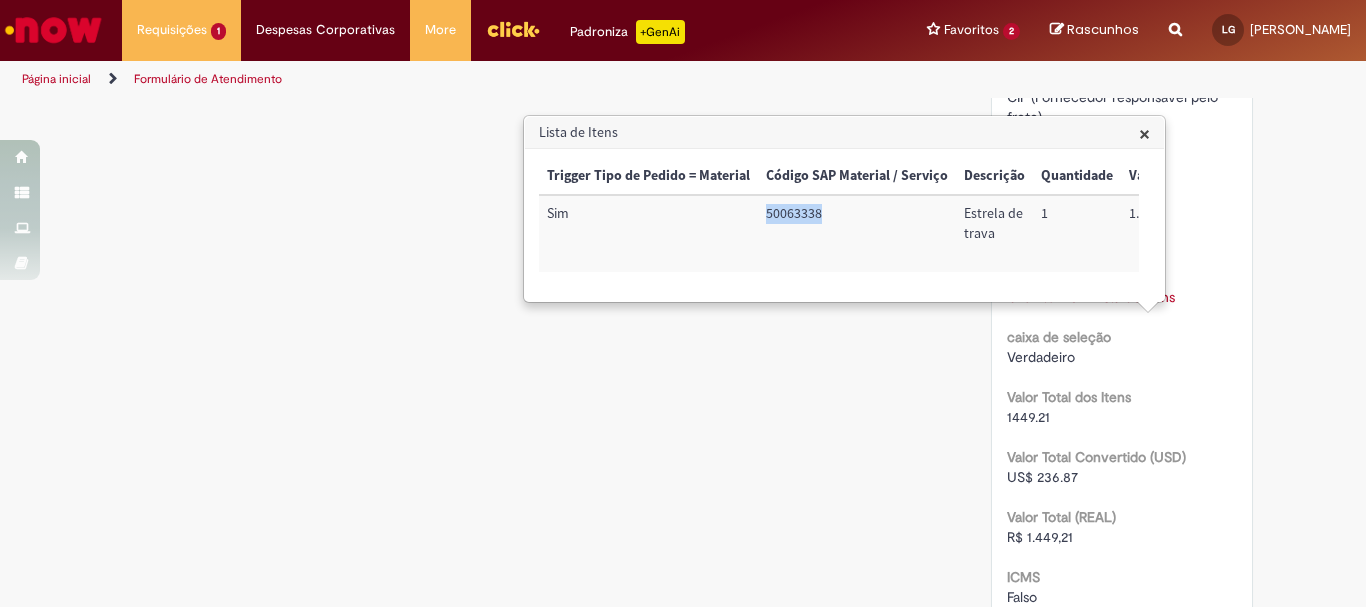 click on "50063338" at bounding box center [857, 233] 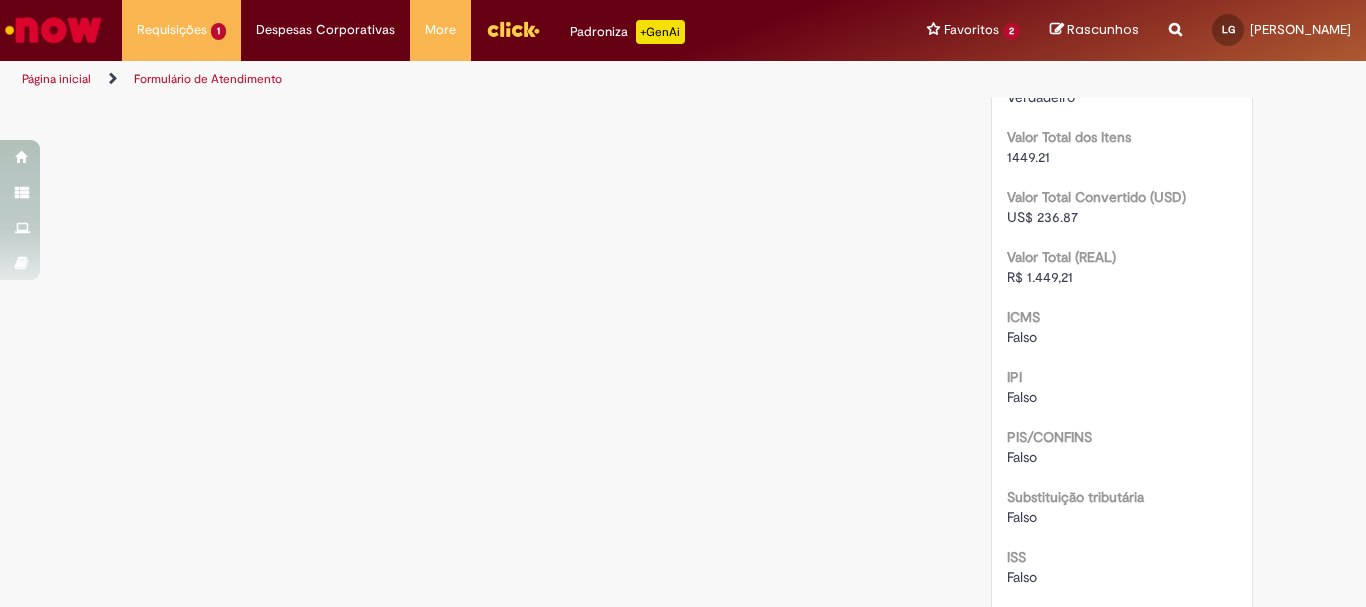 scroll, scrollTop: 1815, scrollLeft: 0, axis: vertical 